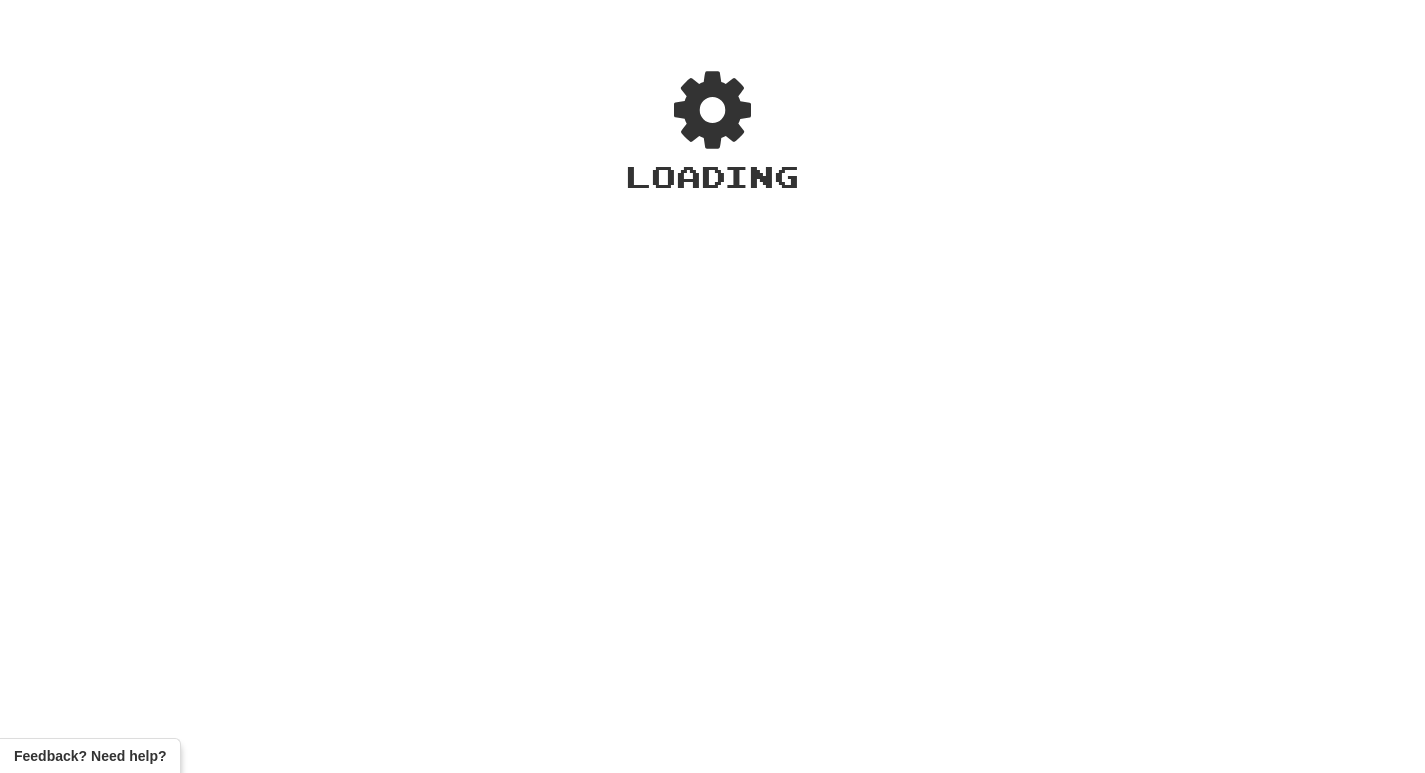 scroll, scrollTop: 0, scrollLeft: 0, axis: both 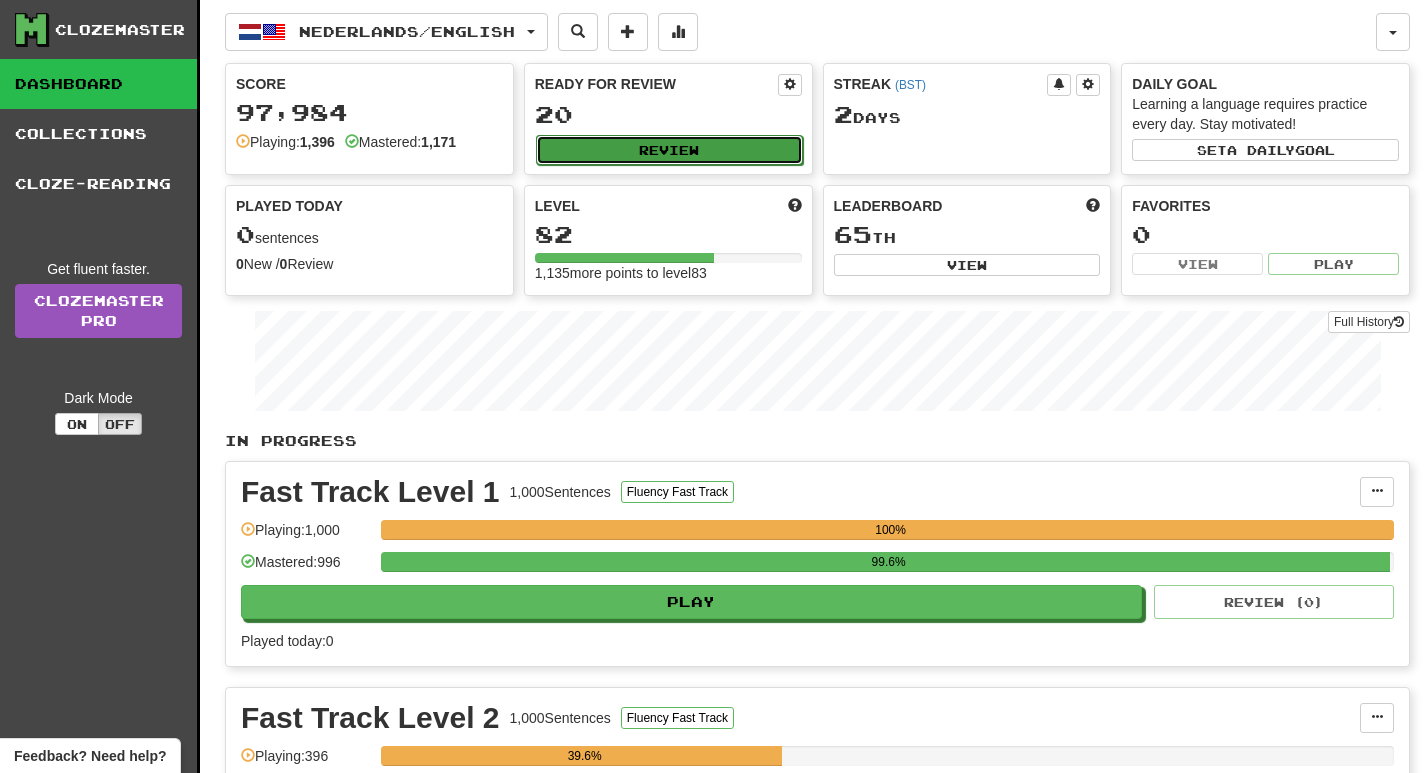 click on "Review" at bounding box center (669, 150) 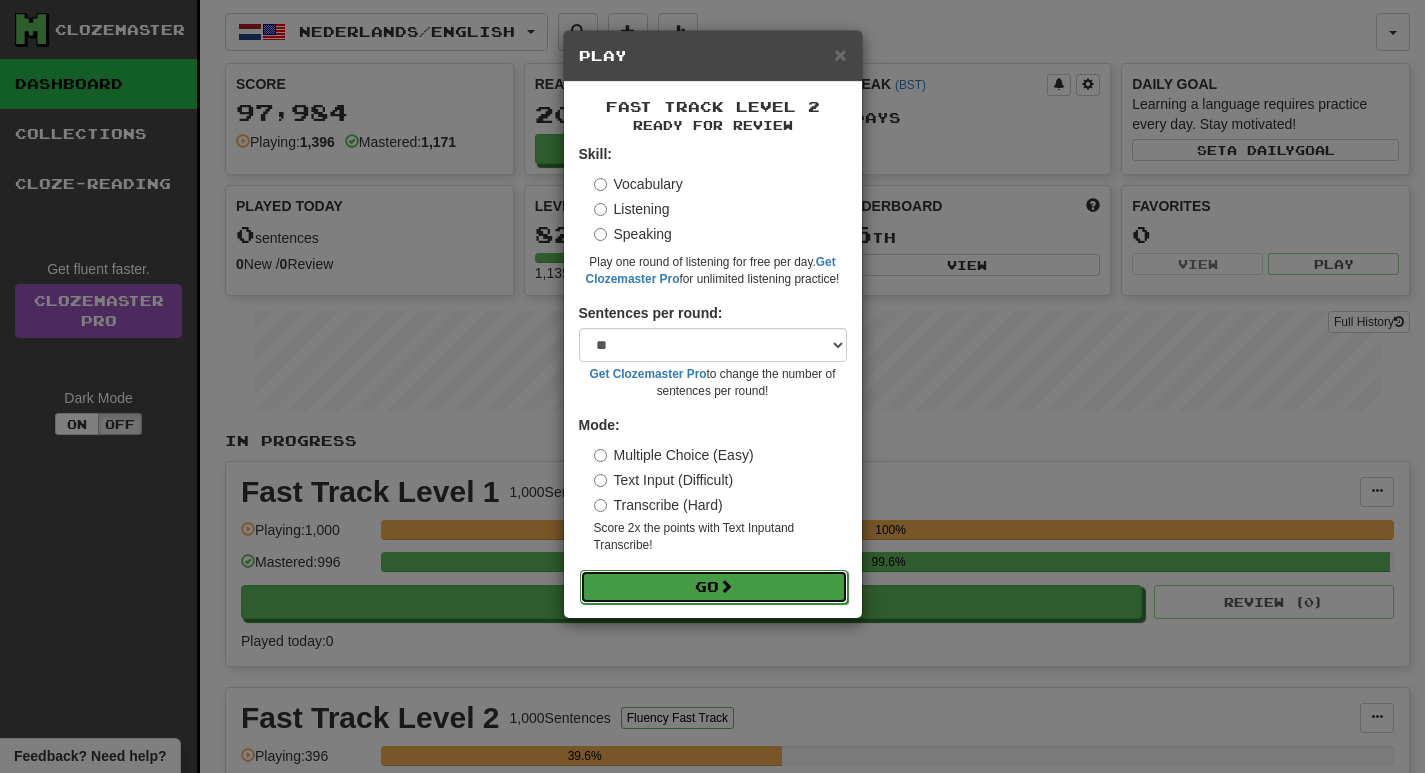 click on "Go" at bounding box center (714, 587) 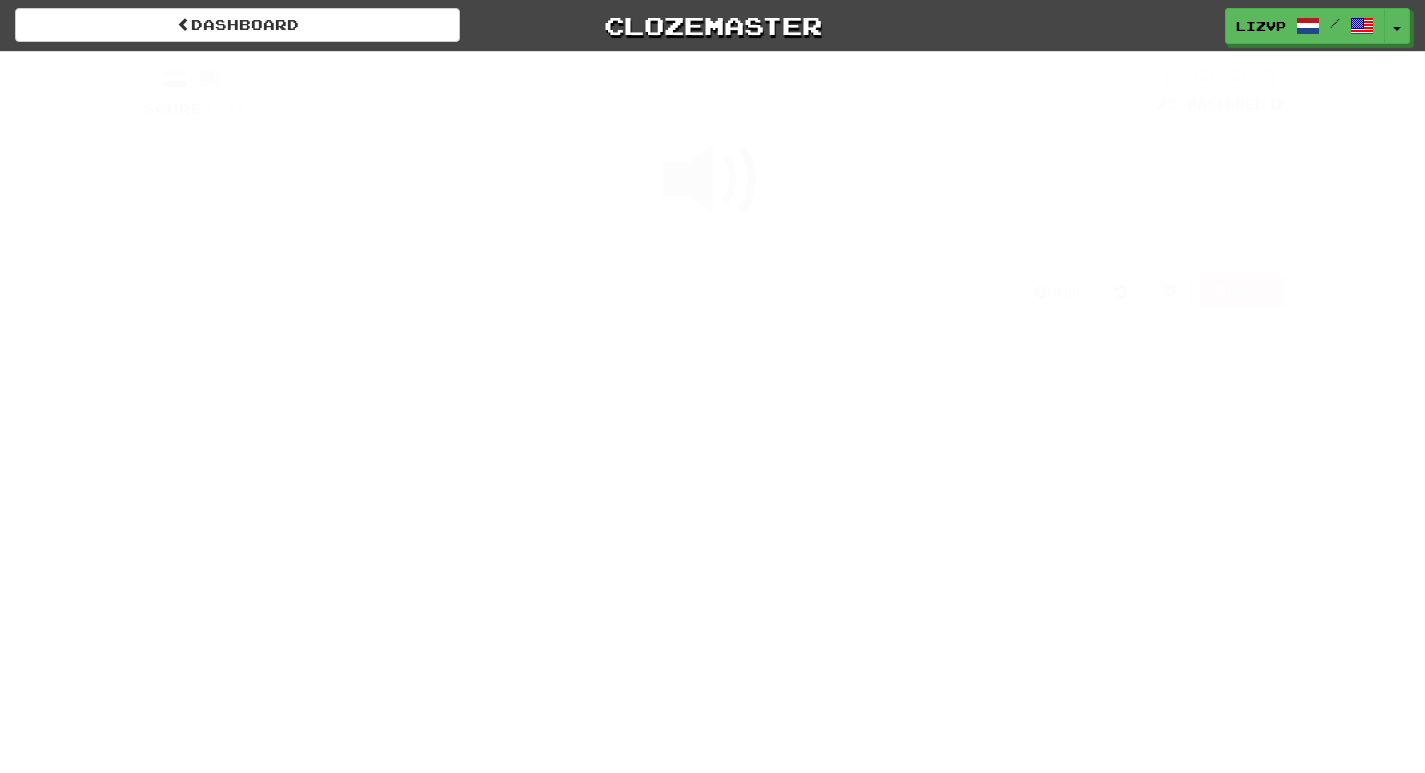 scroll, scrollTop: 0, scrollLeft: 0, axis: both 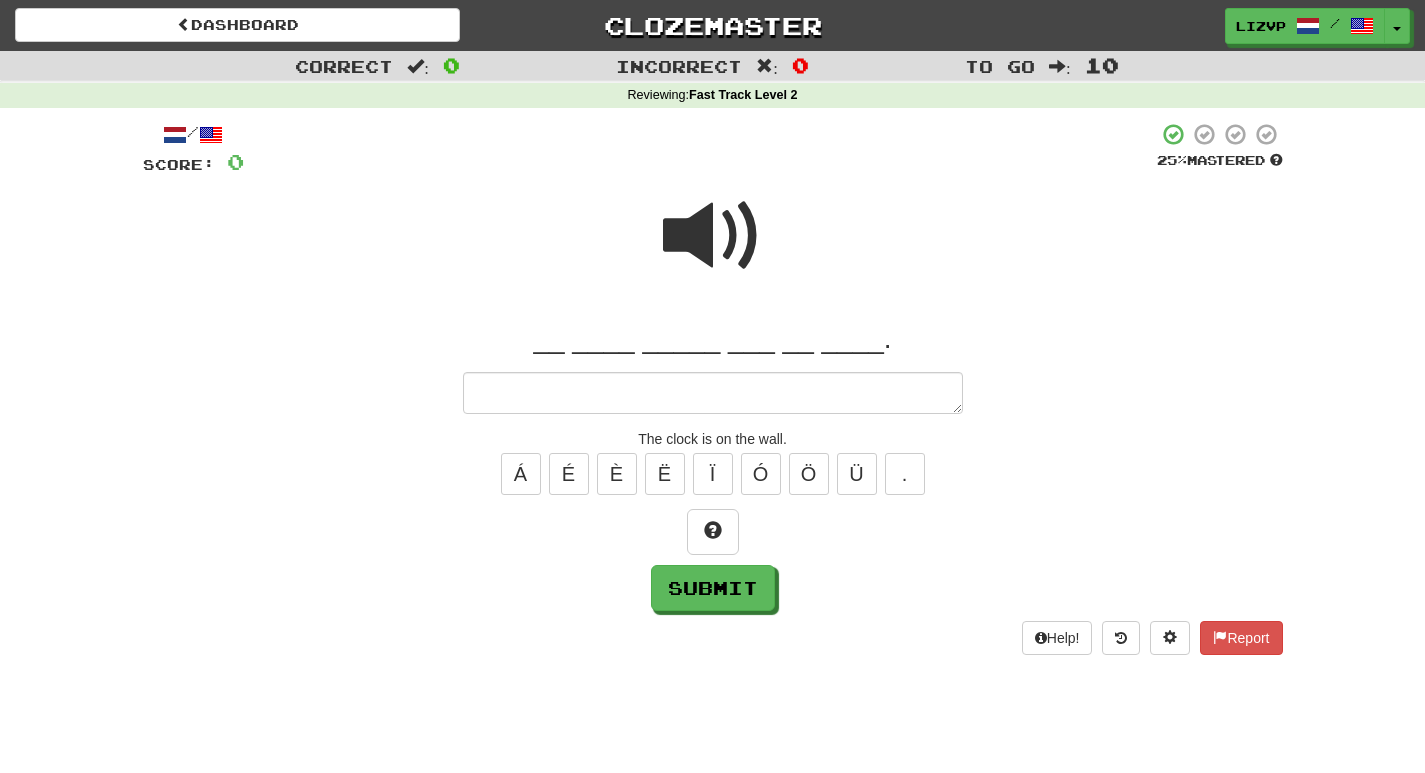 type on "*" 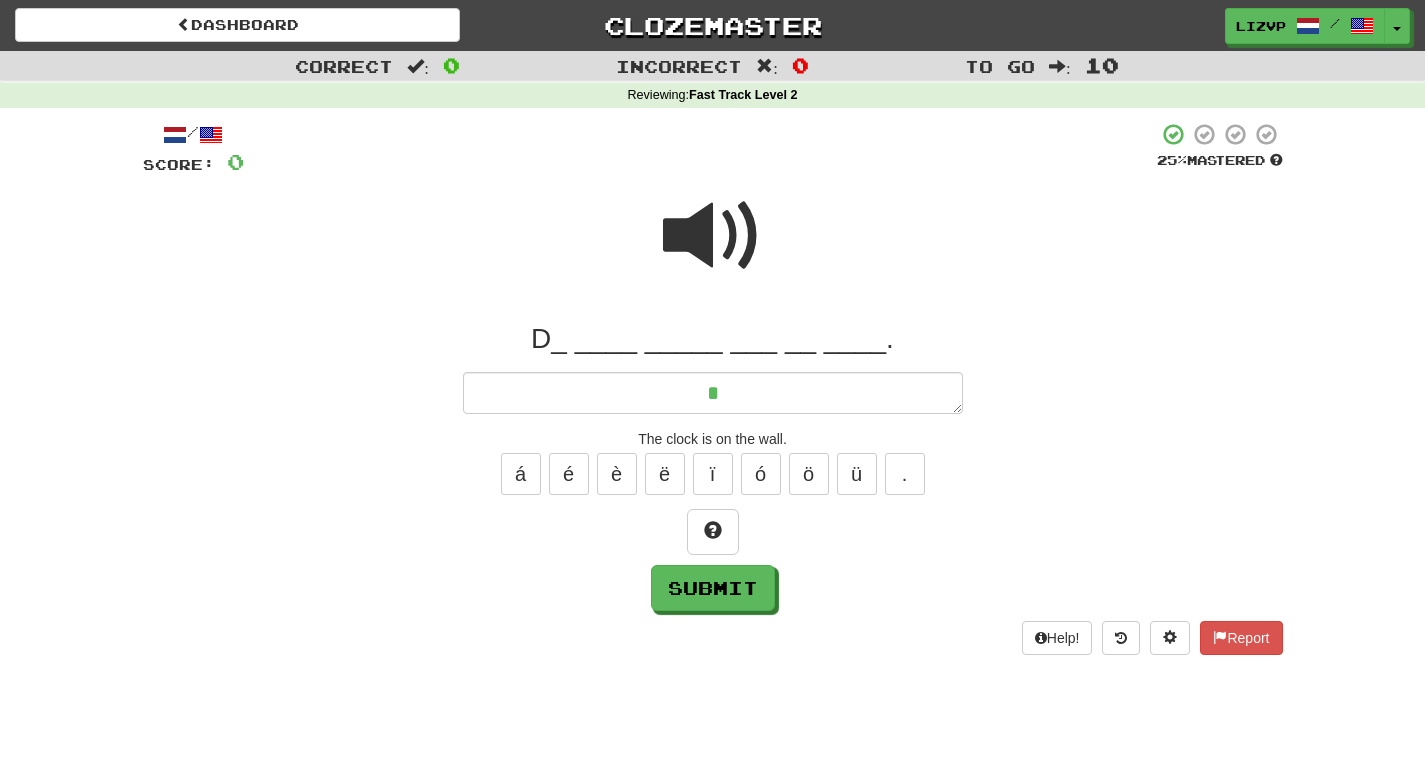 type on "*" 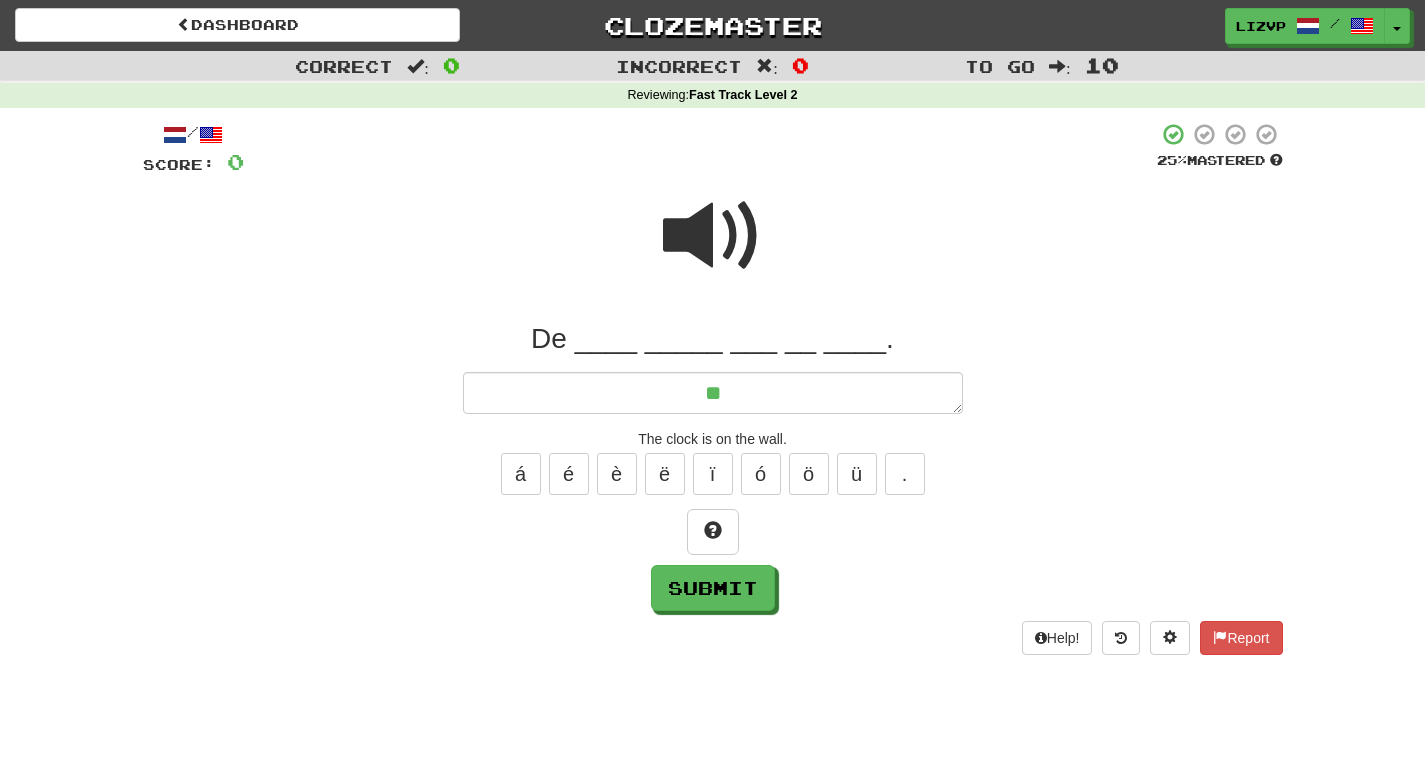 type on "*" 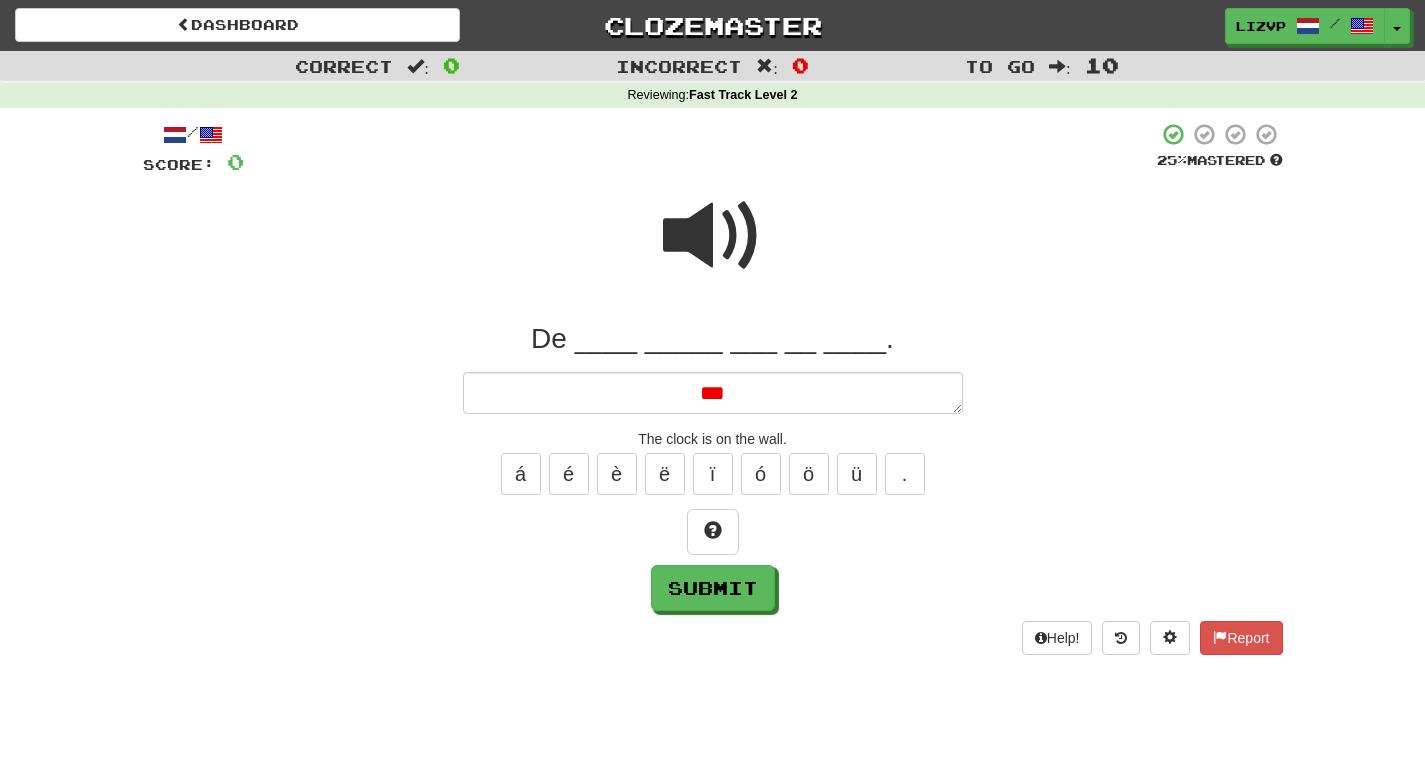 type on "*" 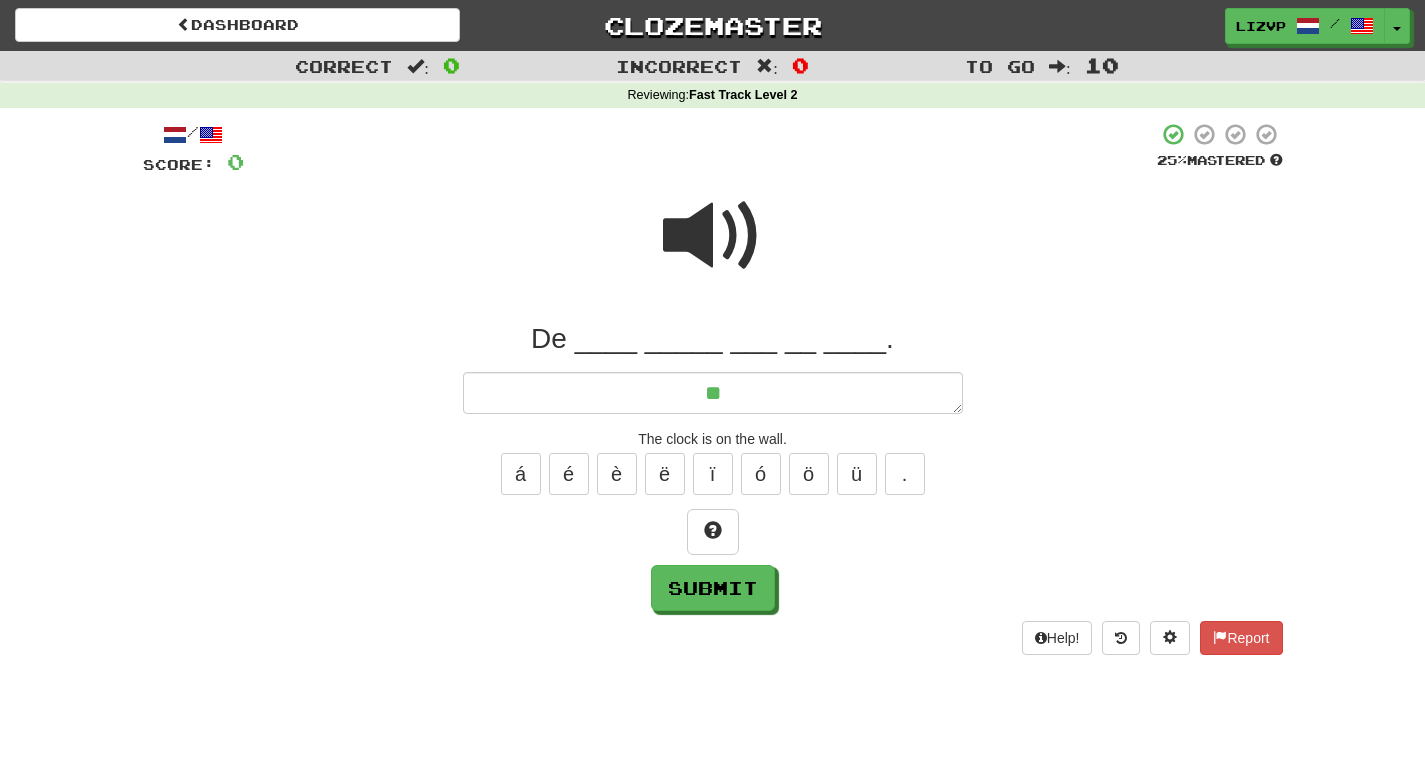 type on "*" 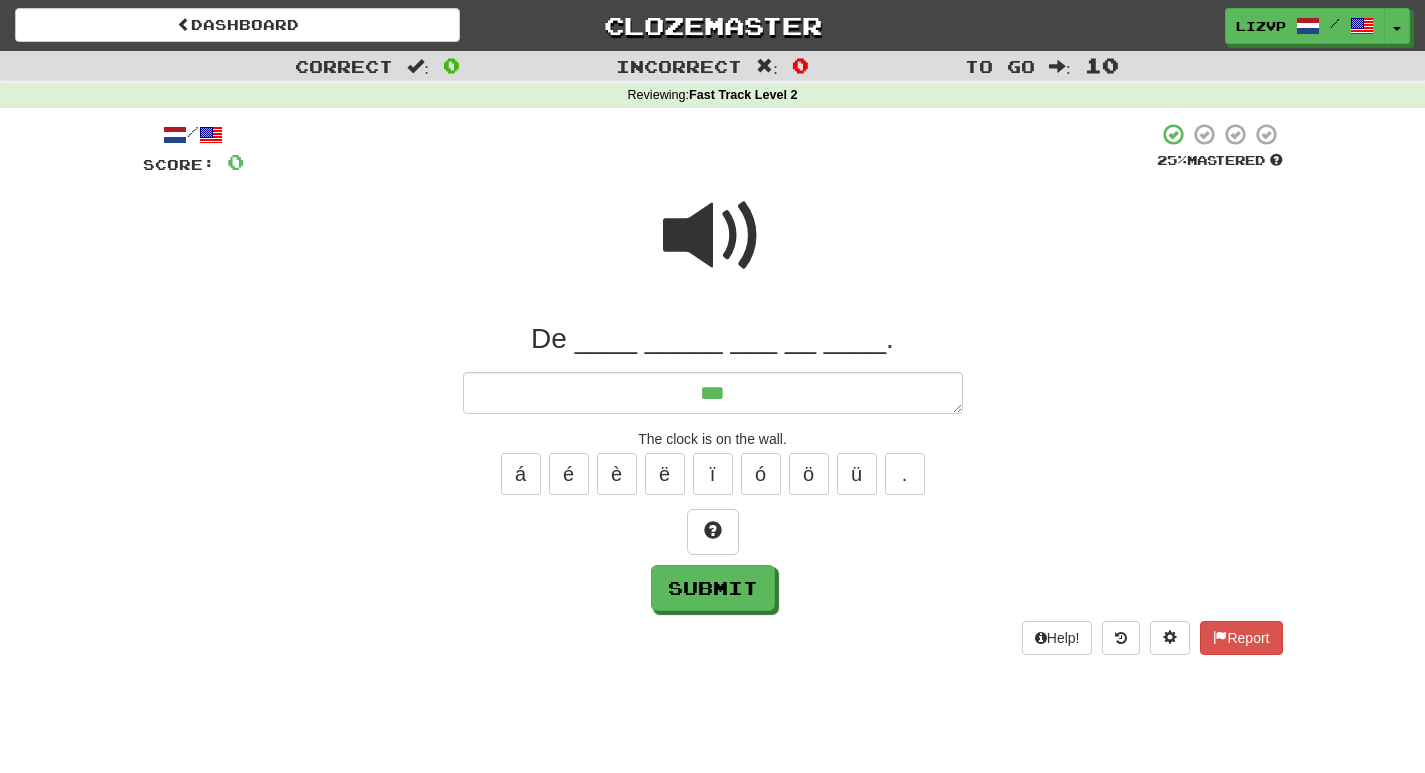 type on "*" 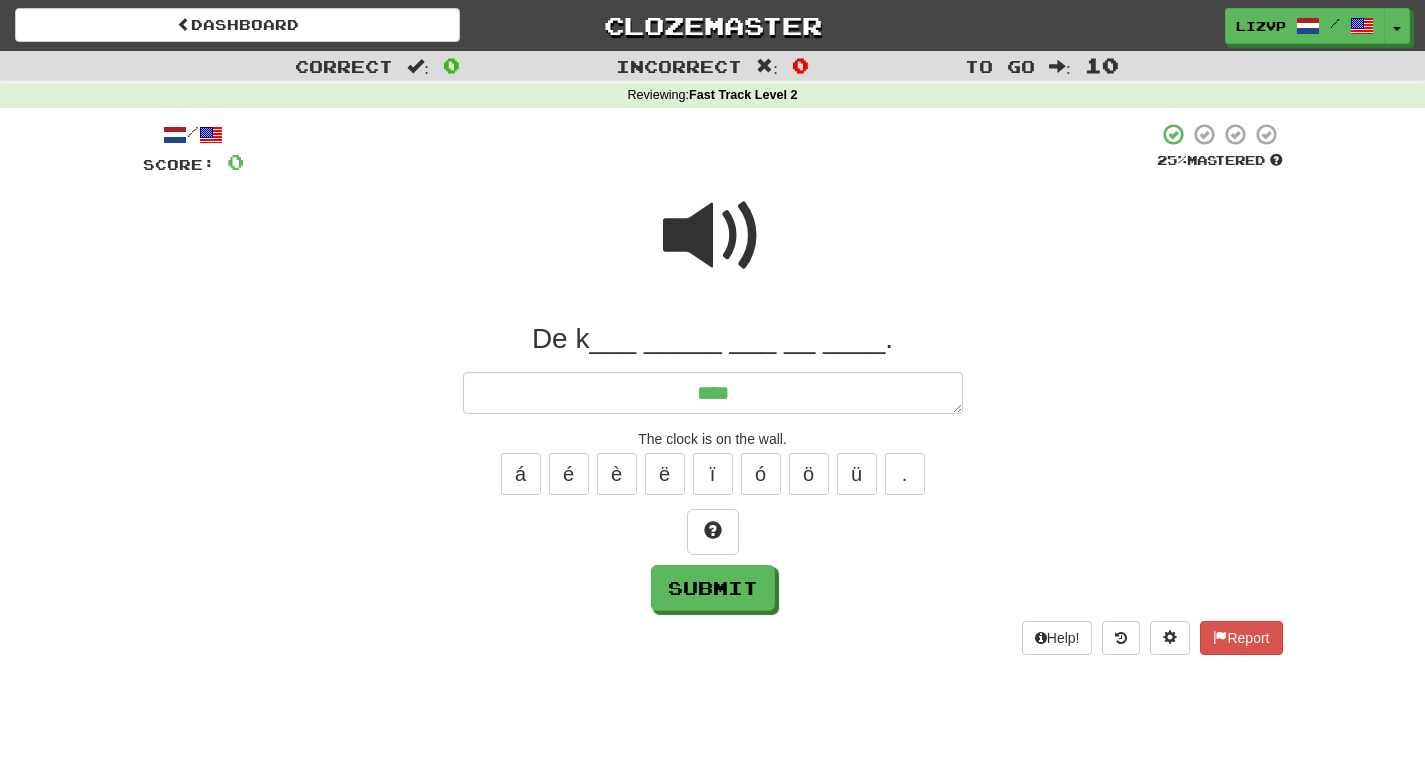 type on "*" 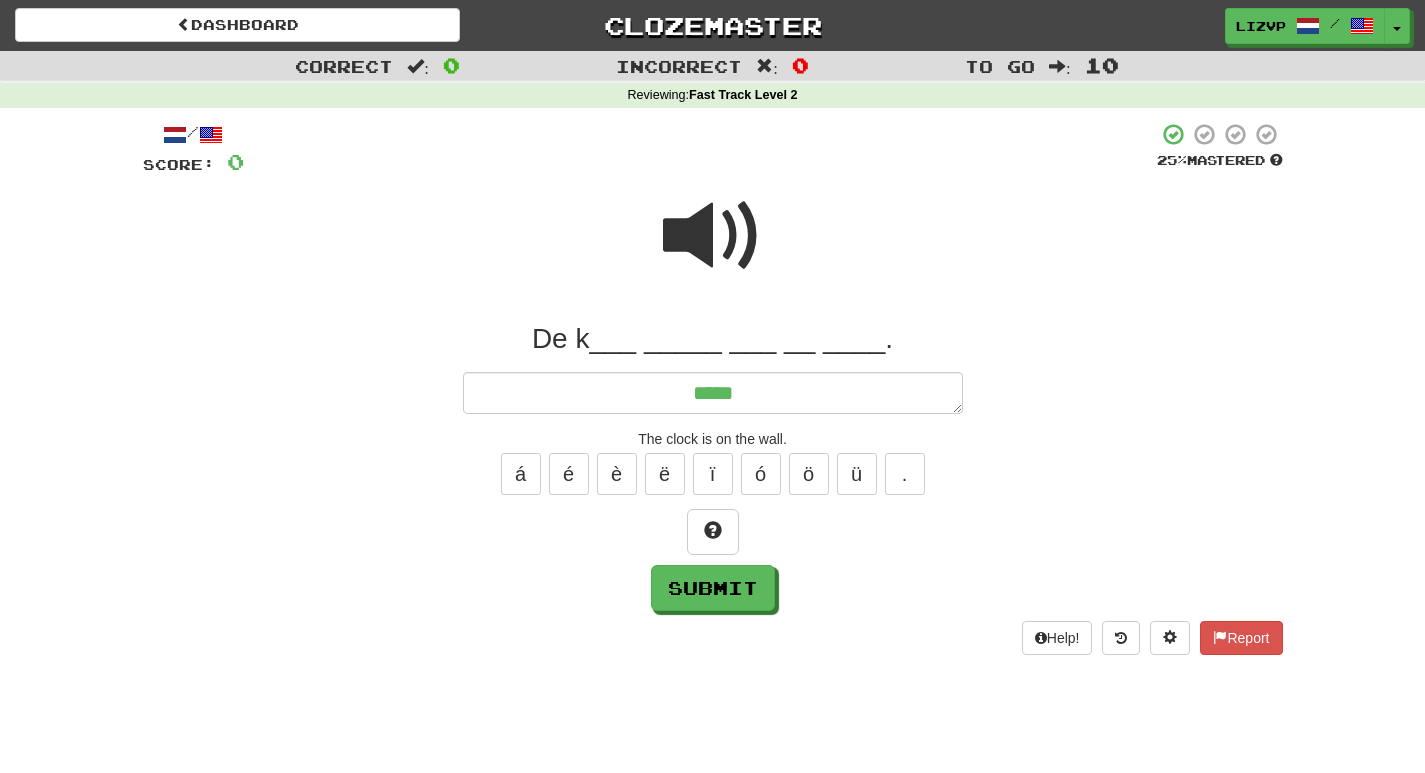 type on "*" 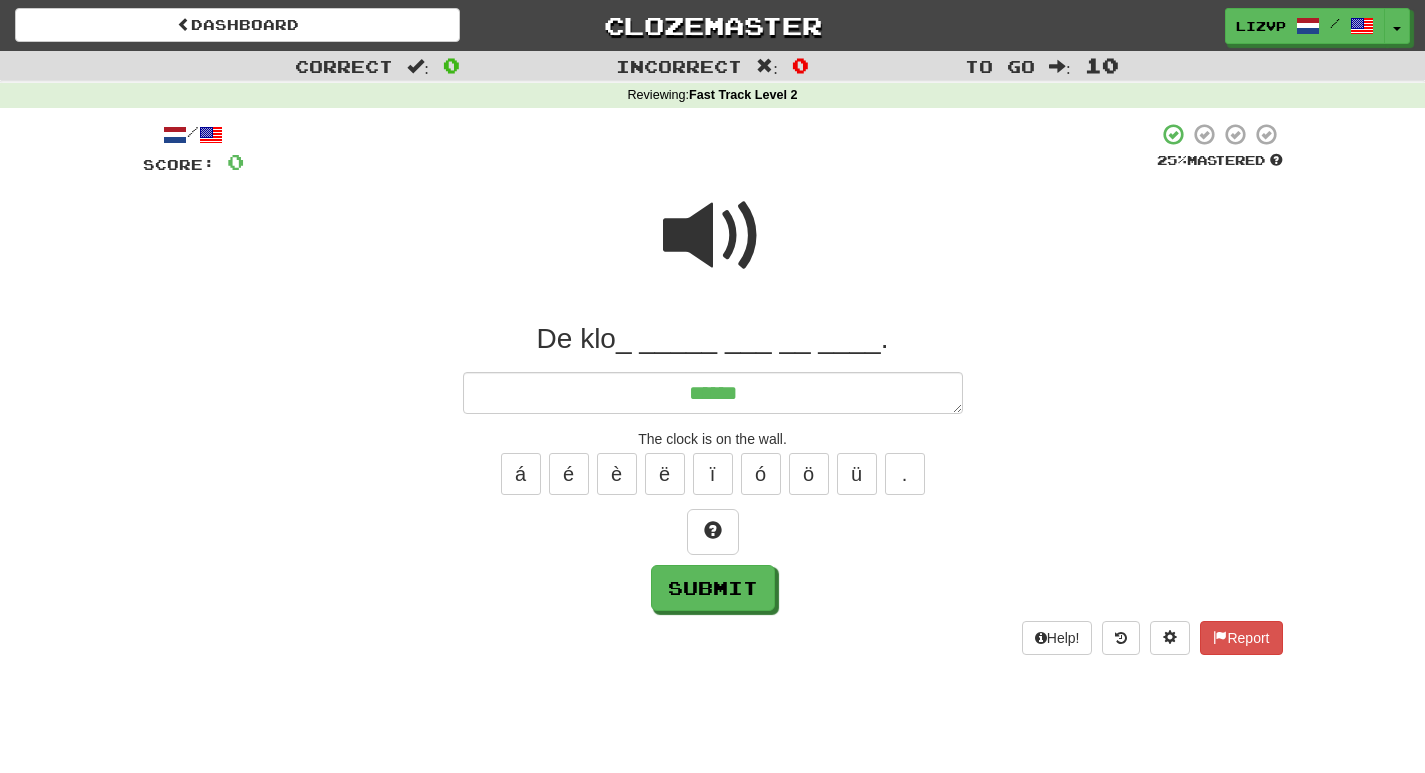 type on "*" 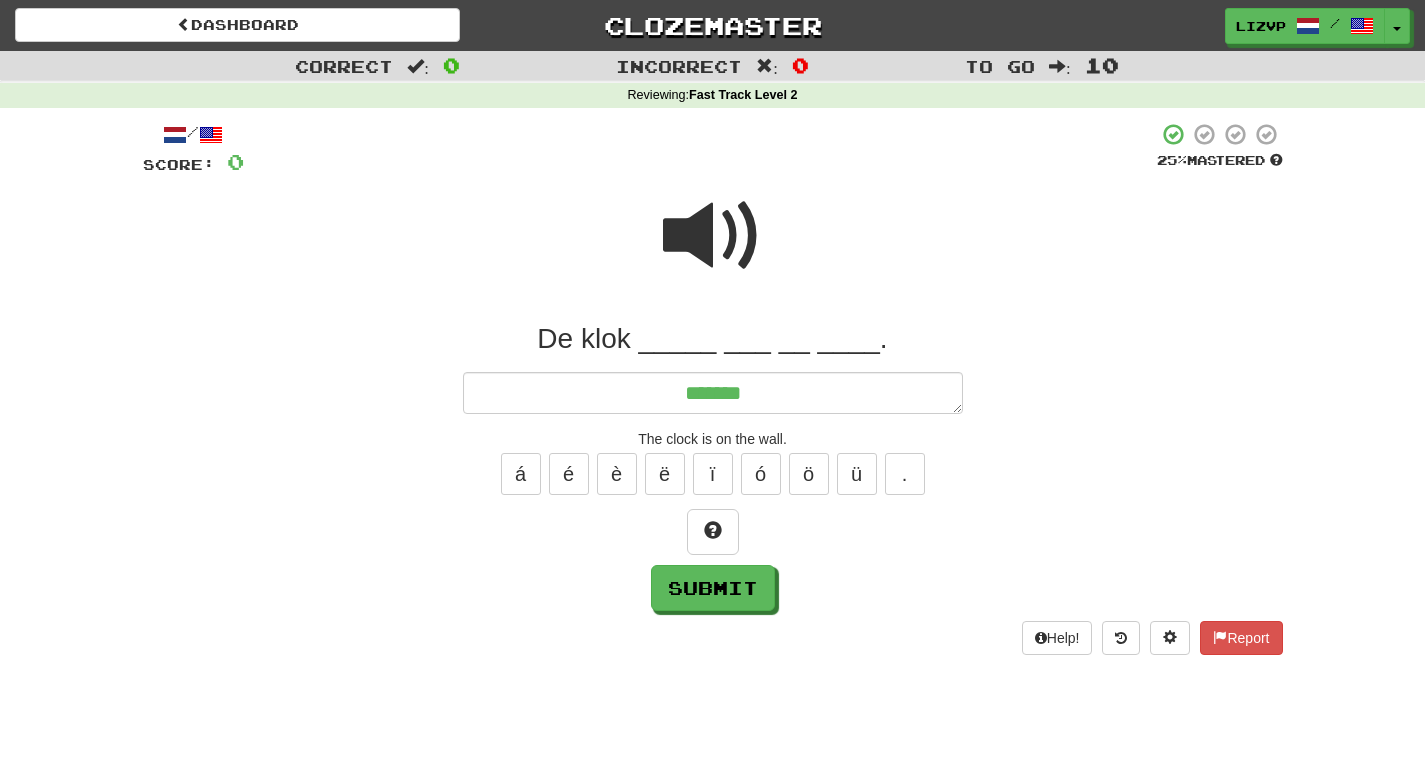 type on "*" 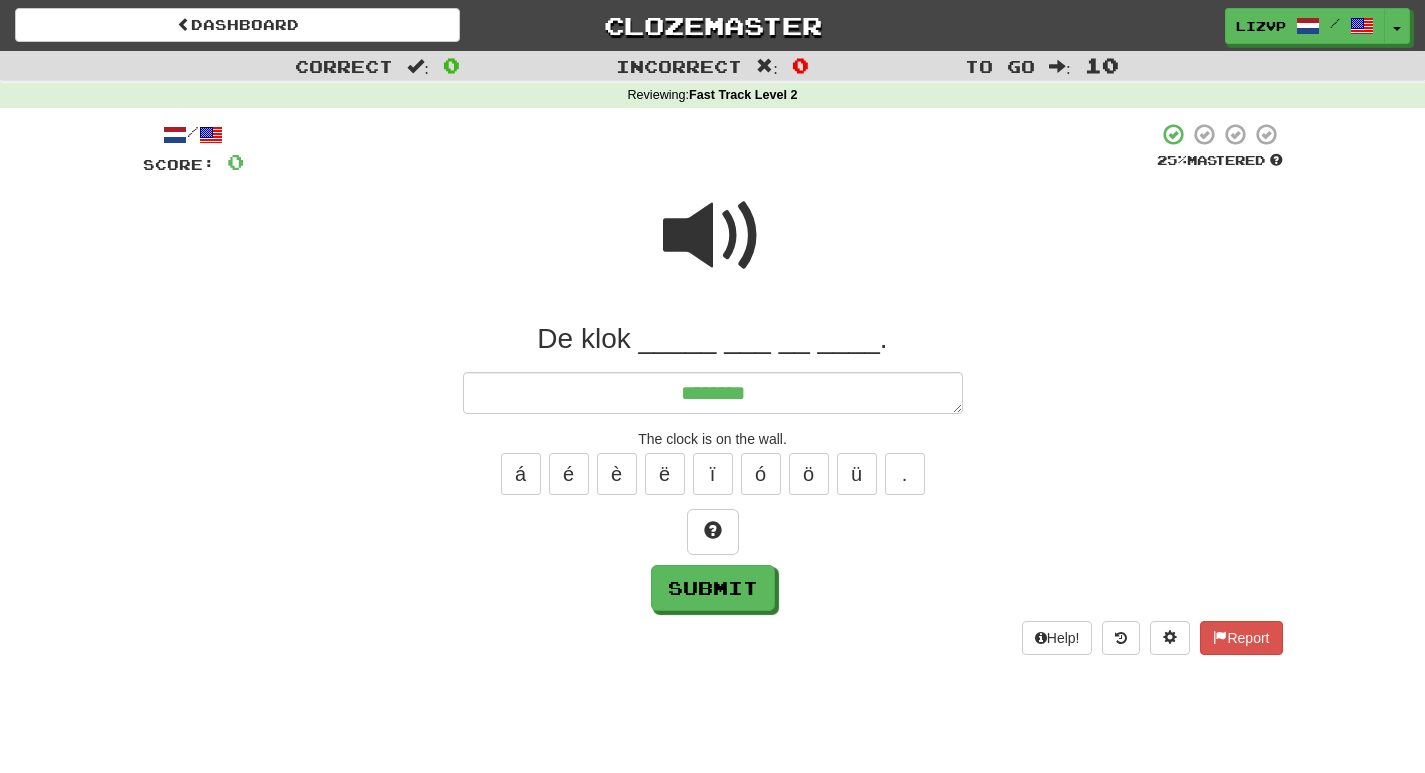 type on "*" 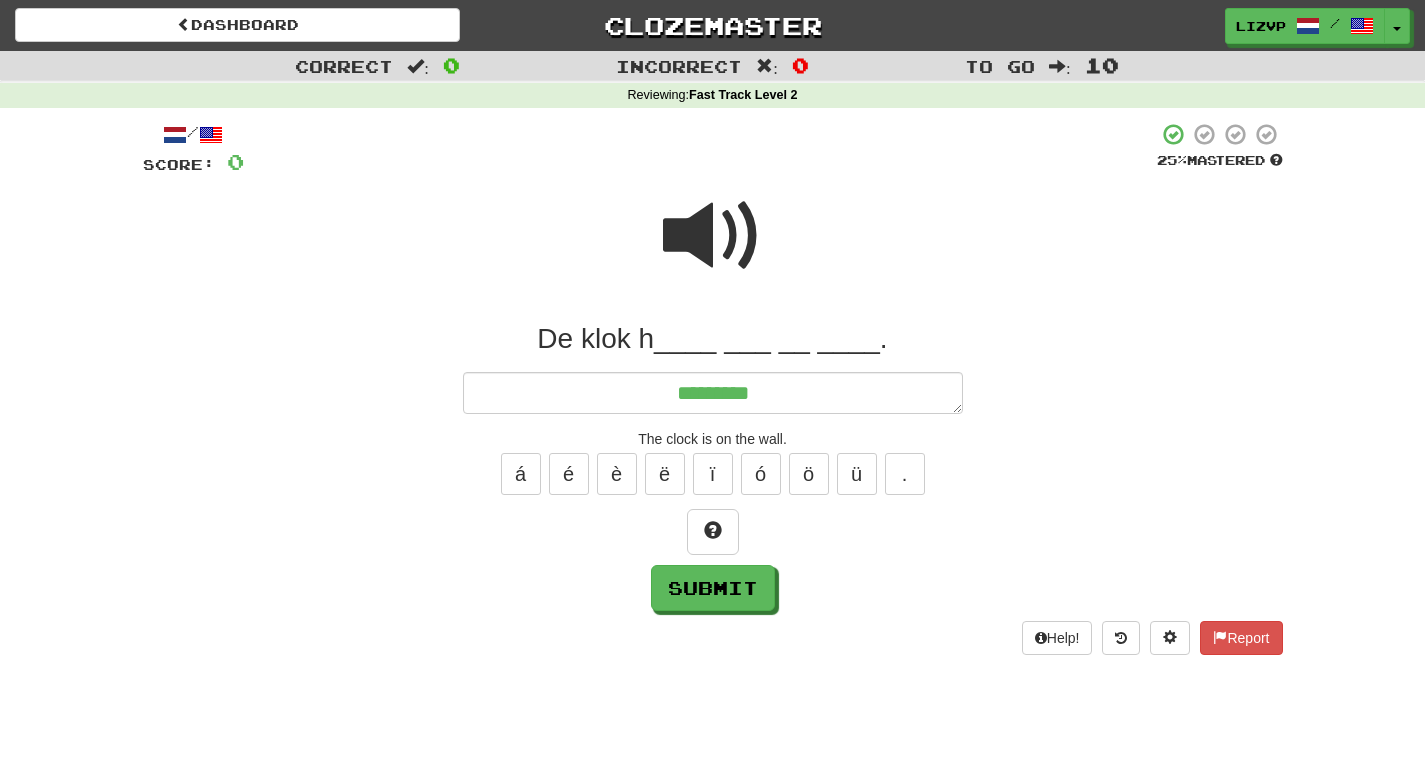 type on "*" 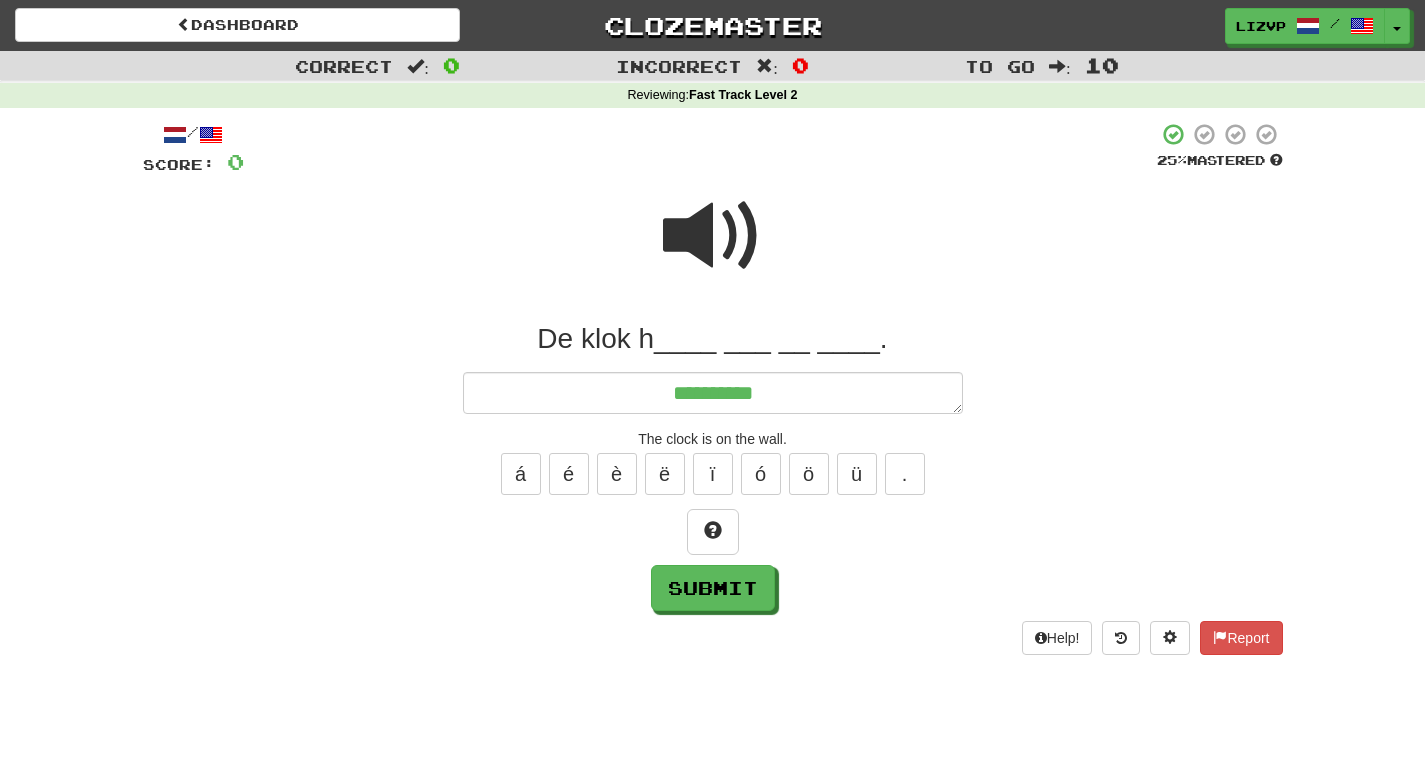 type on "*" 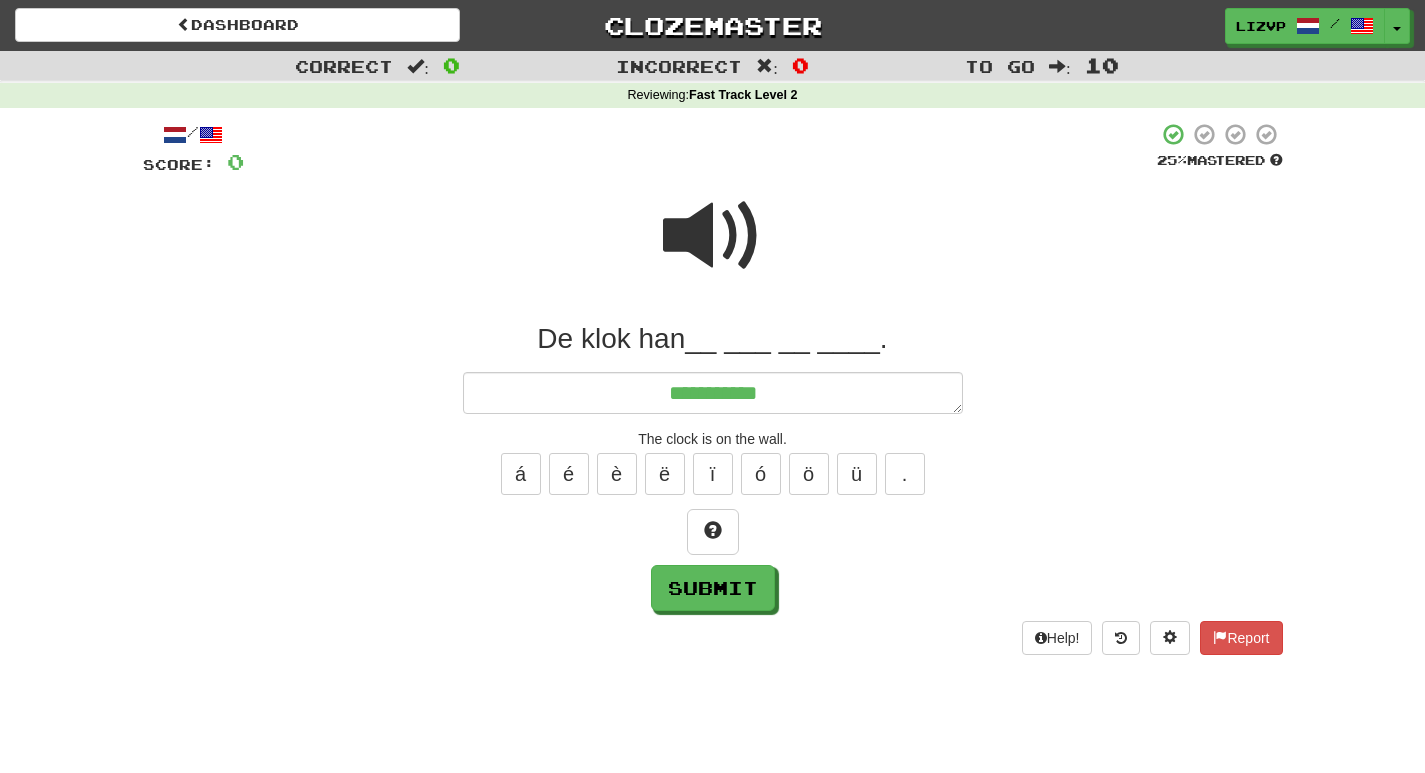 type on "*" 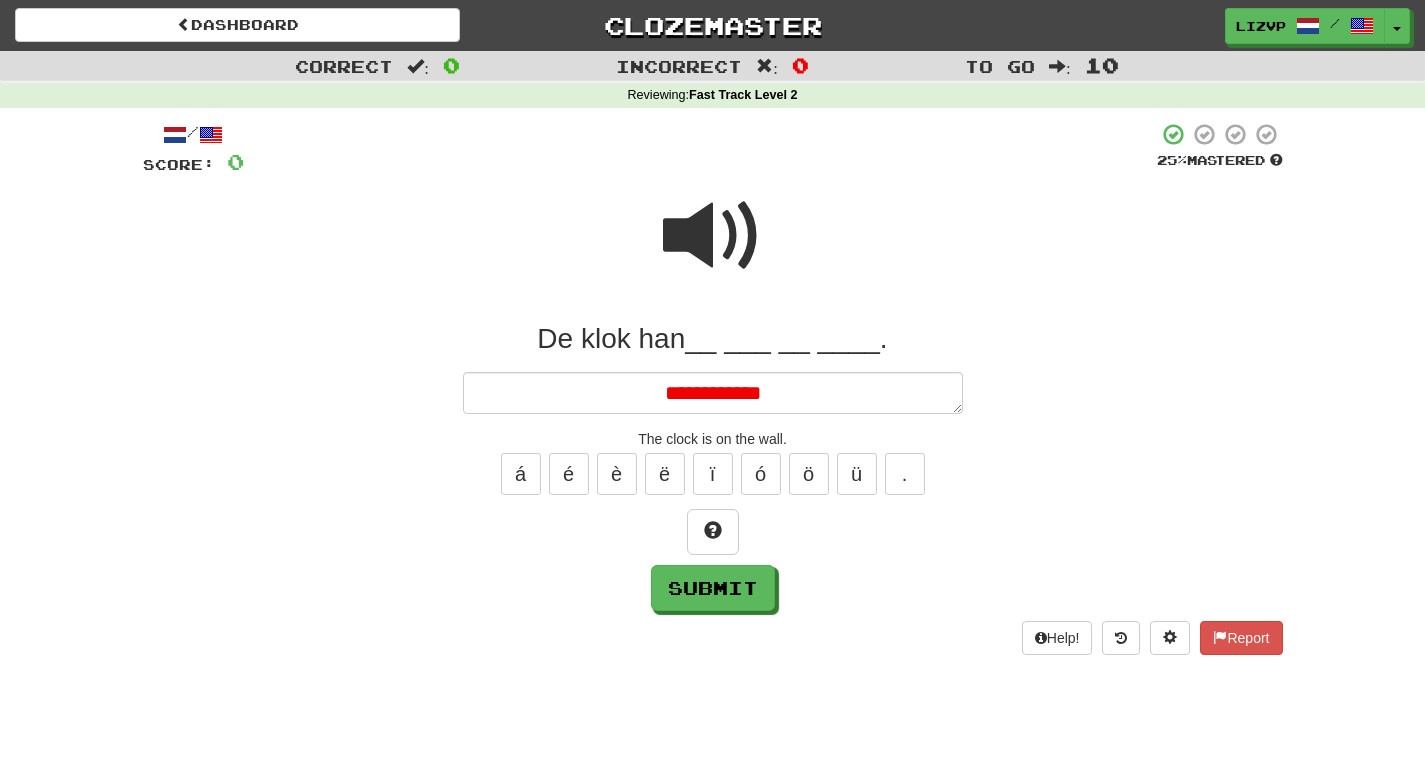 type on "*" 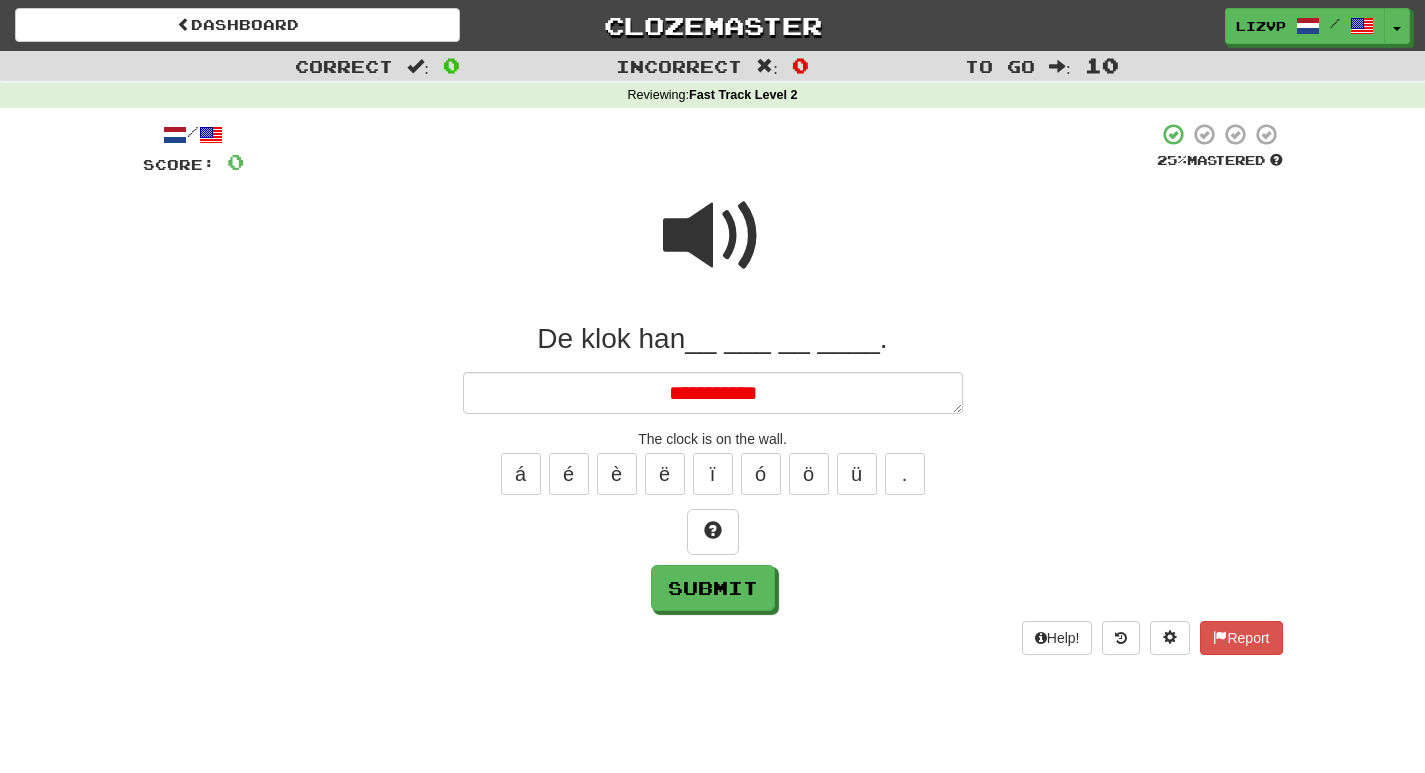 type on "*" 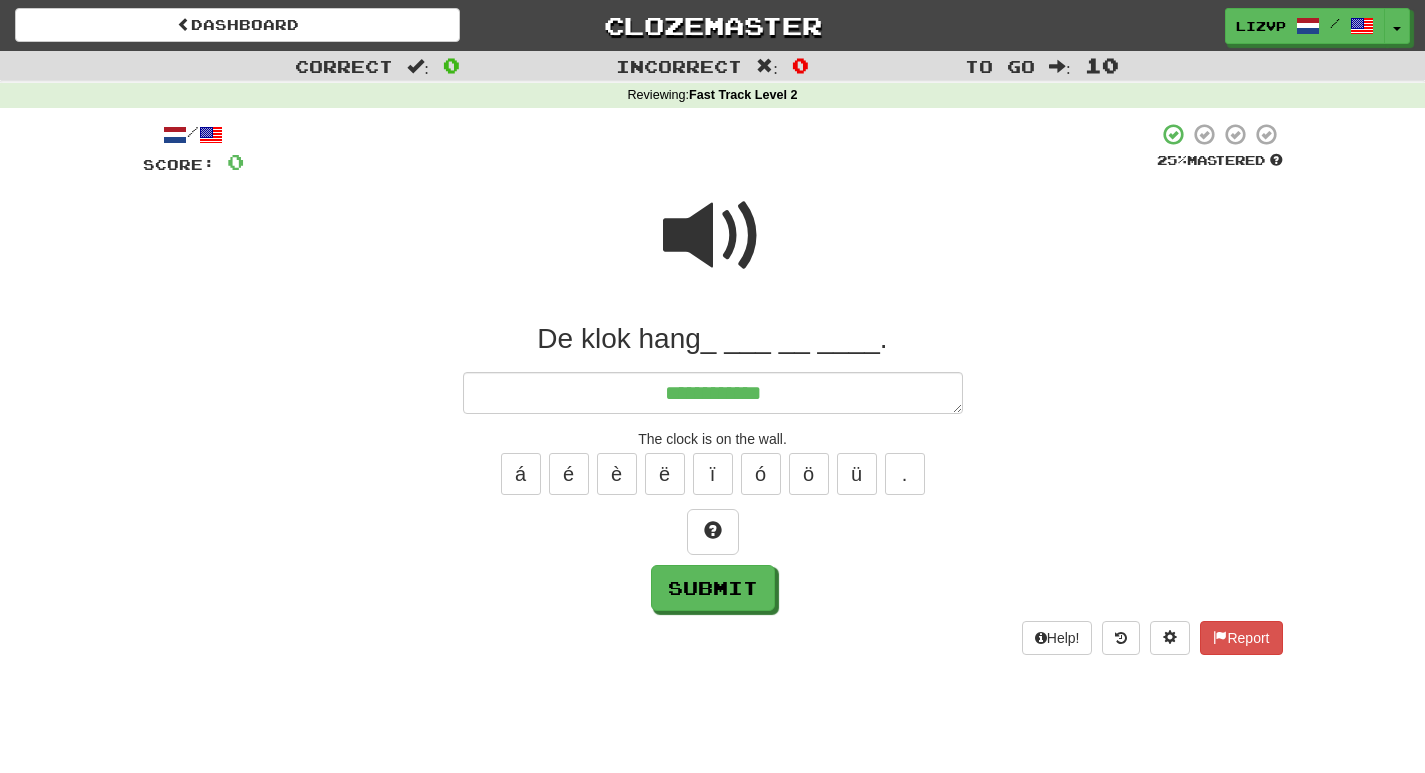 type on "*" 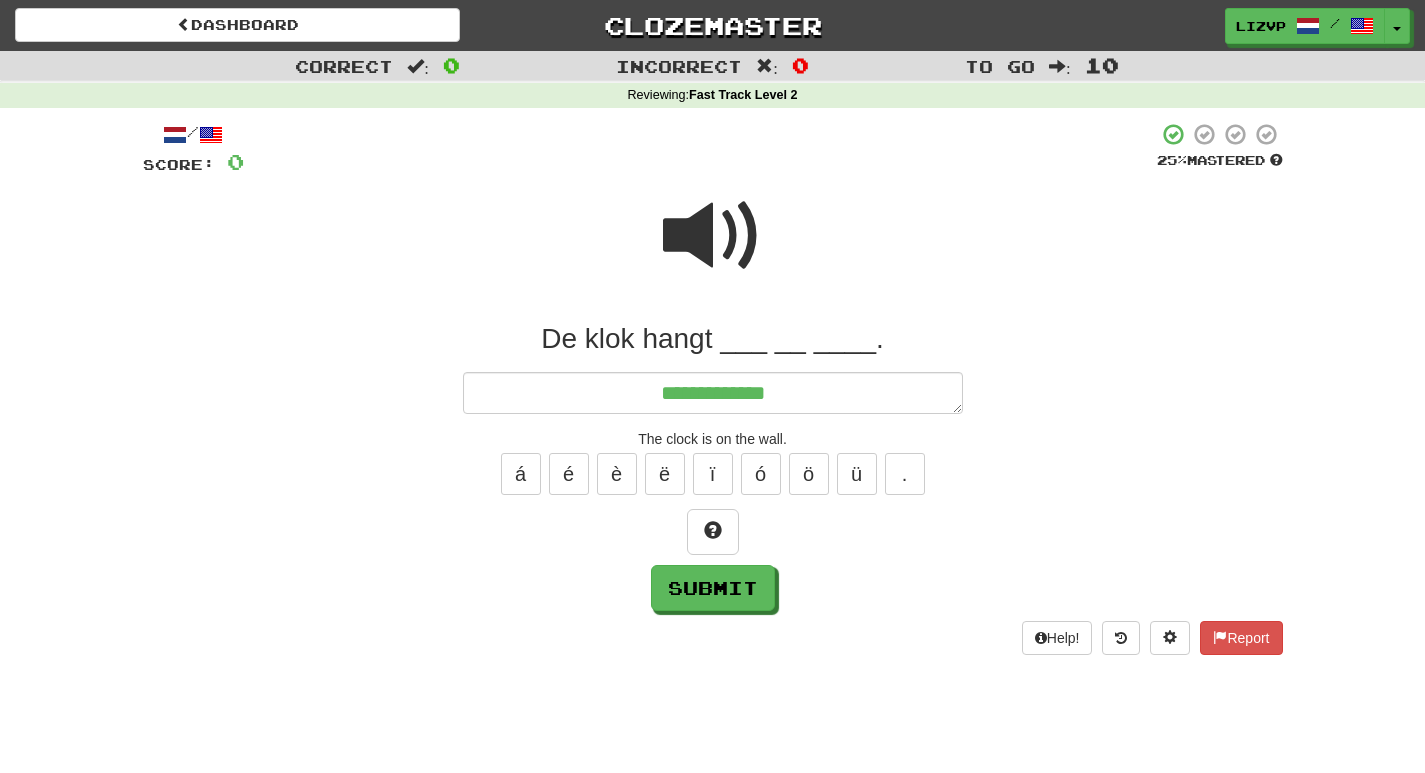 type on "*" 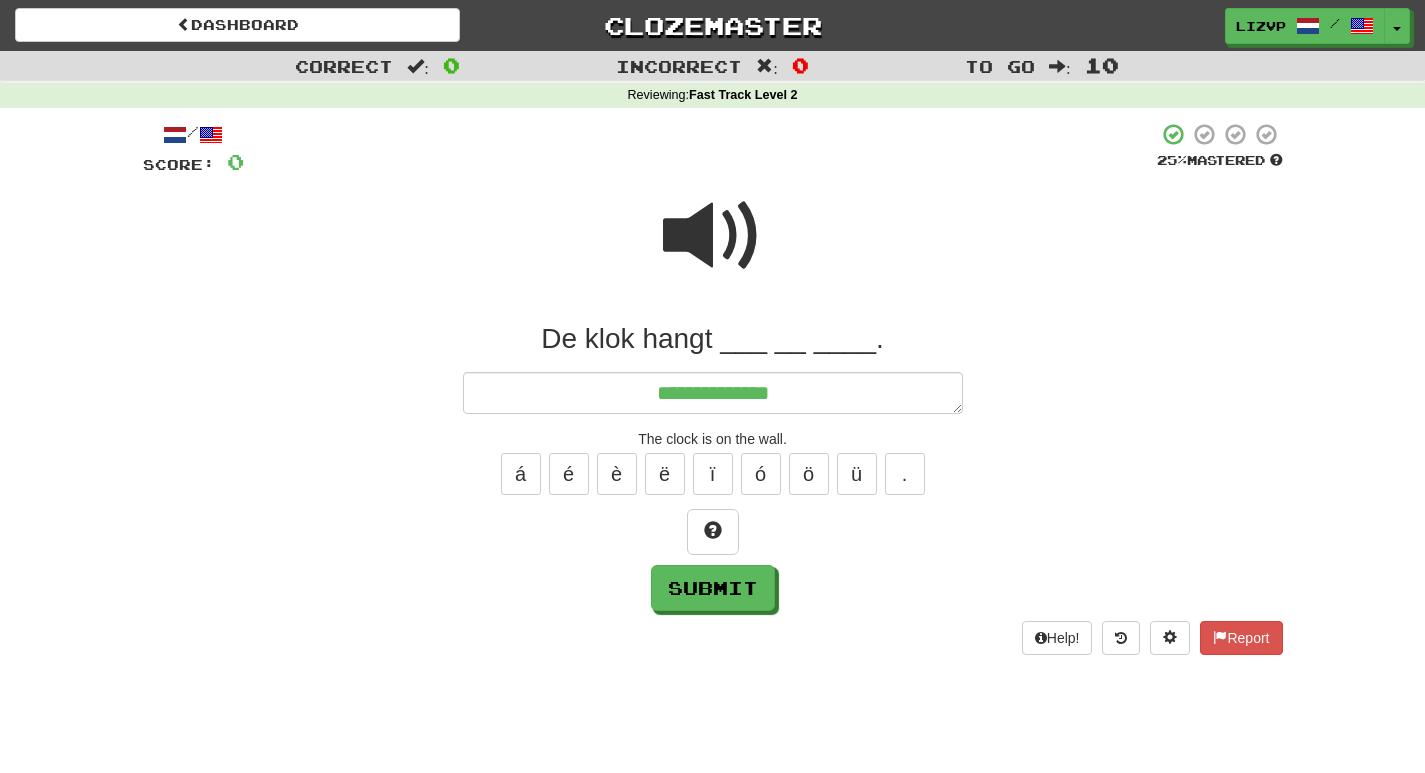 type on "*" 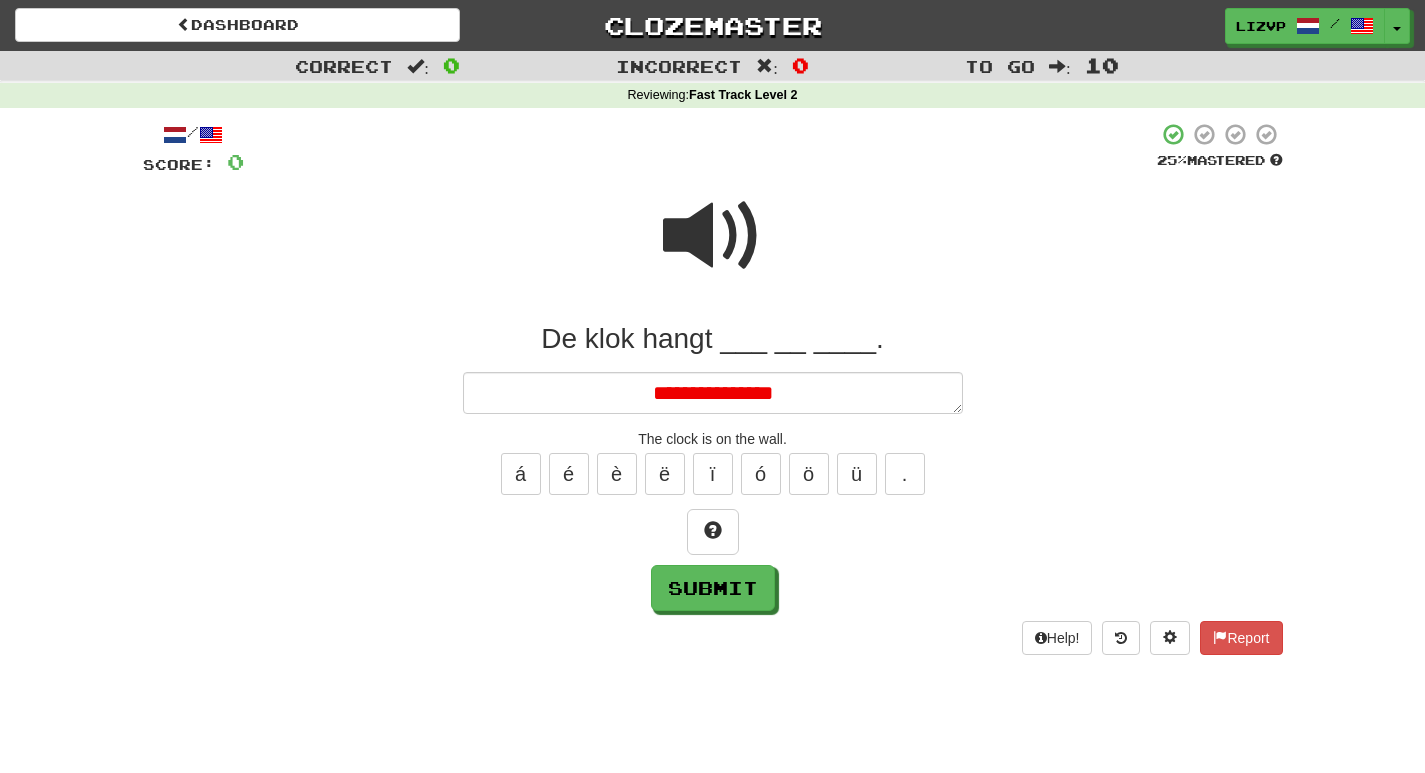 type on "*" 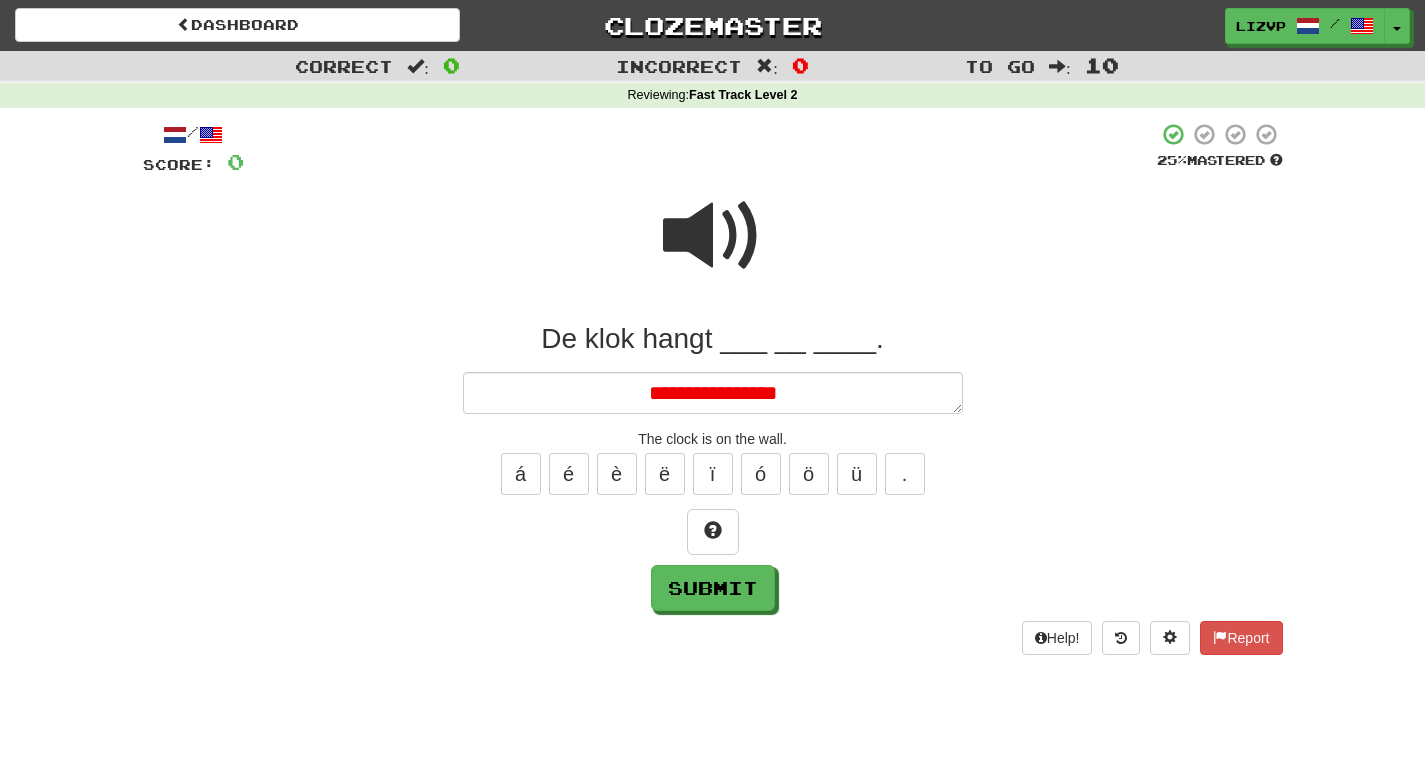 type on "*" 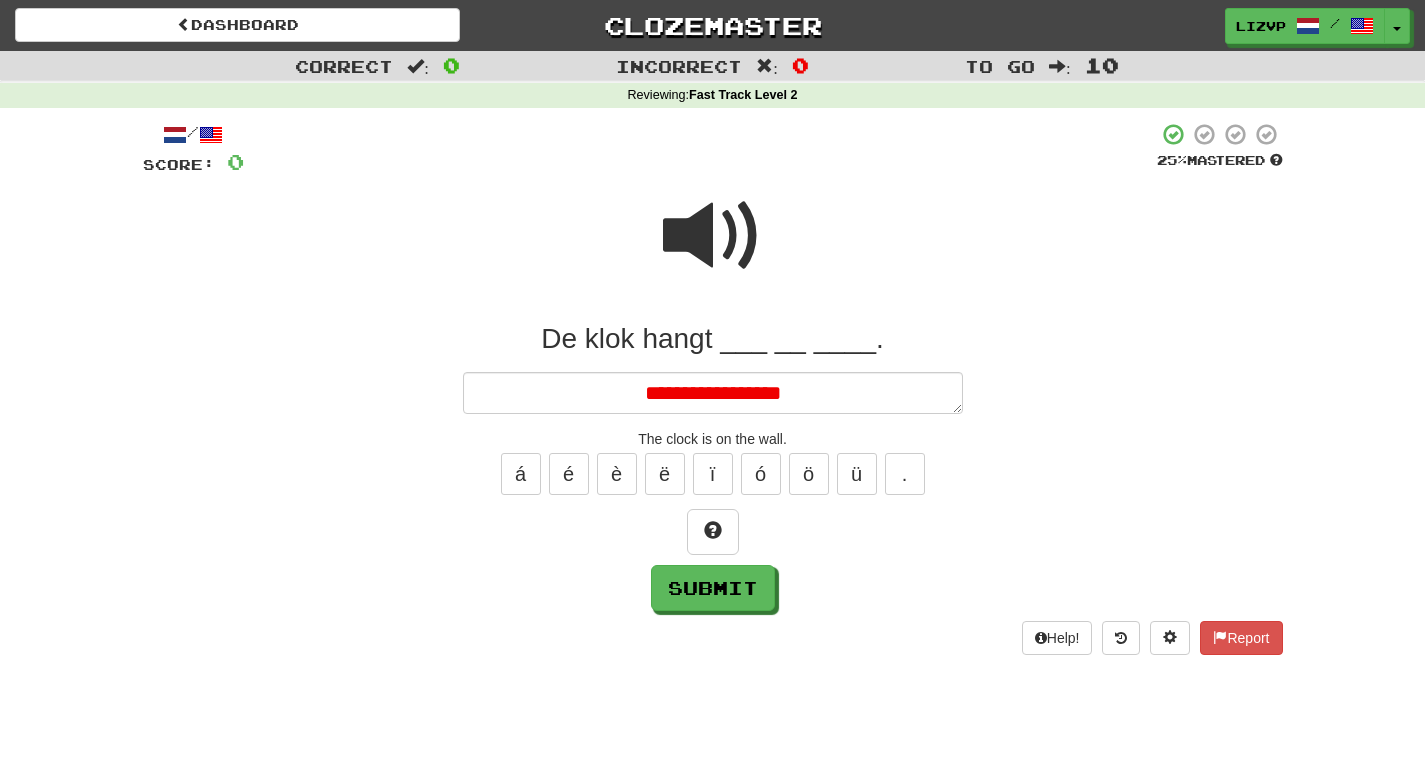 type on "*" 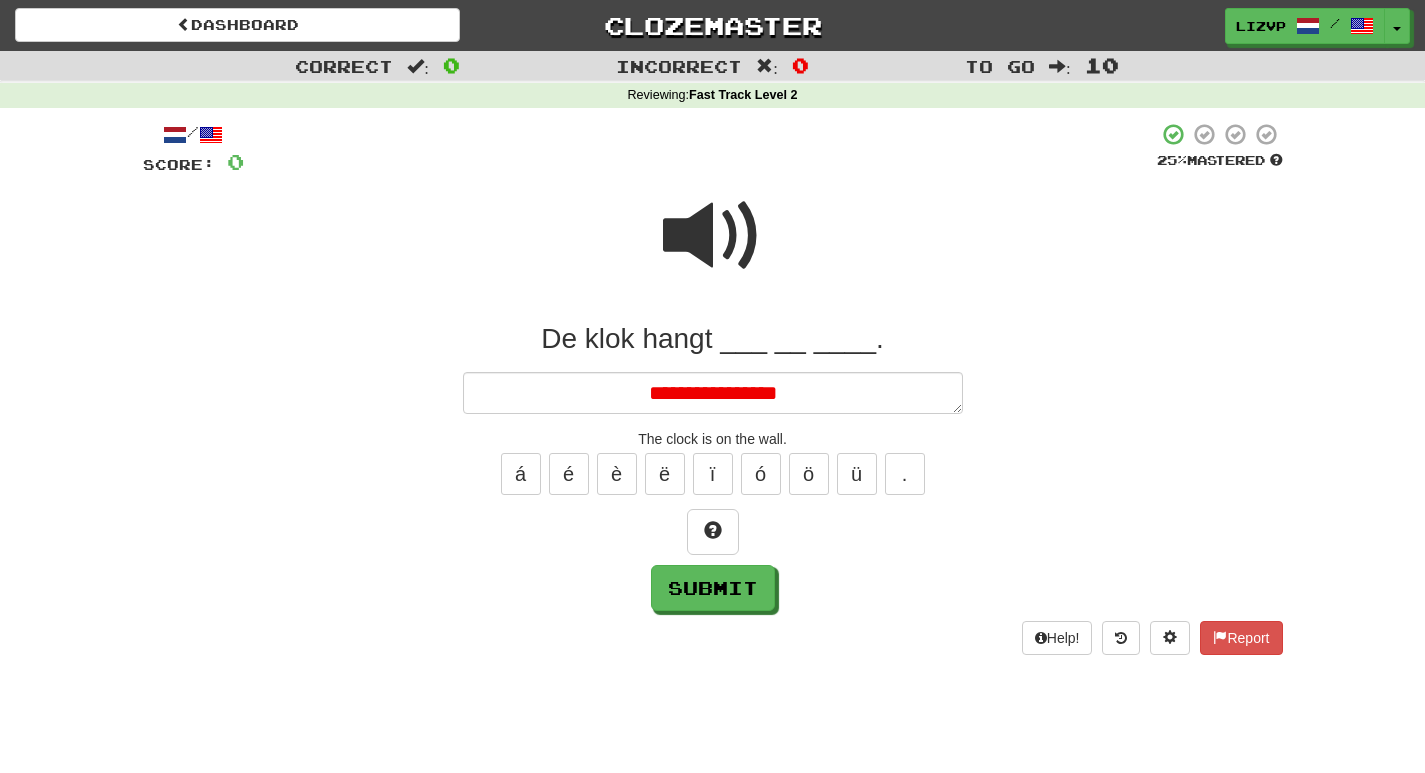 type on "*" 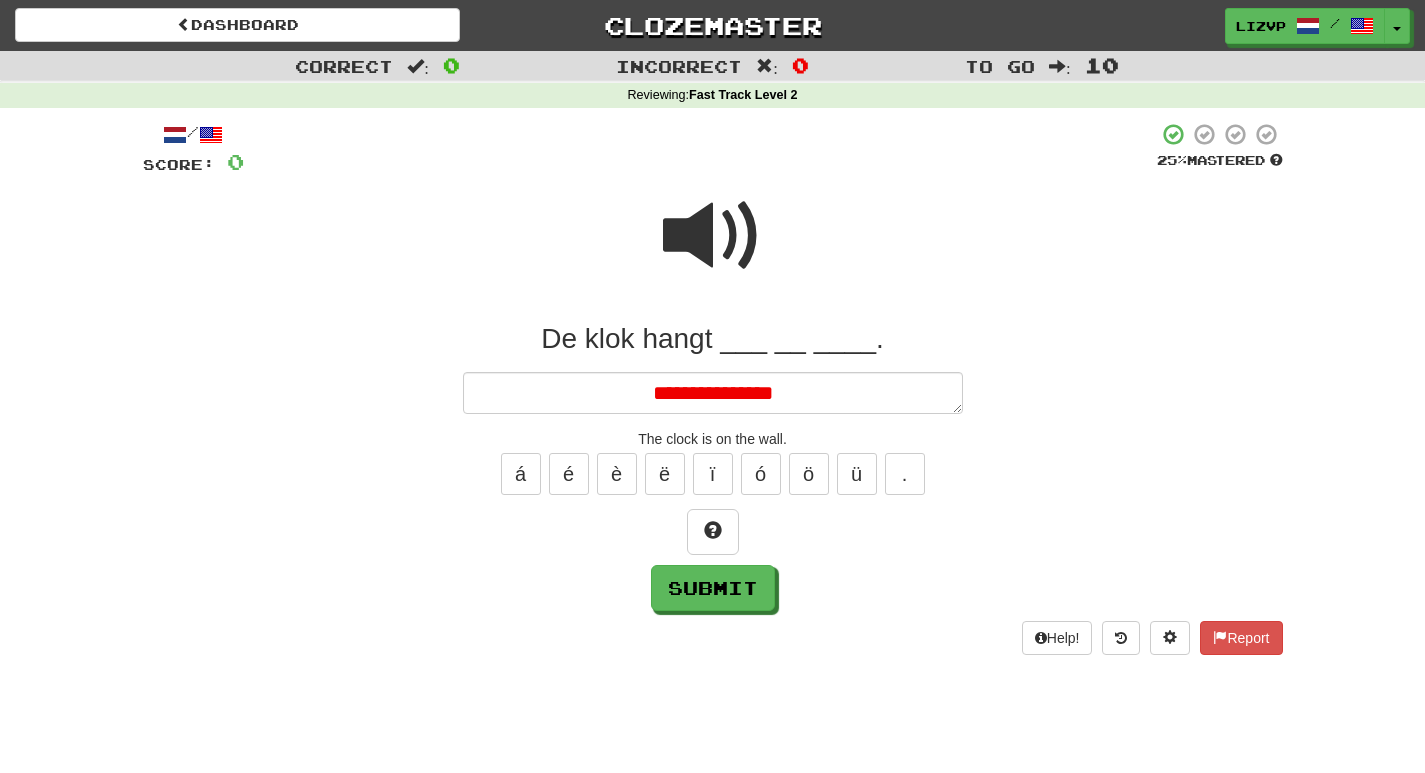 type on "*" 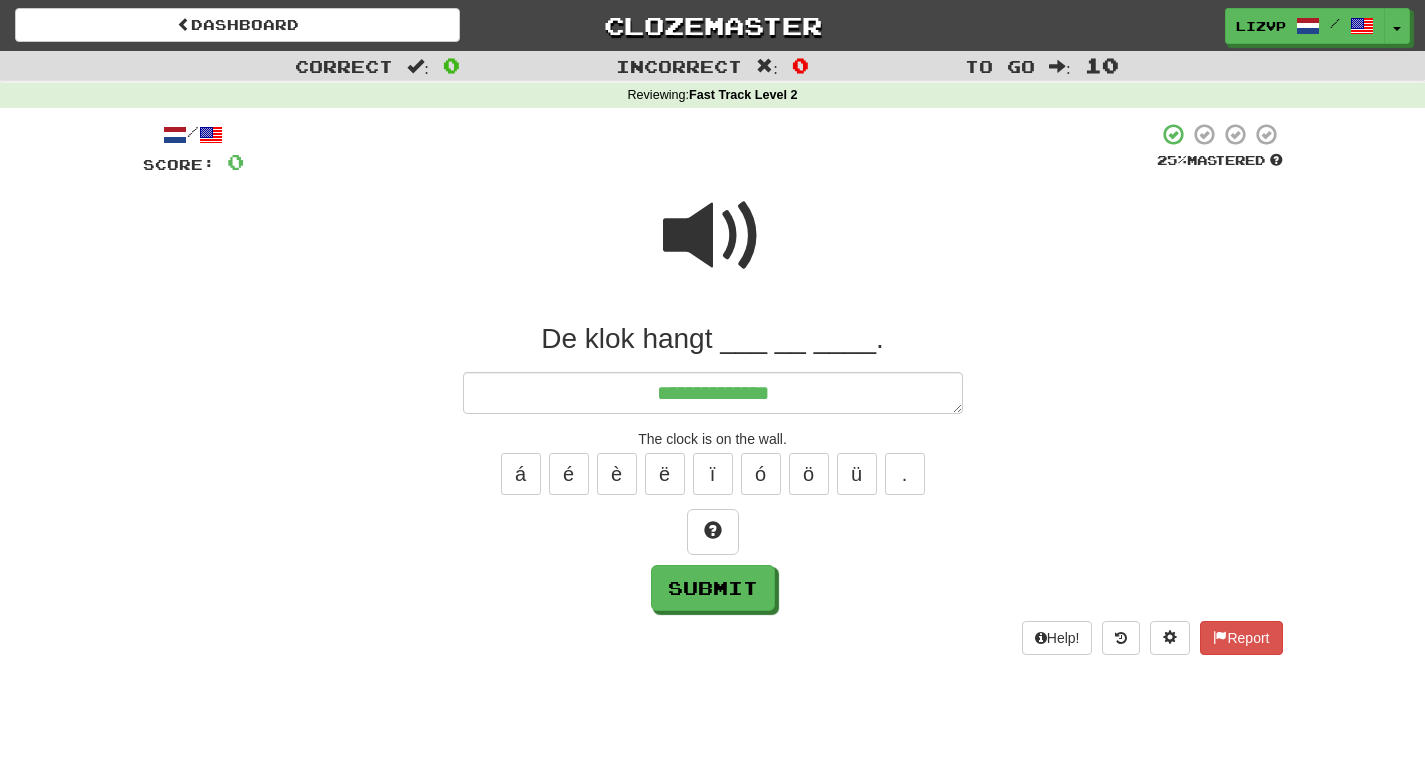 type on "*" 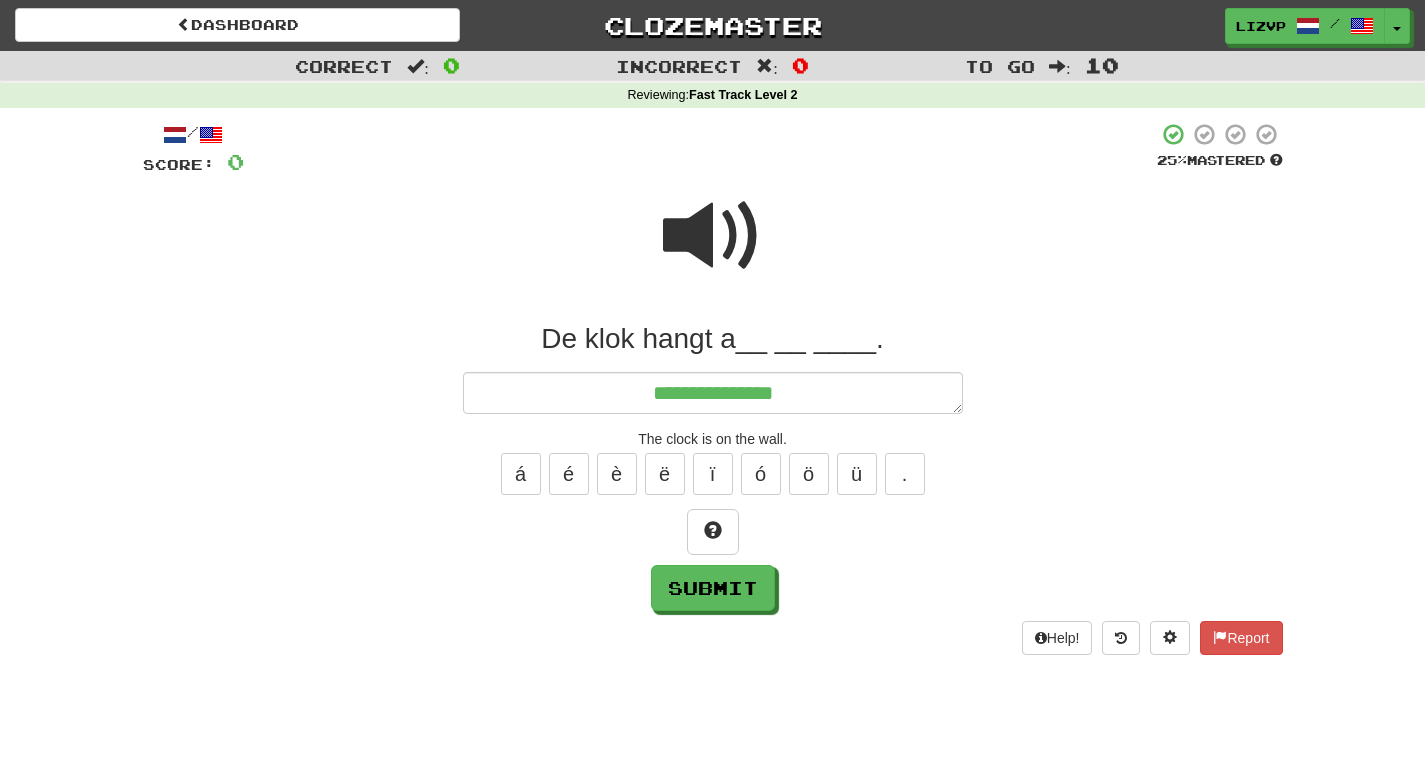 type on "*" 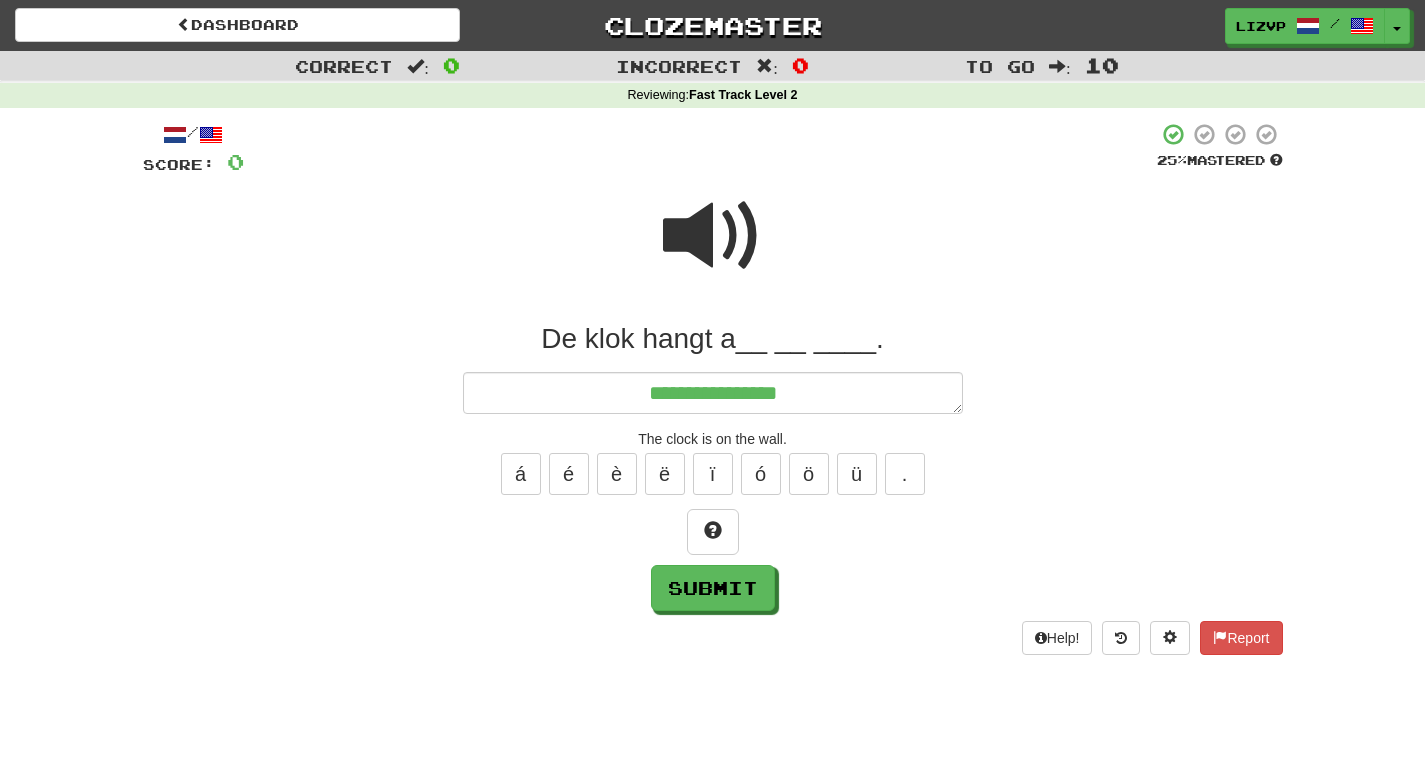 type on "*" 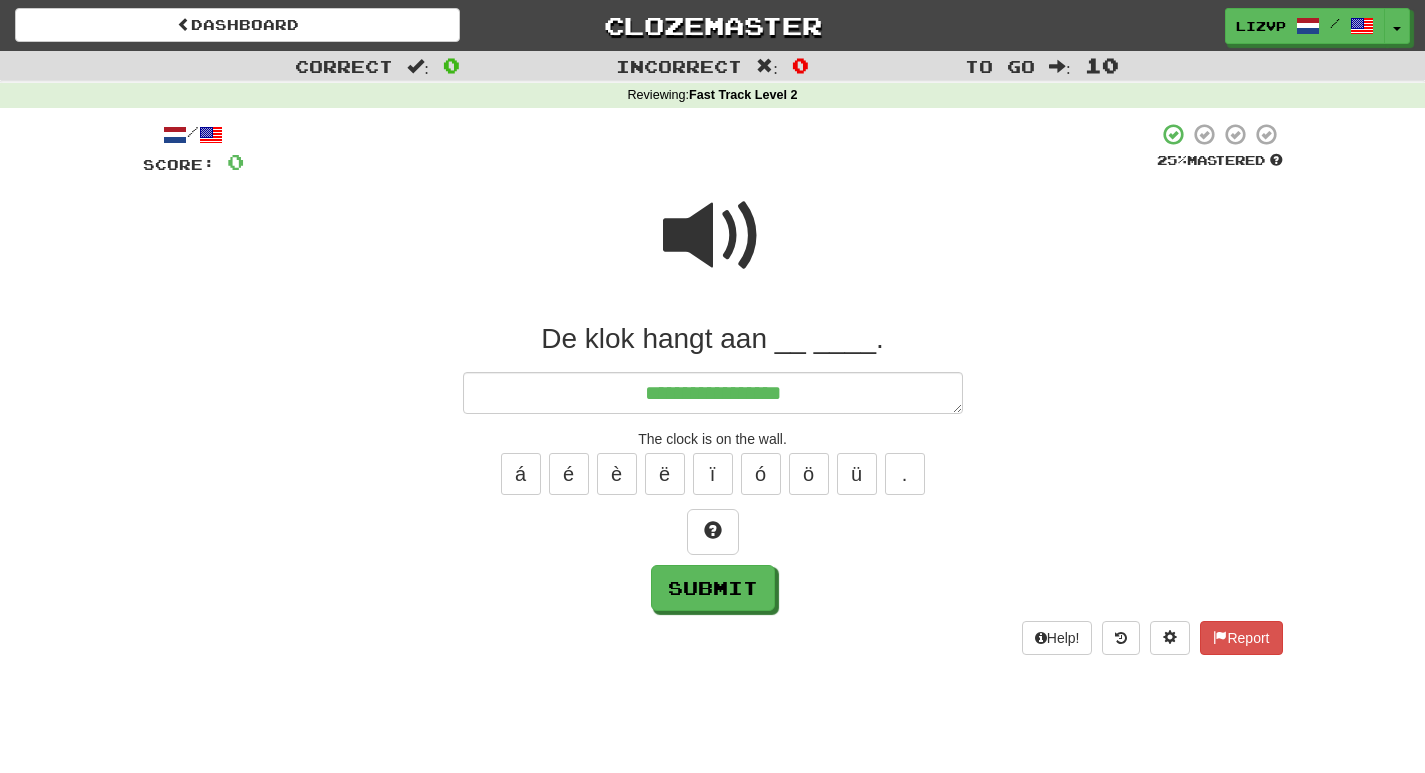 type on "*" 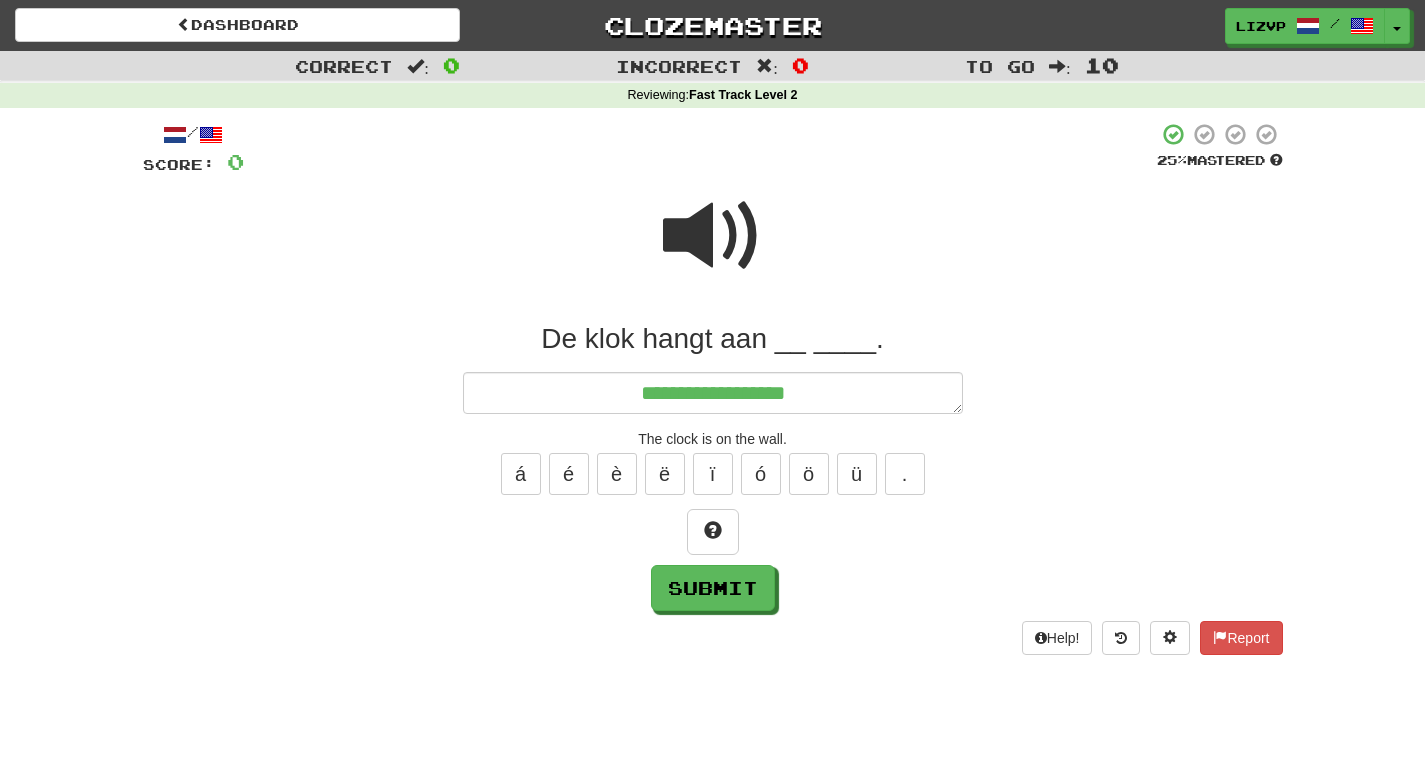 type on "*" 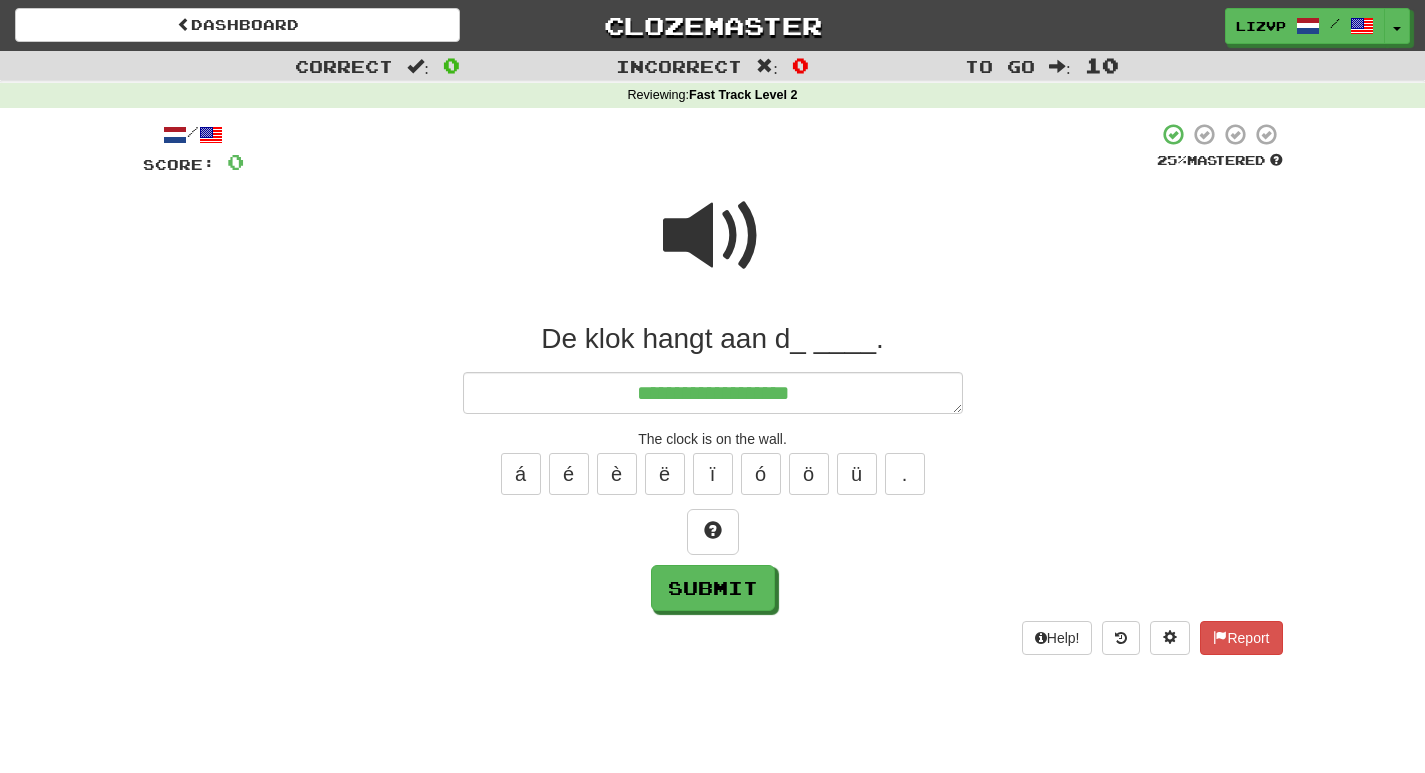 type on "*" 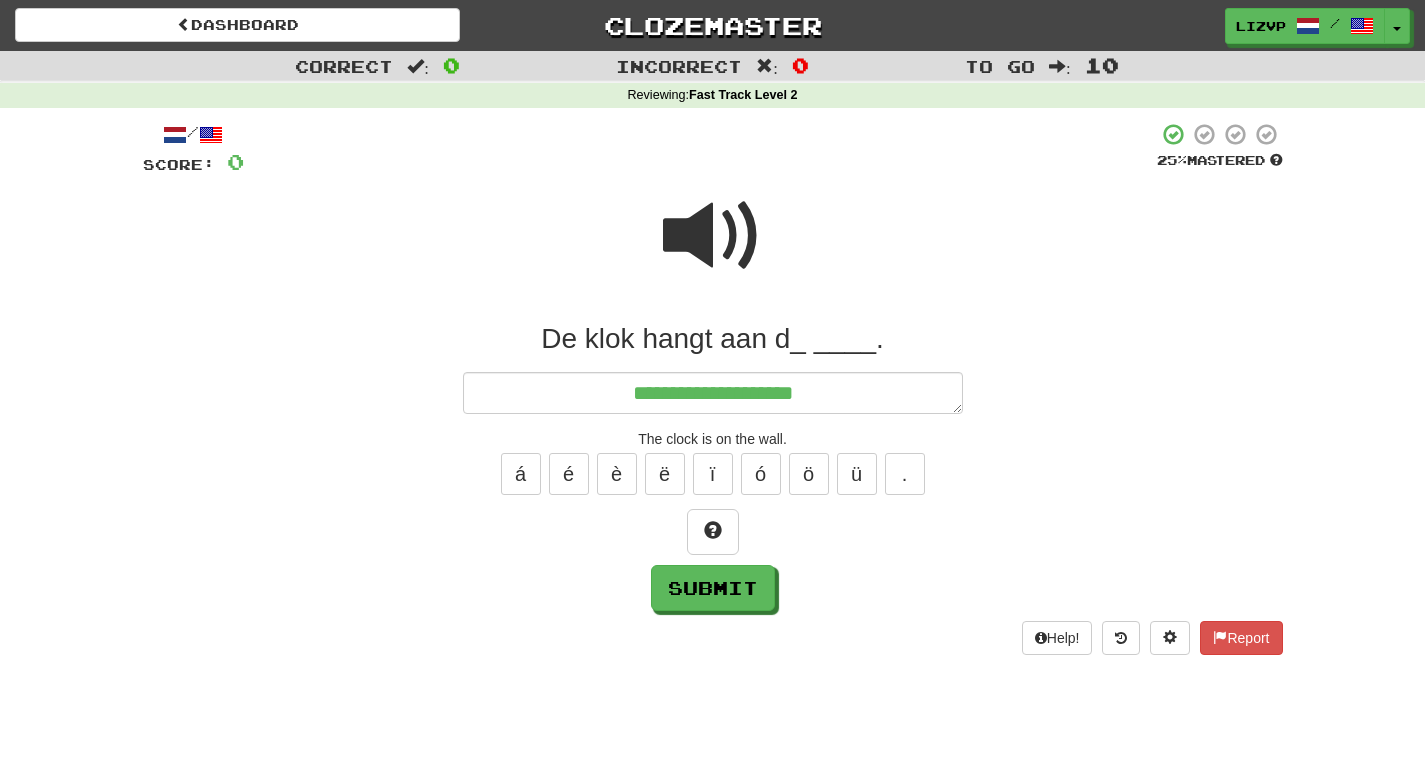 type on "*" 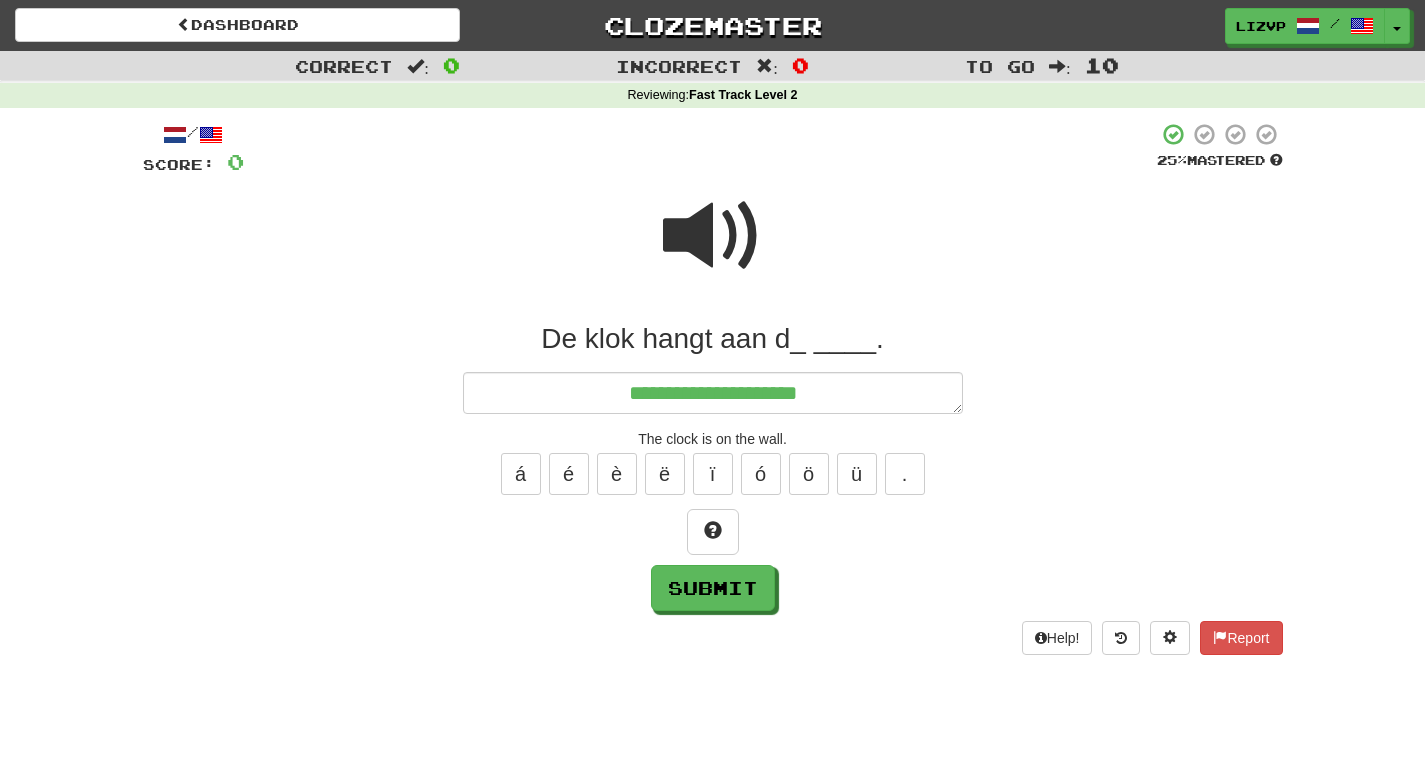 type on "*" 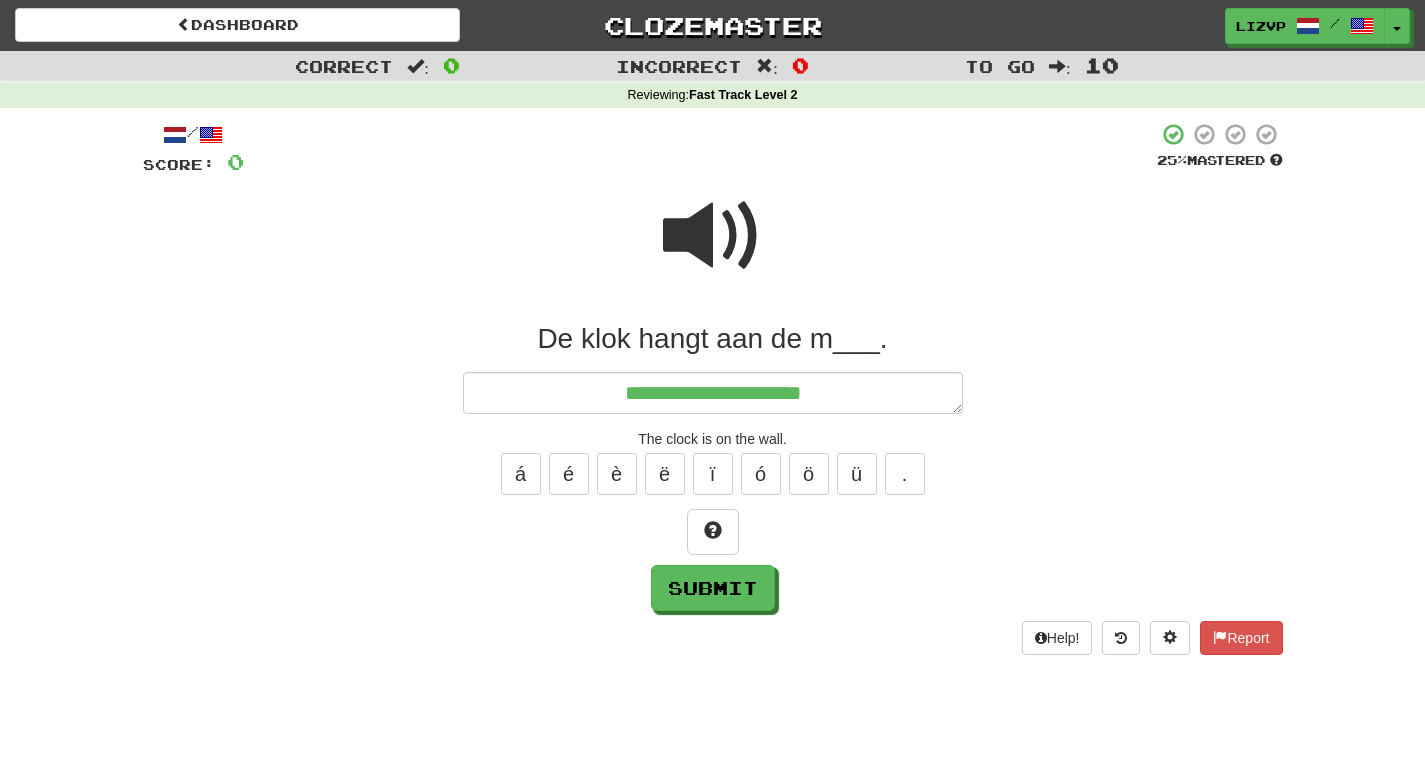 type on "*" 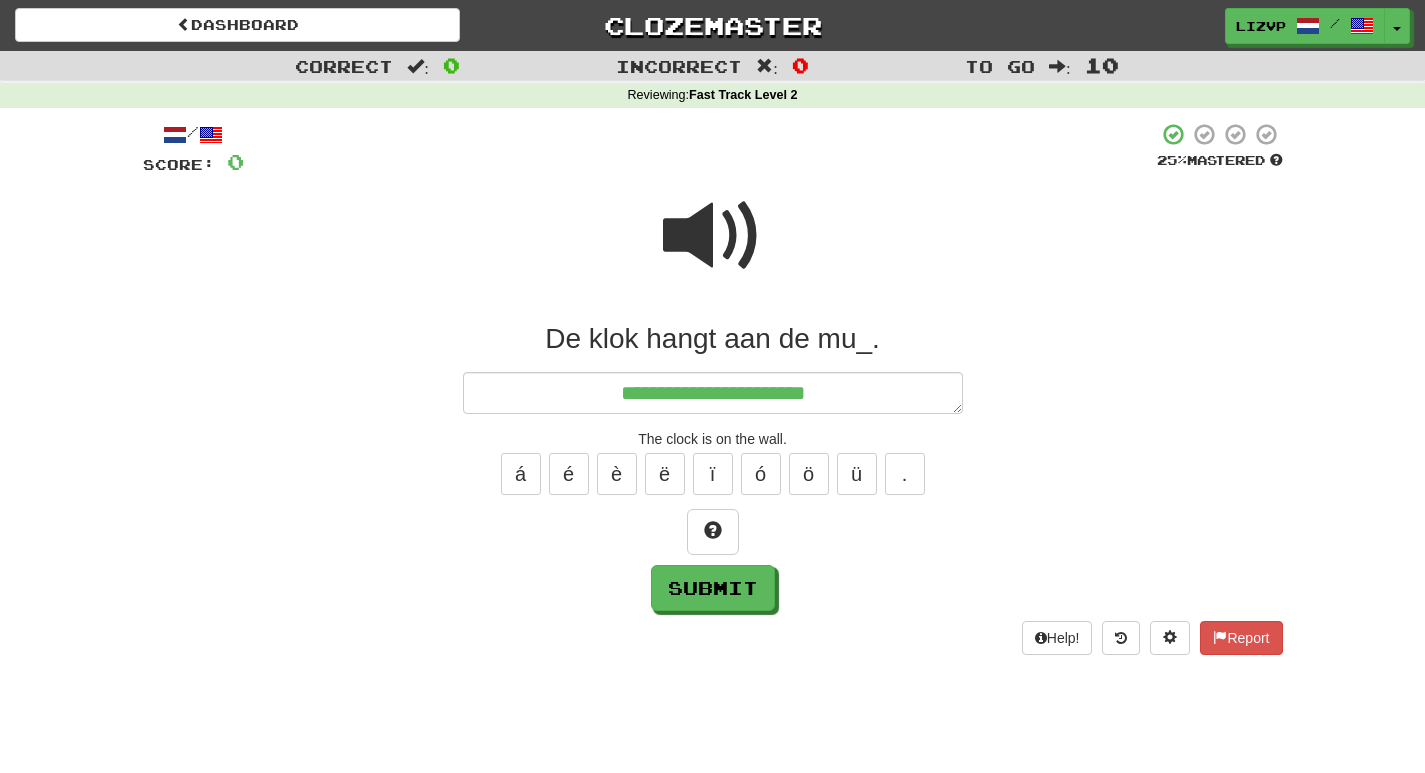 type on "*" 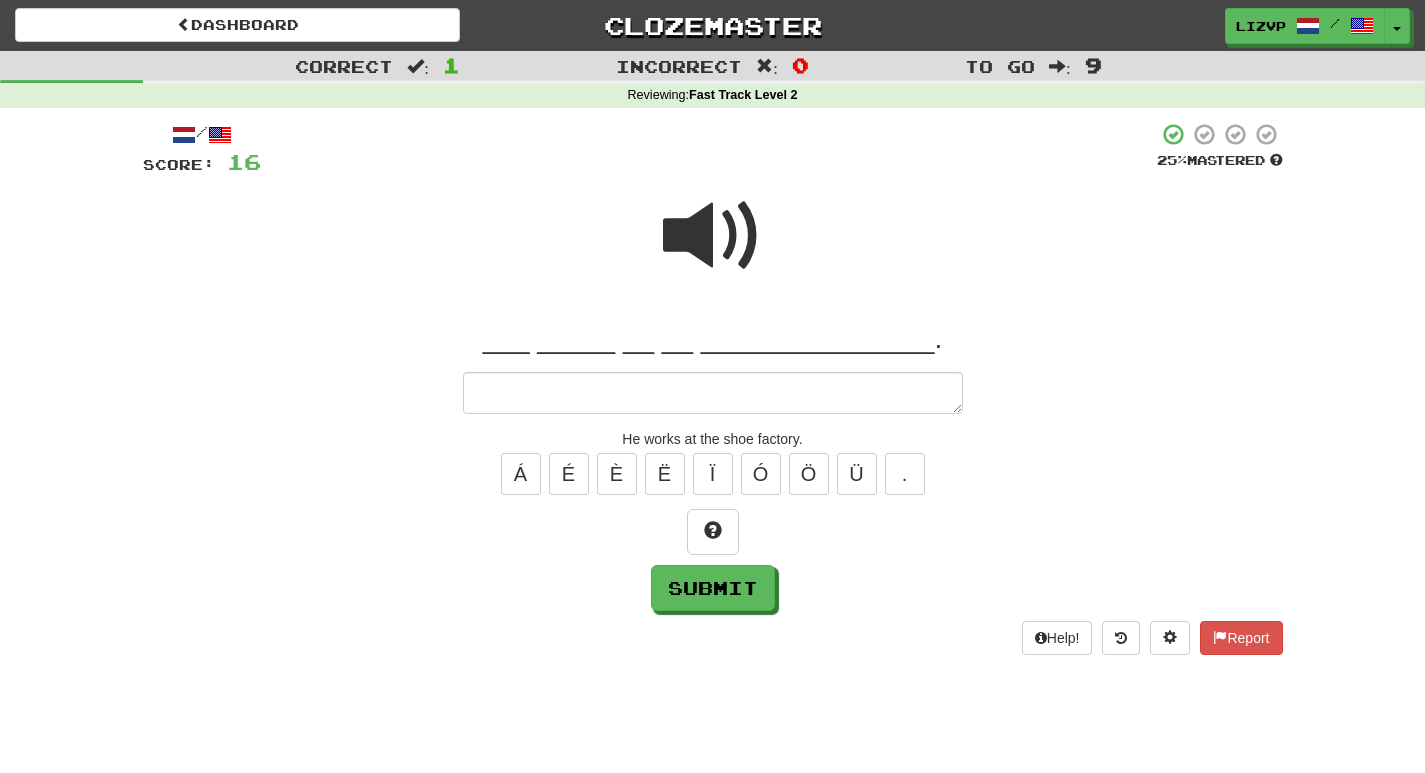 type on "*" 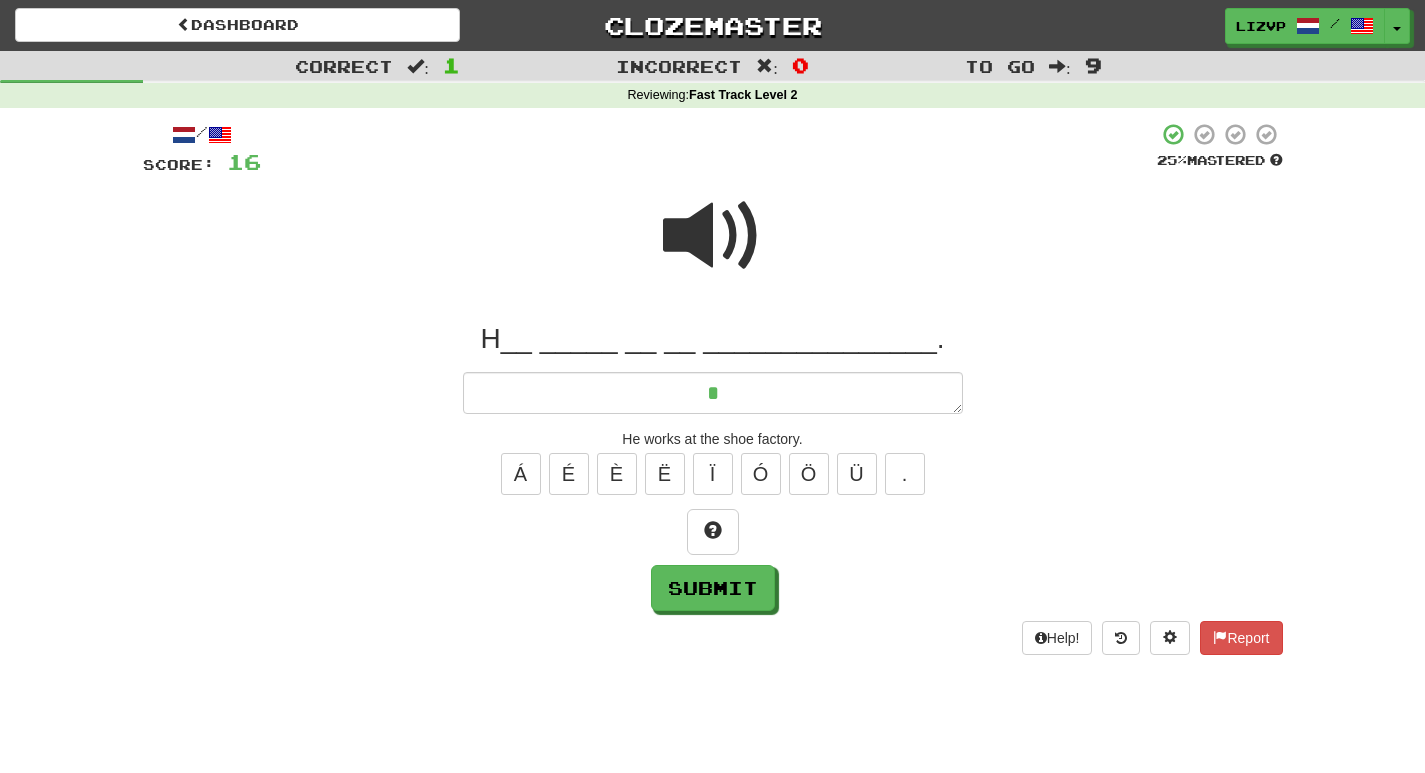 type on "*" 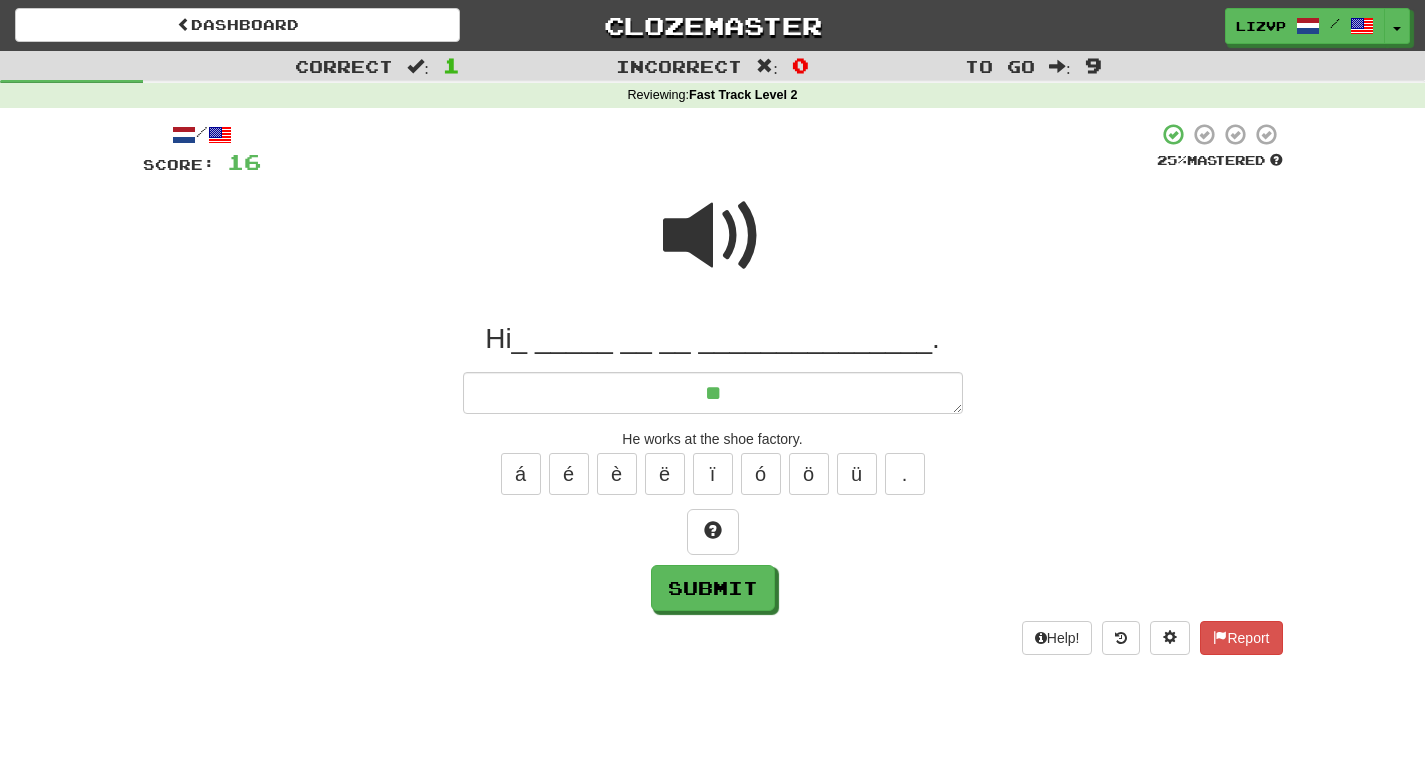 type on "*" 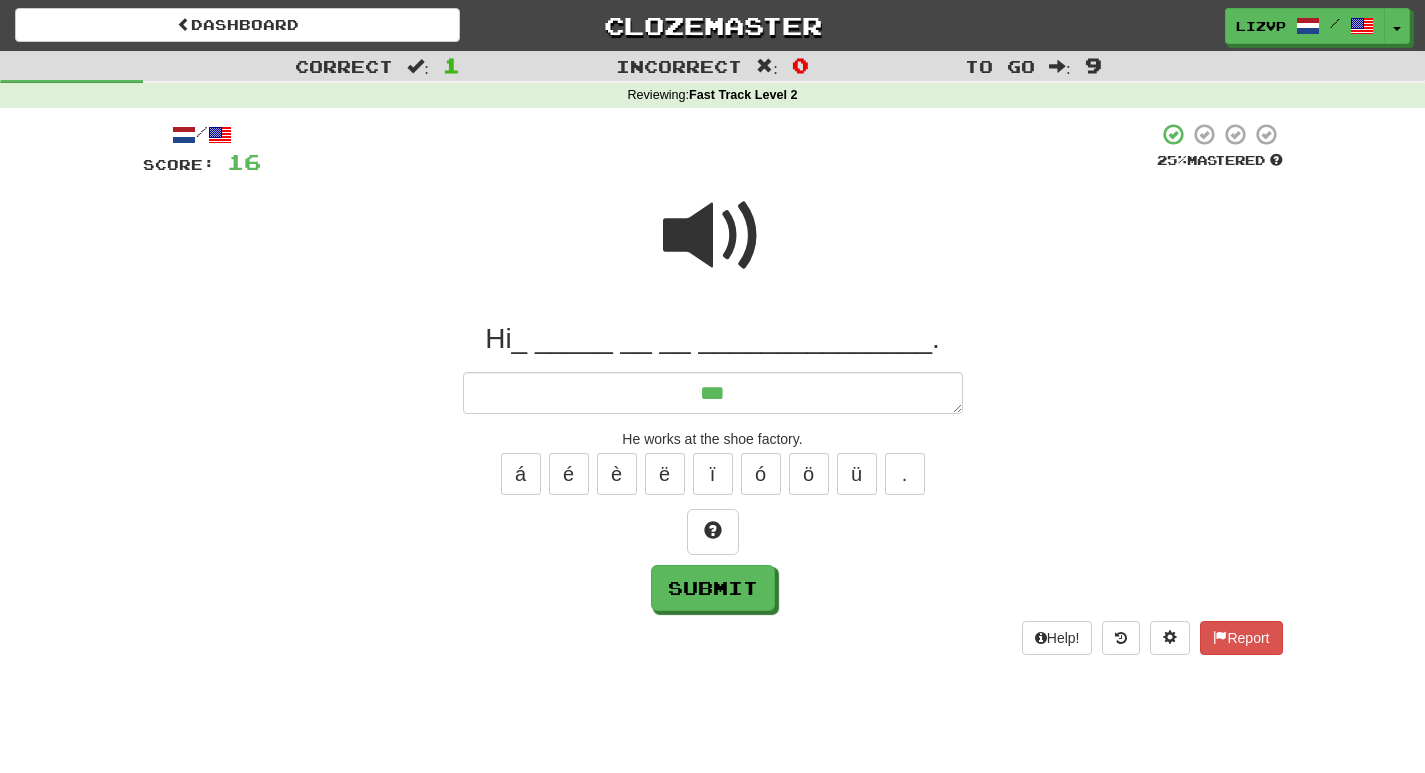 type on "*" 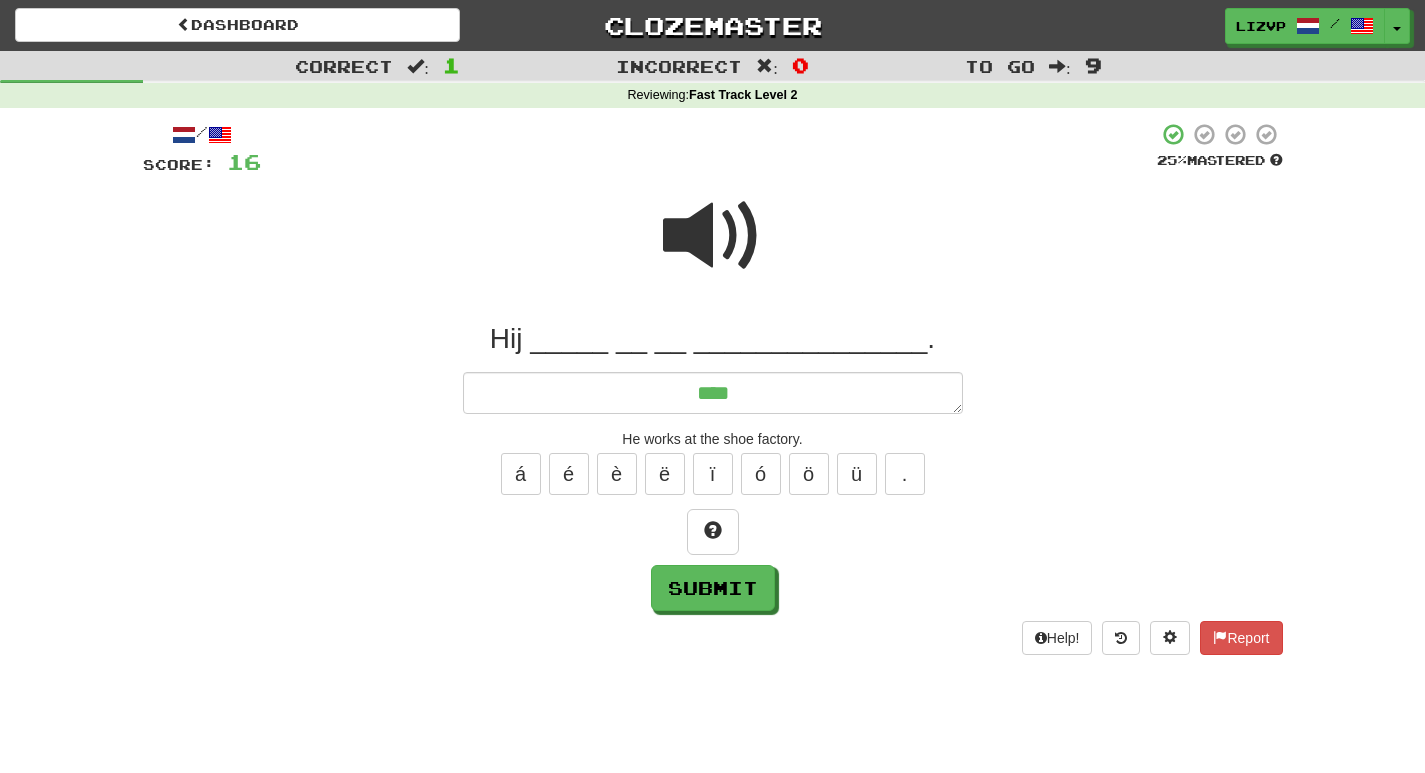 type on "*" 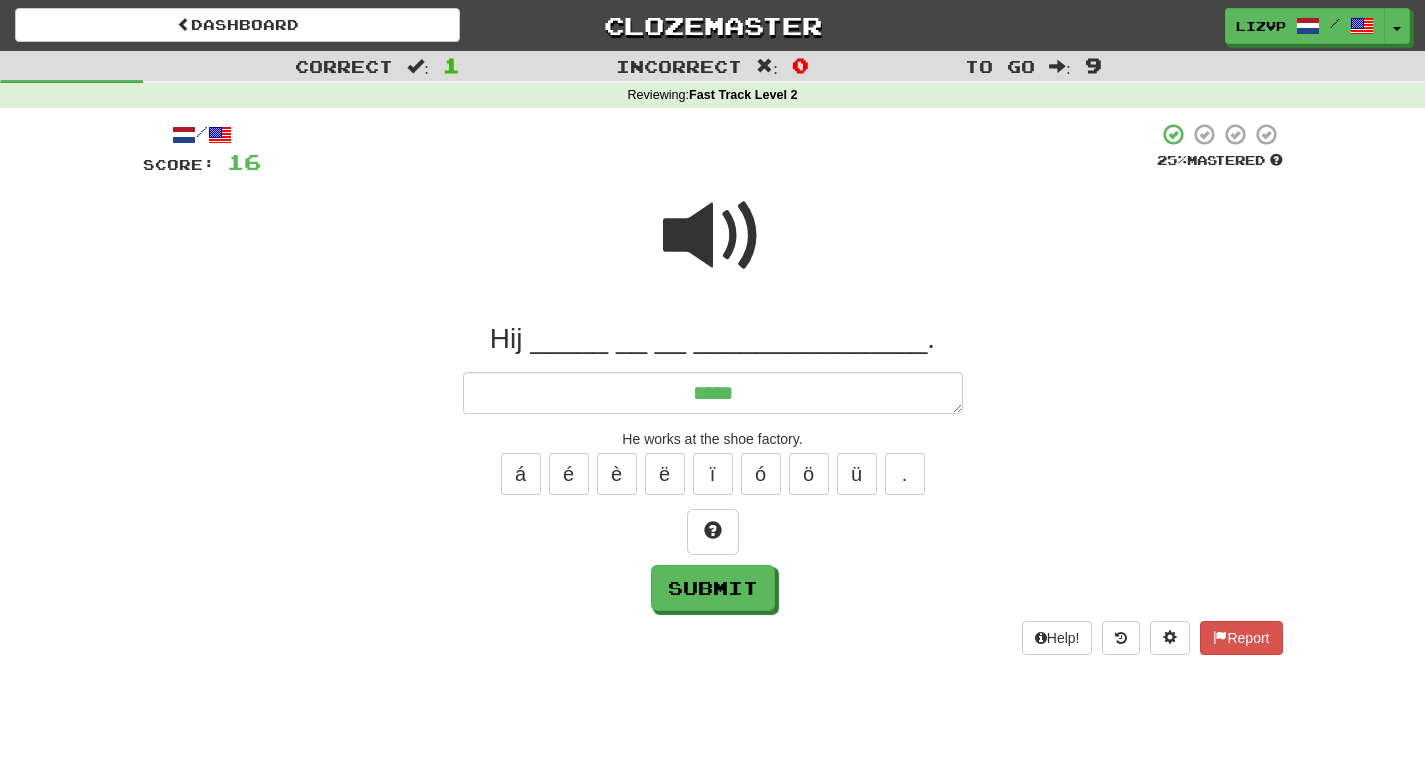 type on "*" 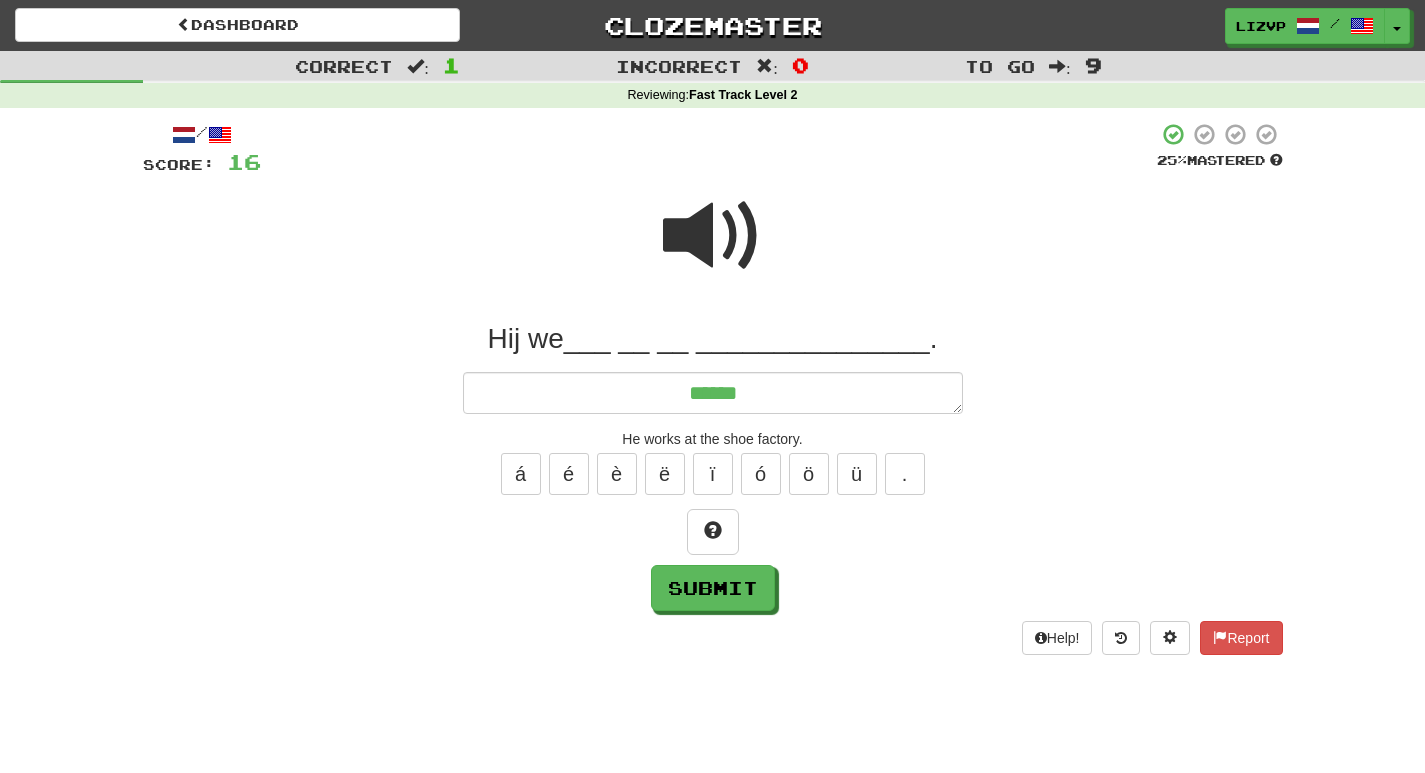 type on "*" 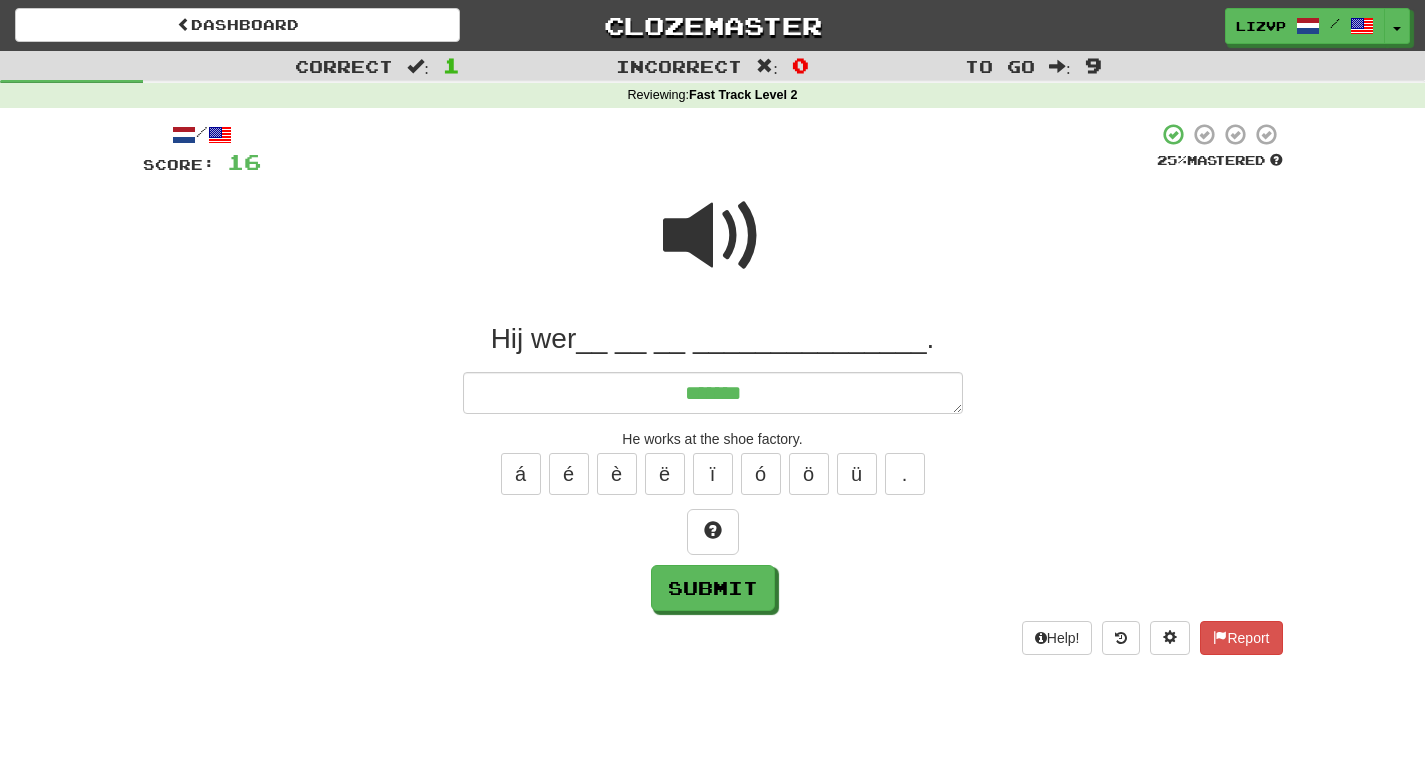 type on "*" 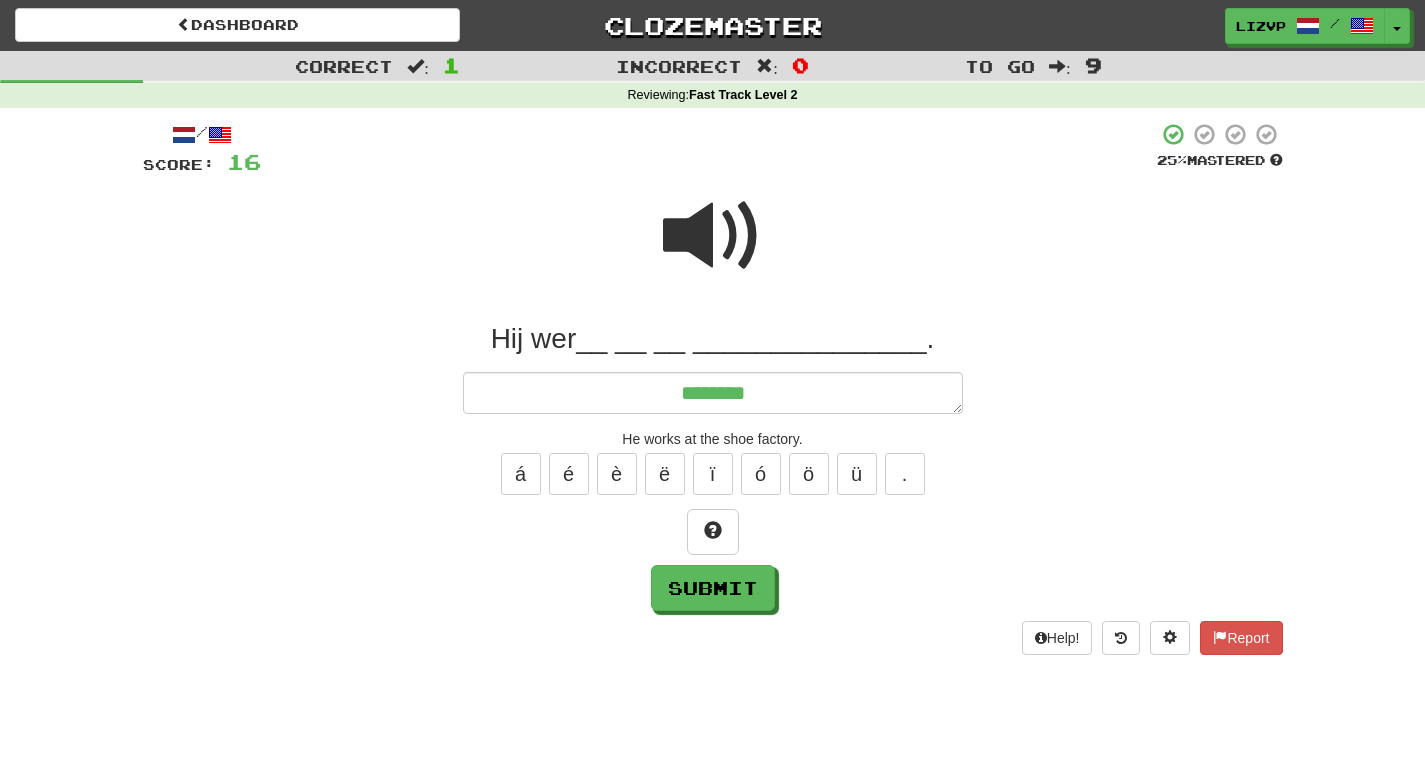 type on "*" 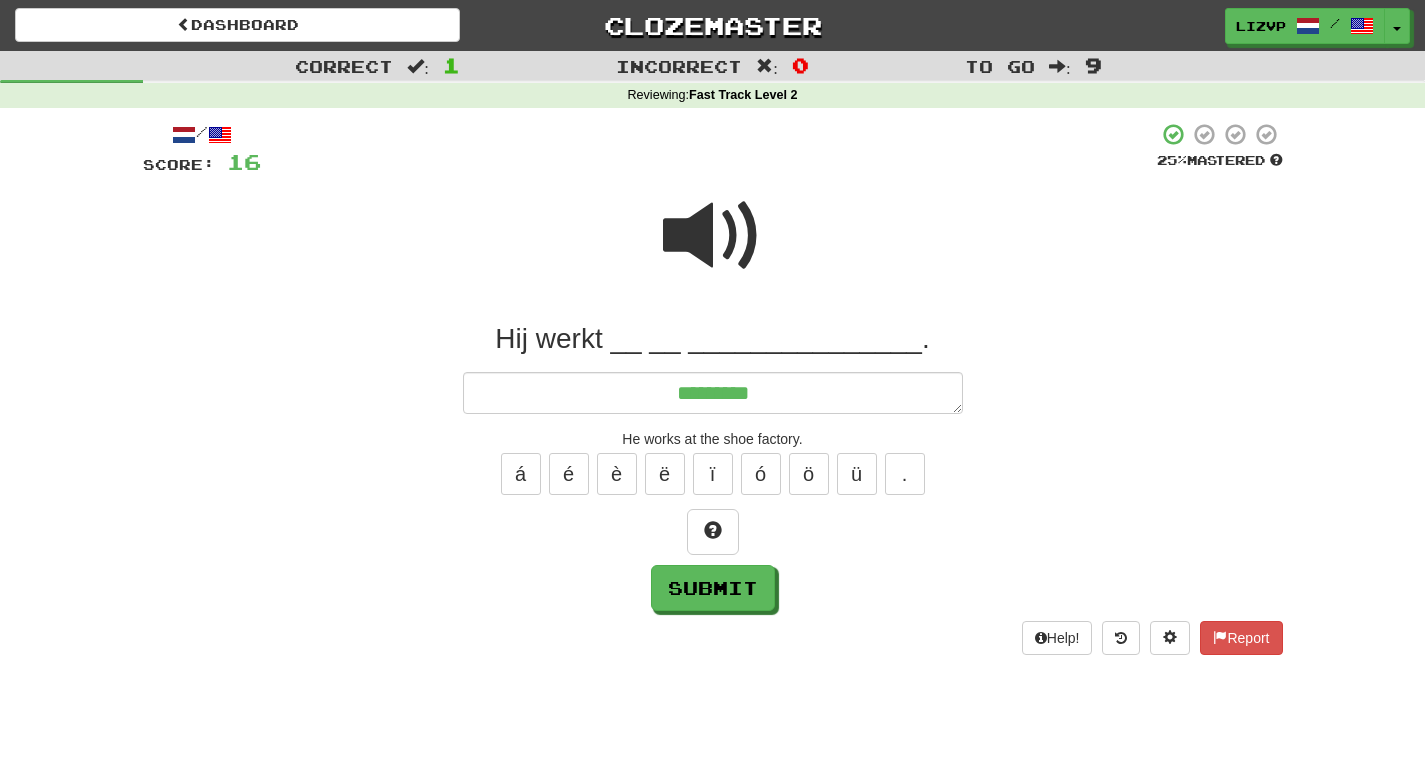 type on "*" 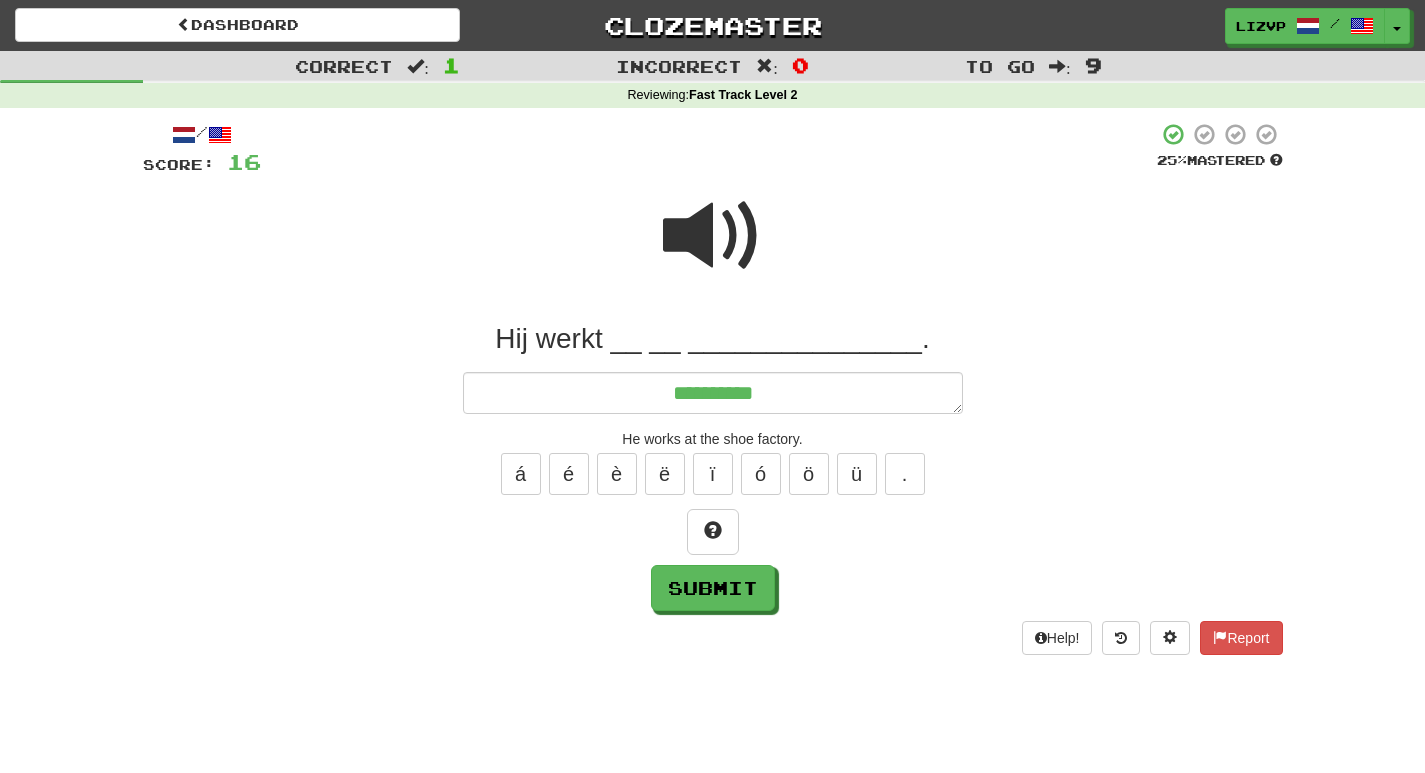 type on "*" 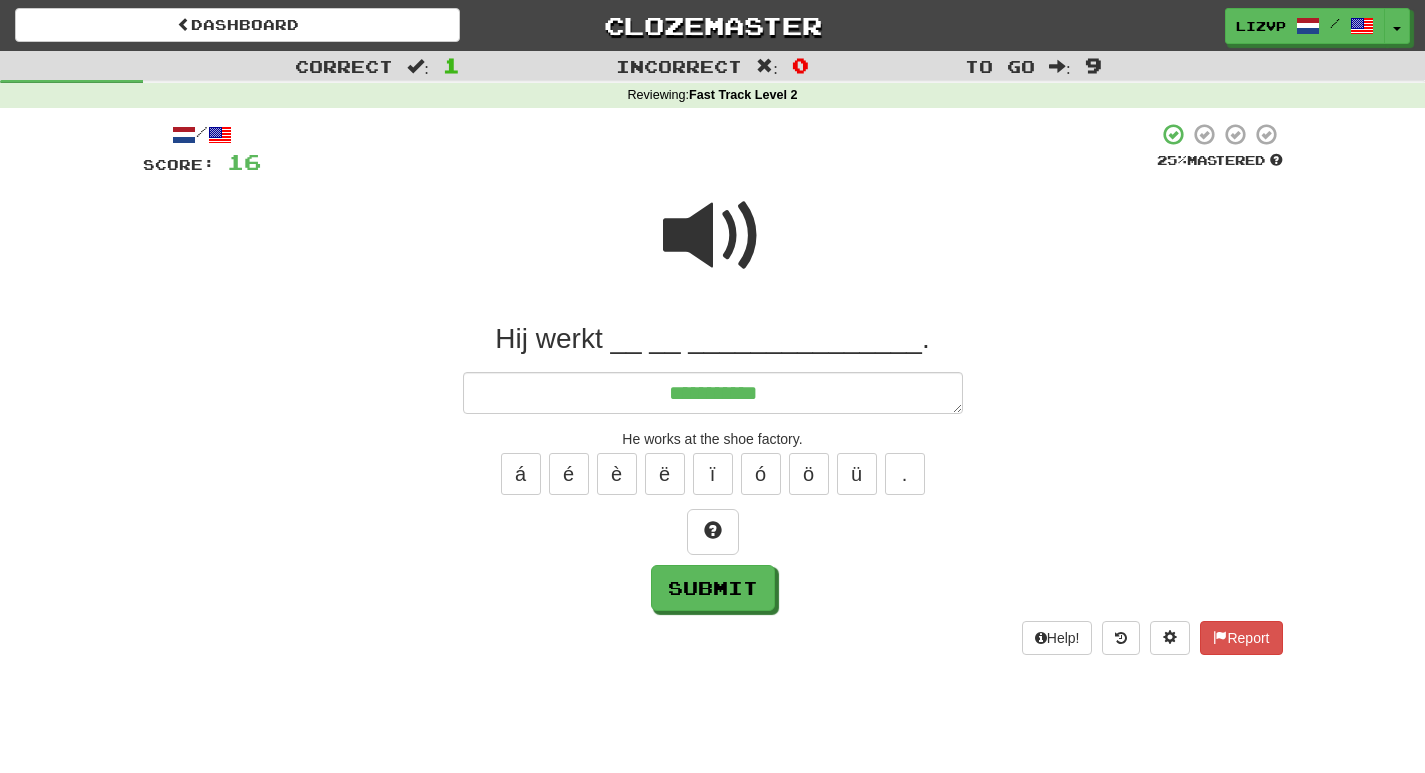 type on "*" 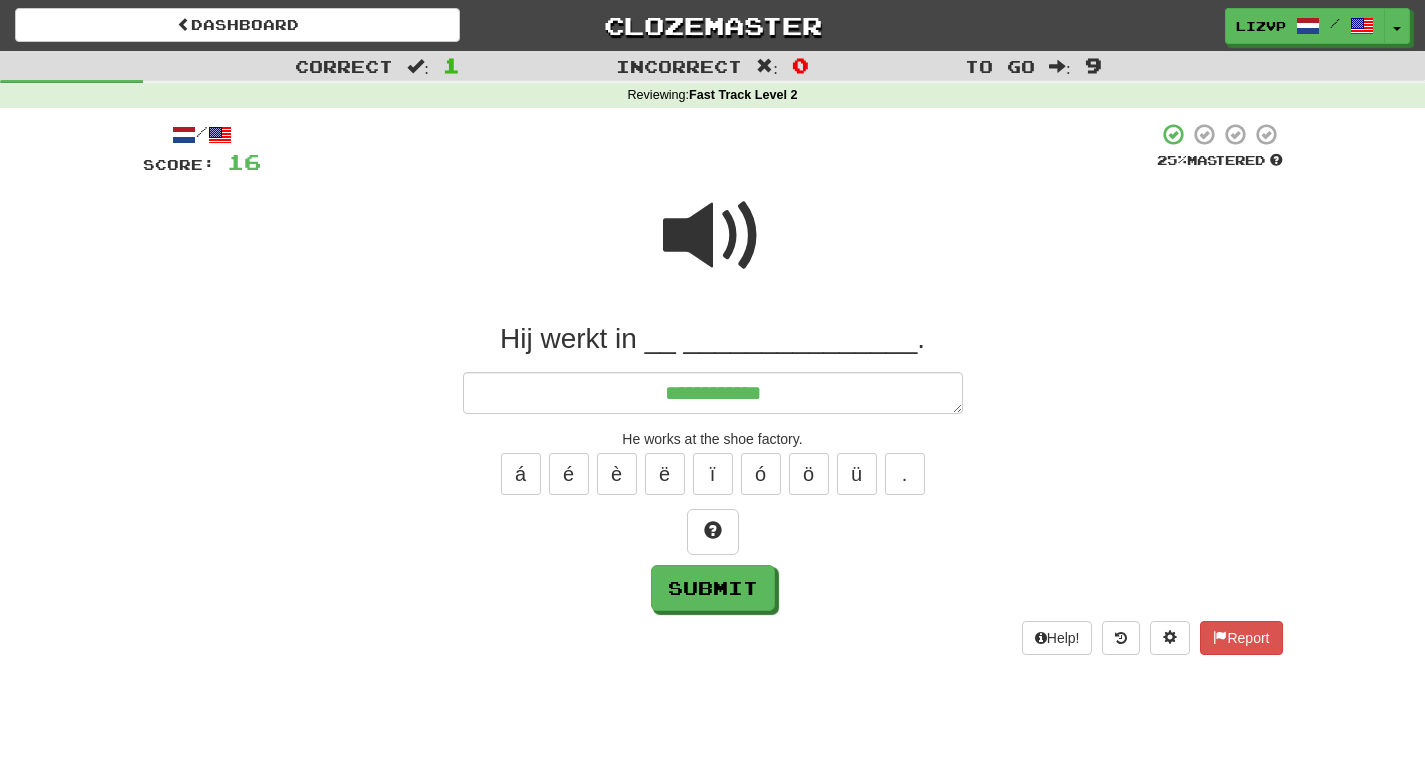 type on "*" 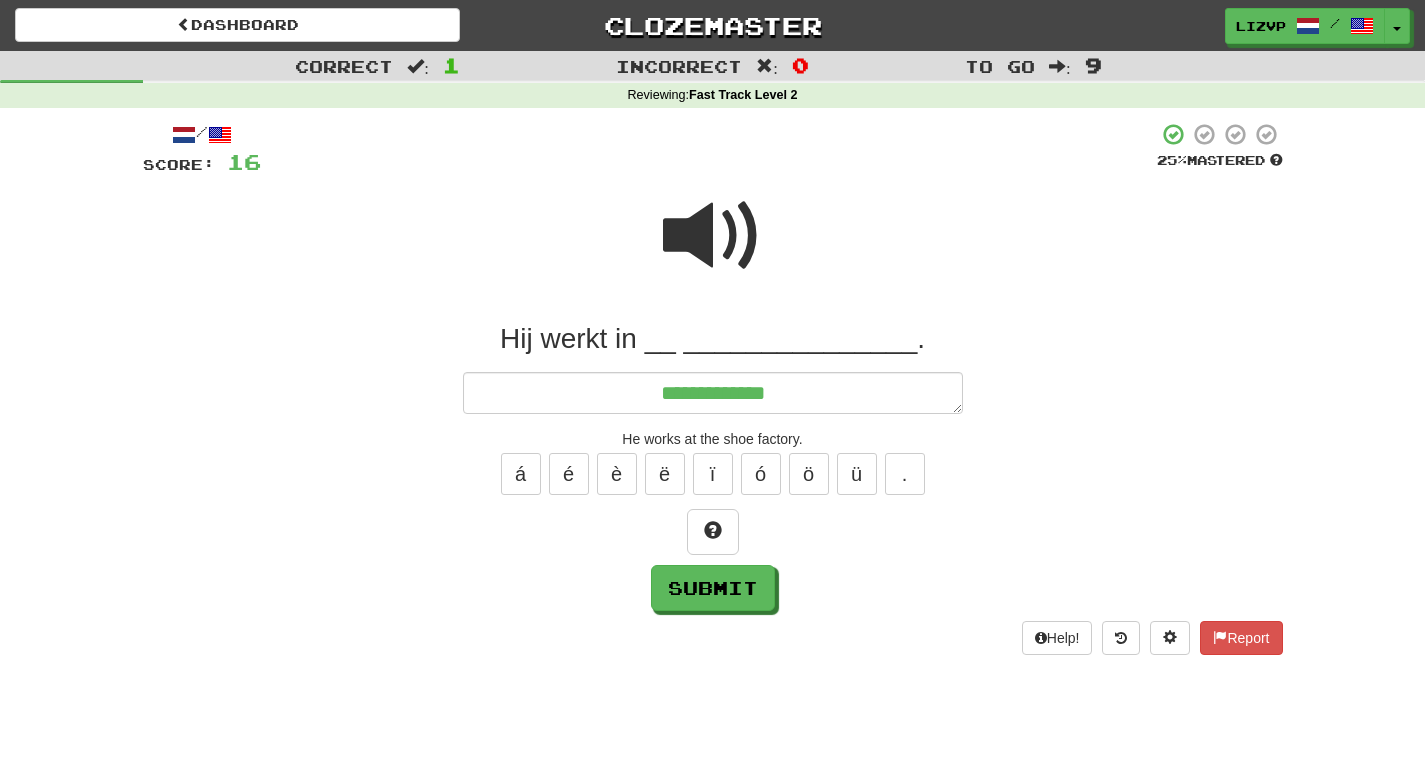 type on "**********" 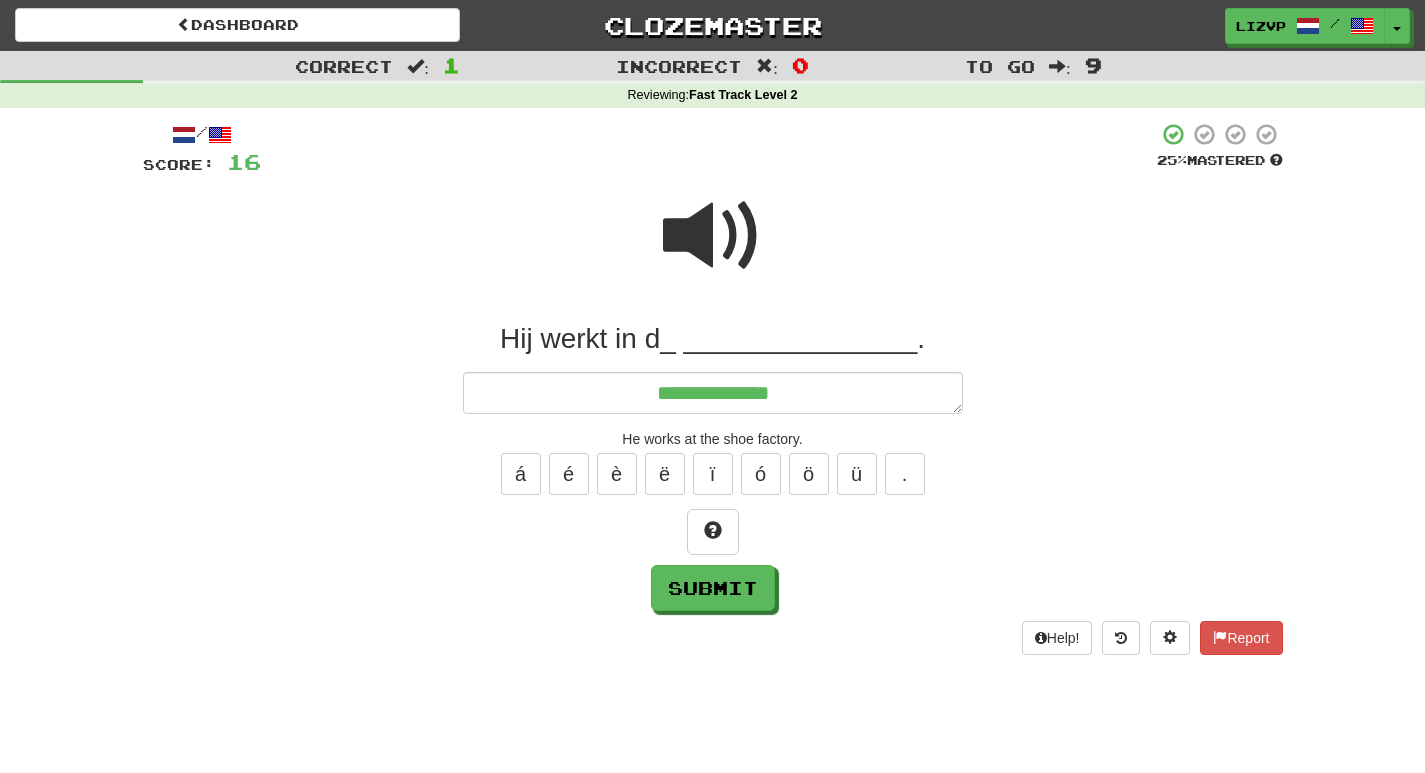 type on "*" 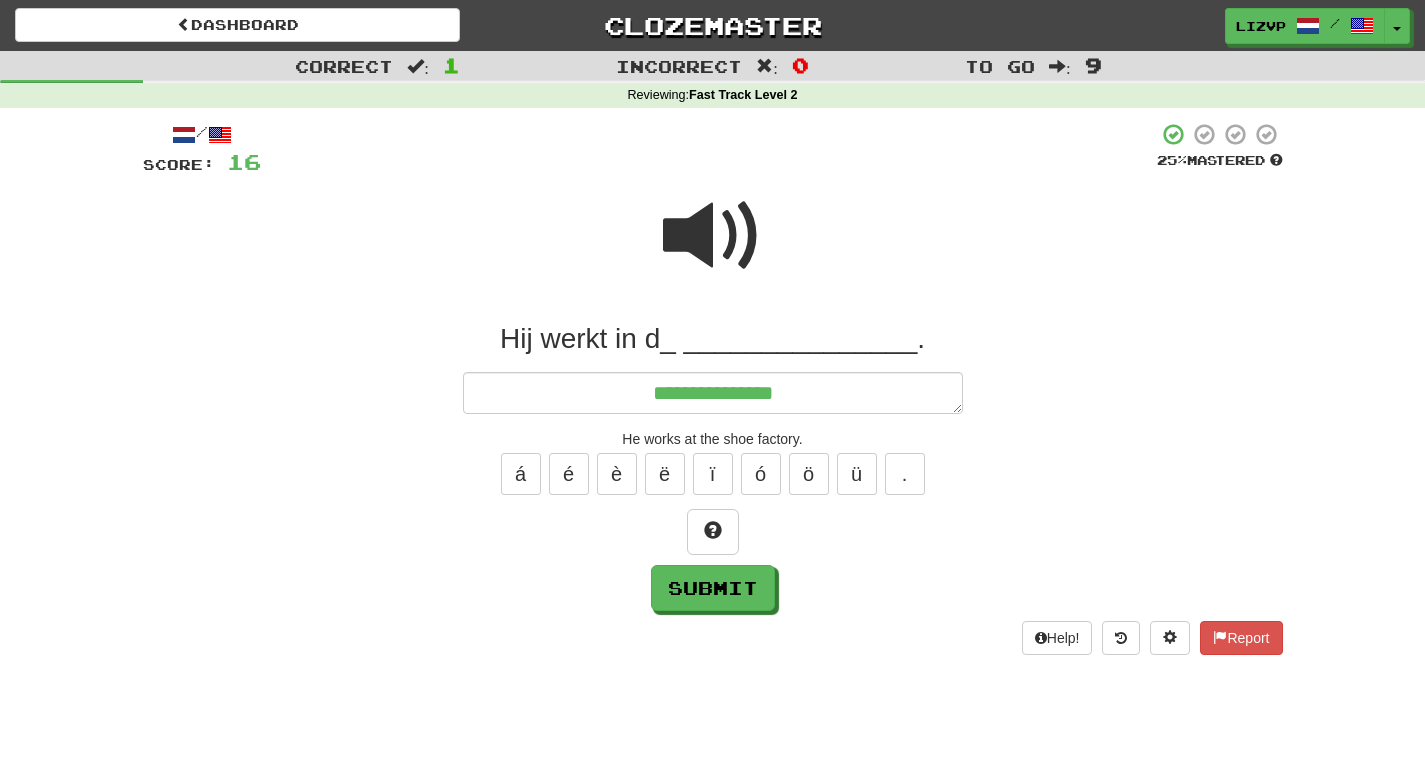 type on "*" 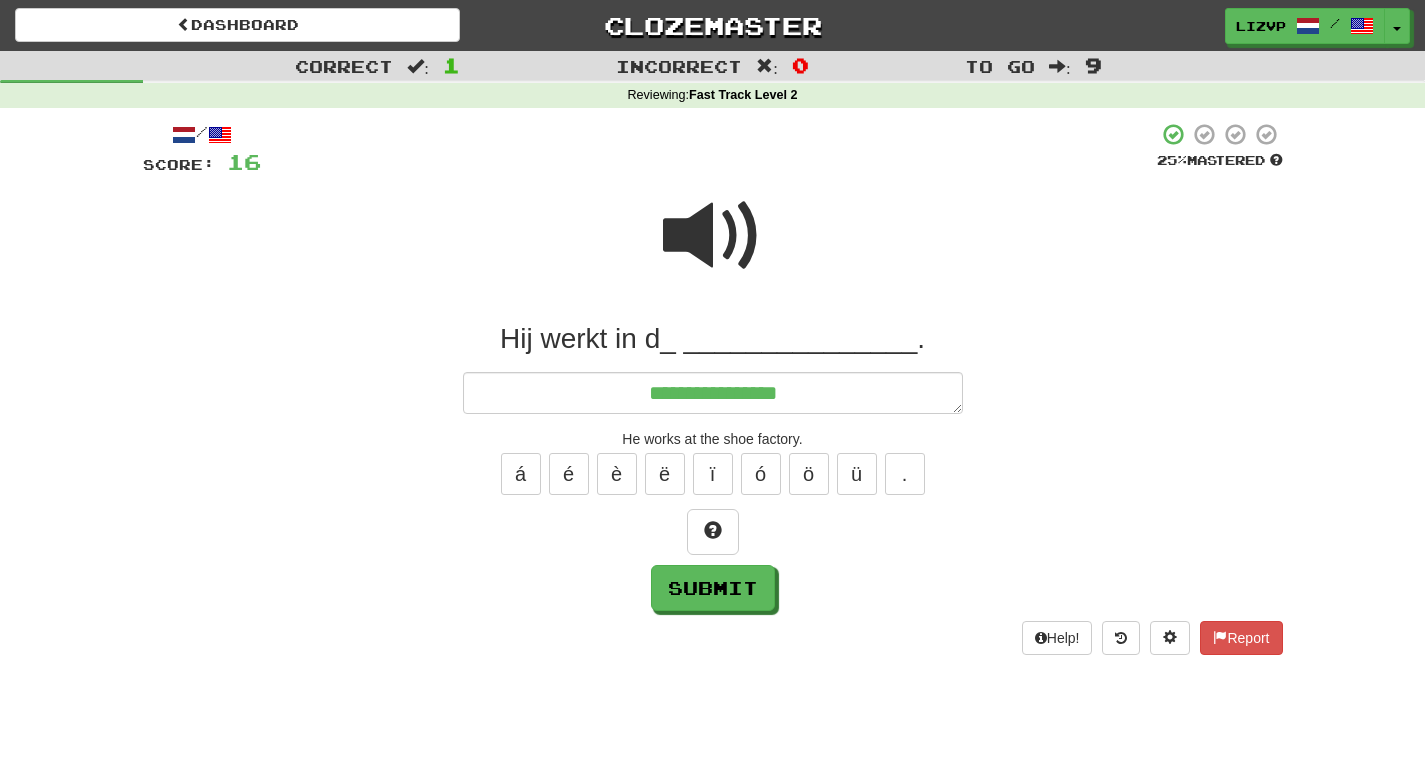 type on "*" 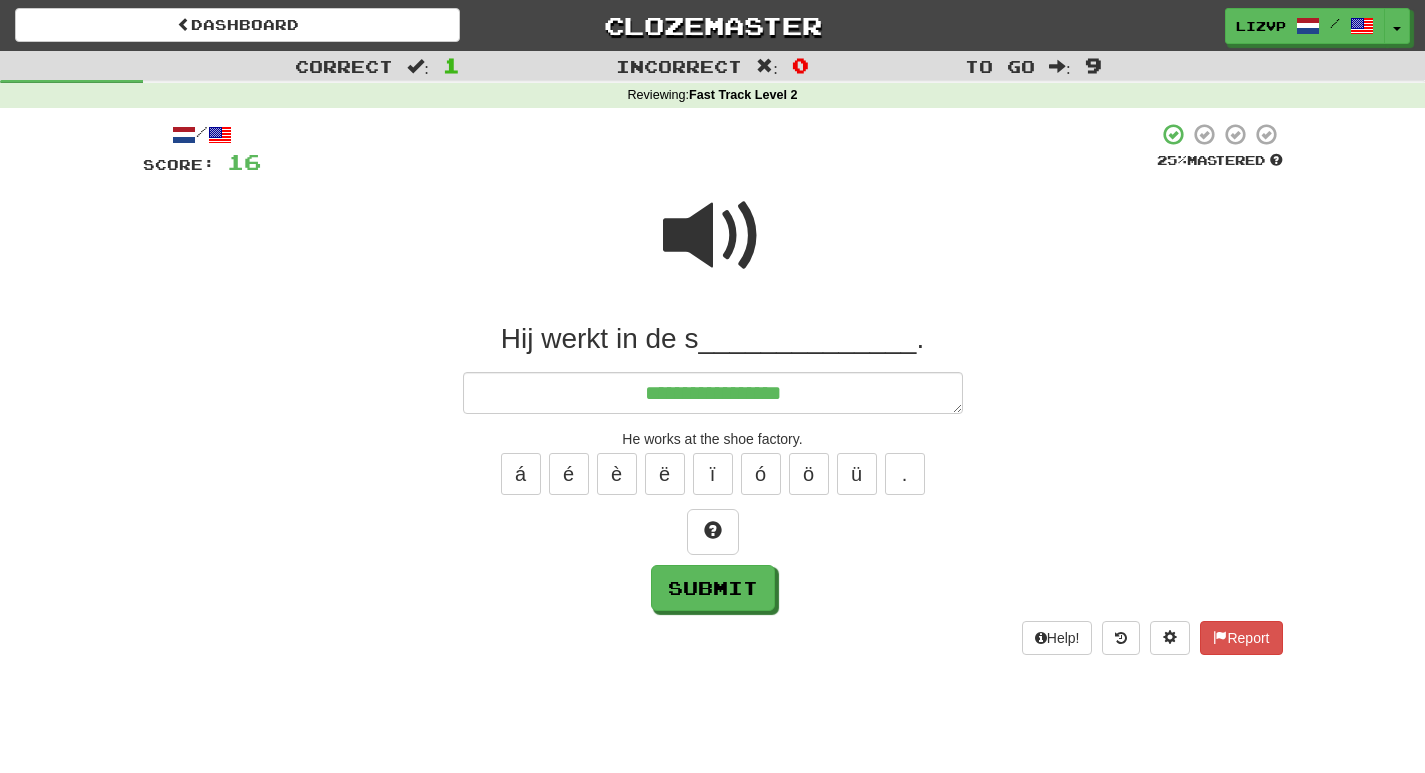 type on "*" 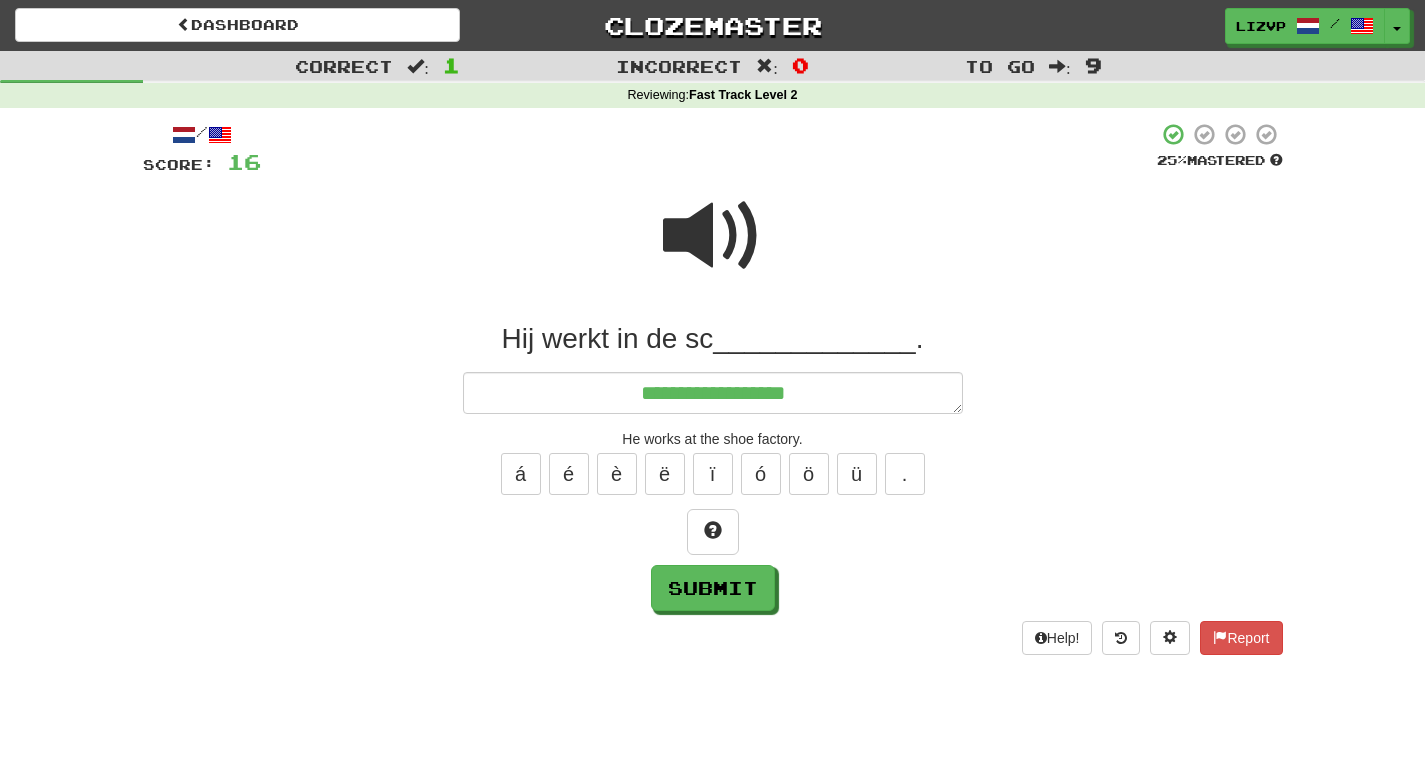 type on "*" 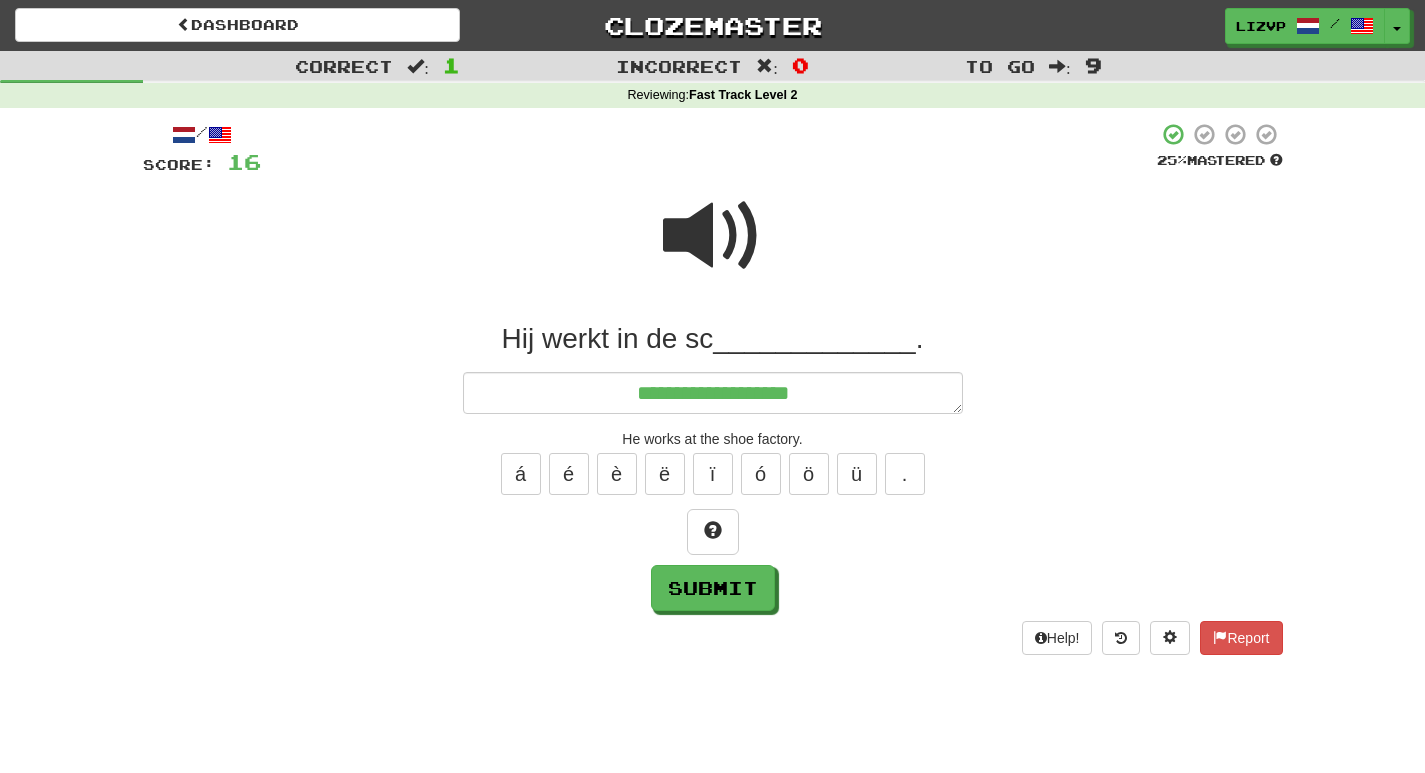 type on "*" 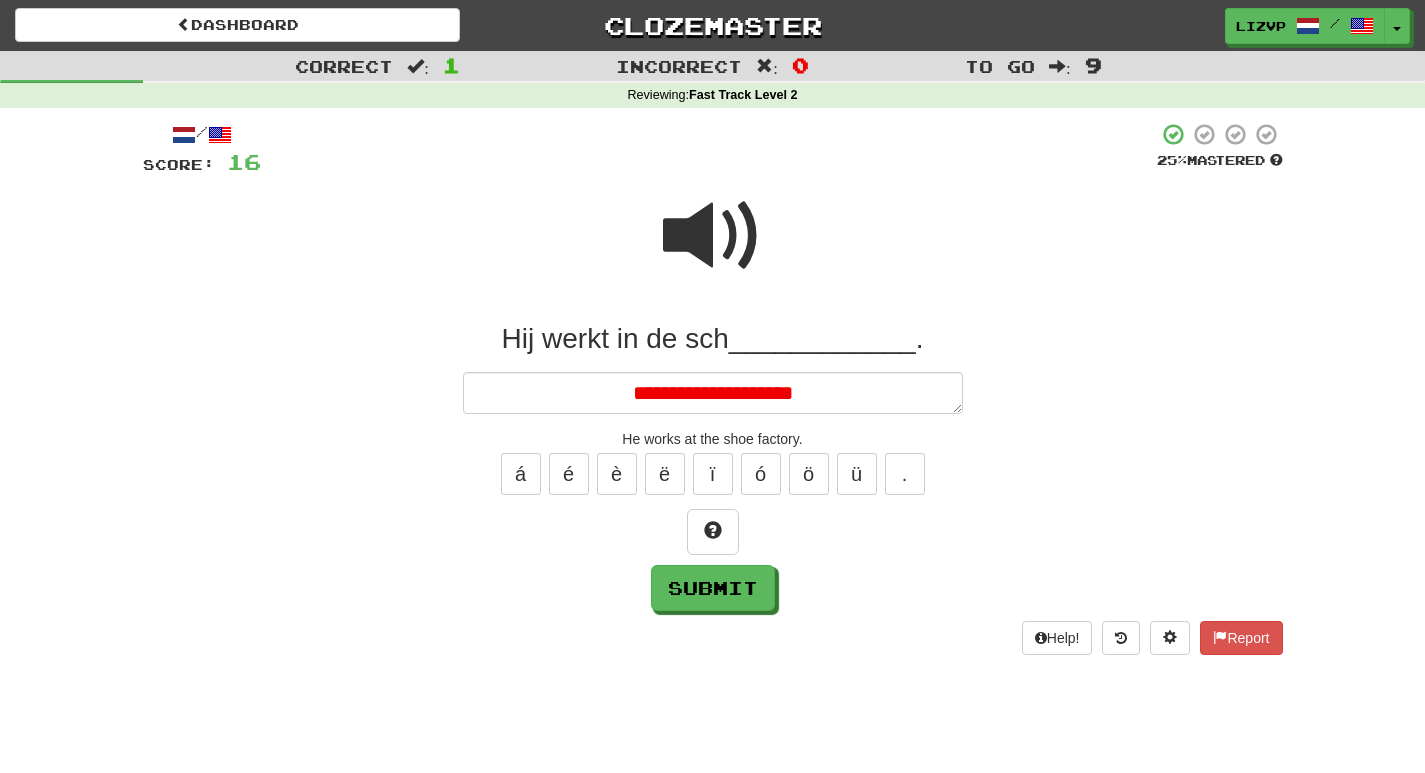 type on "*" 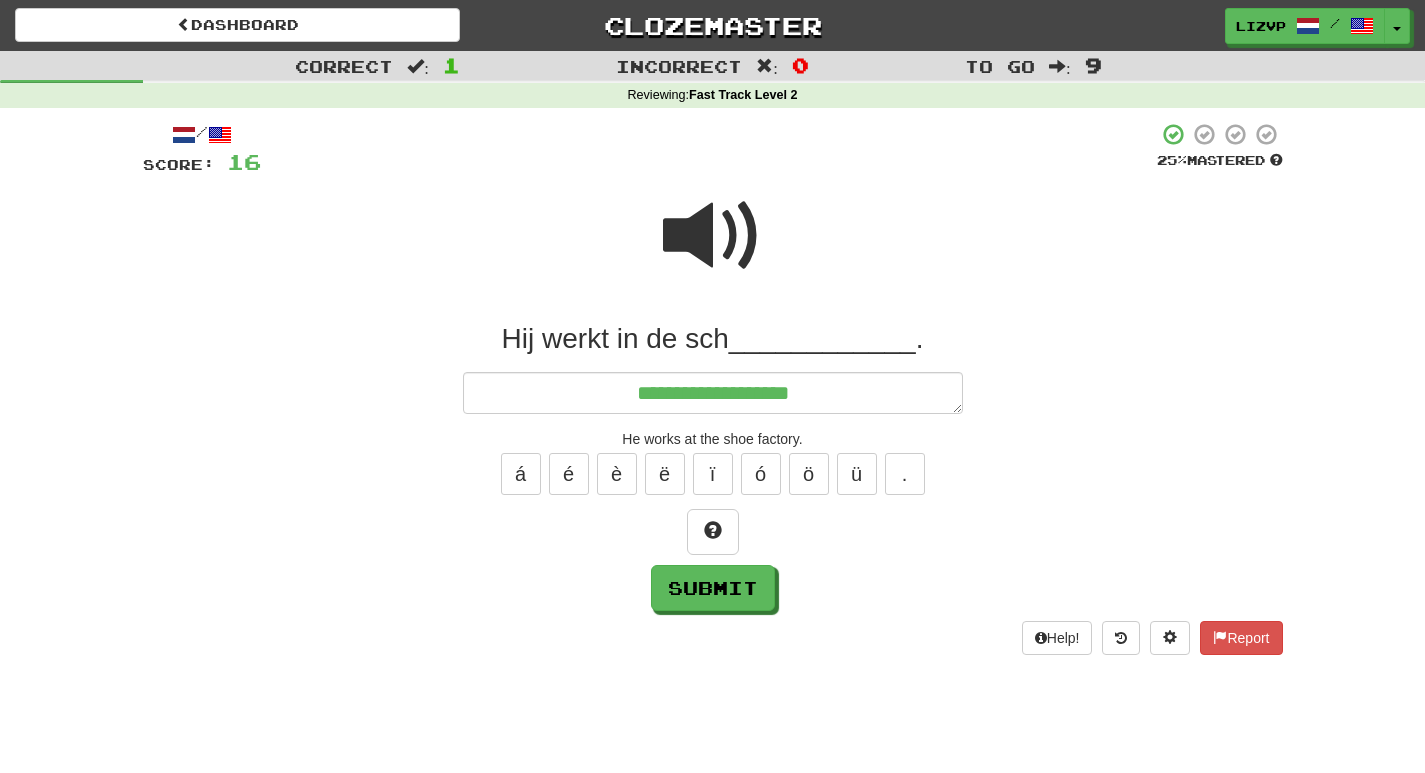 type on "*" 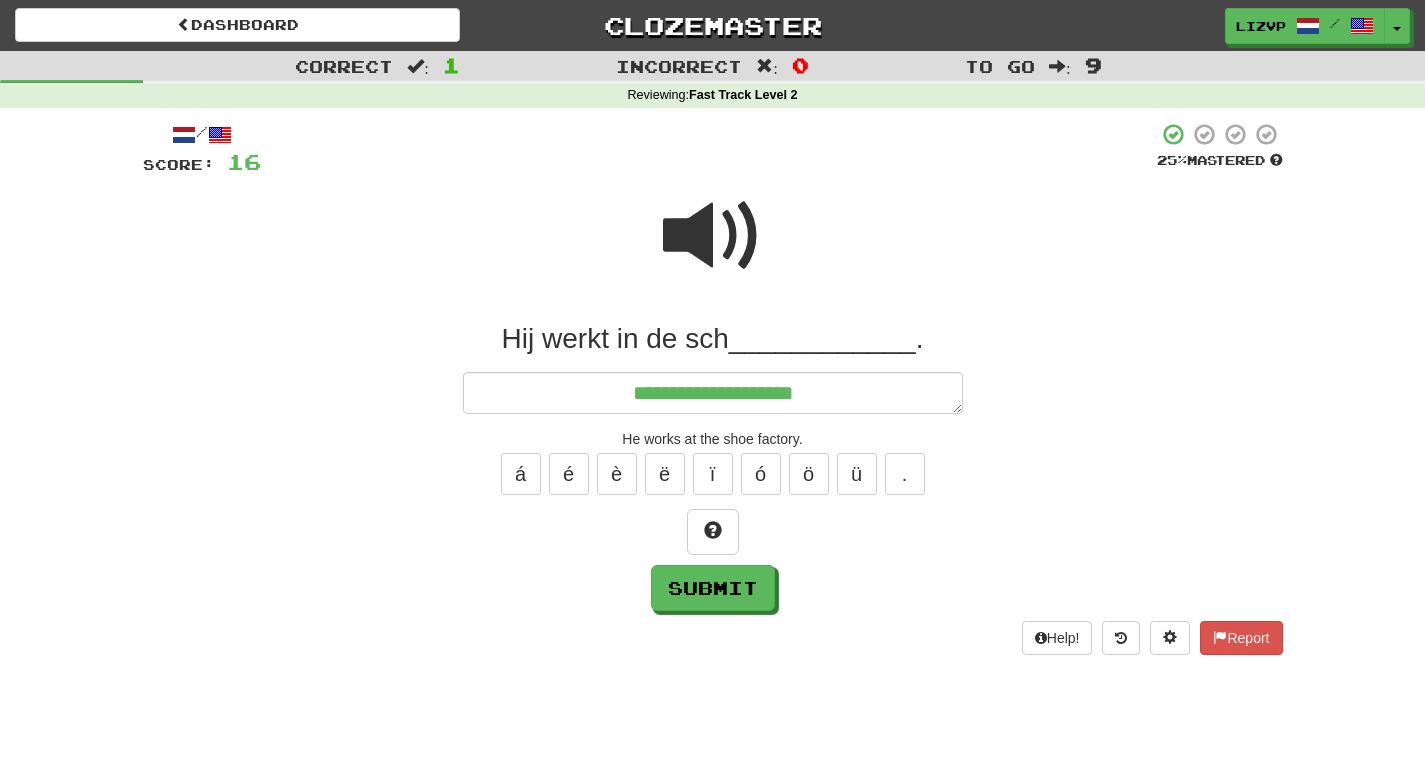 type on "*" 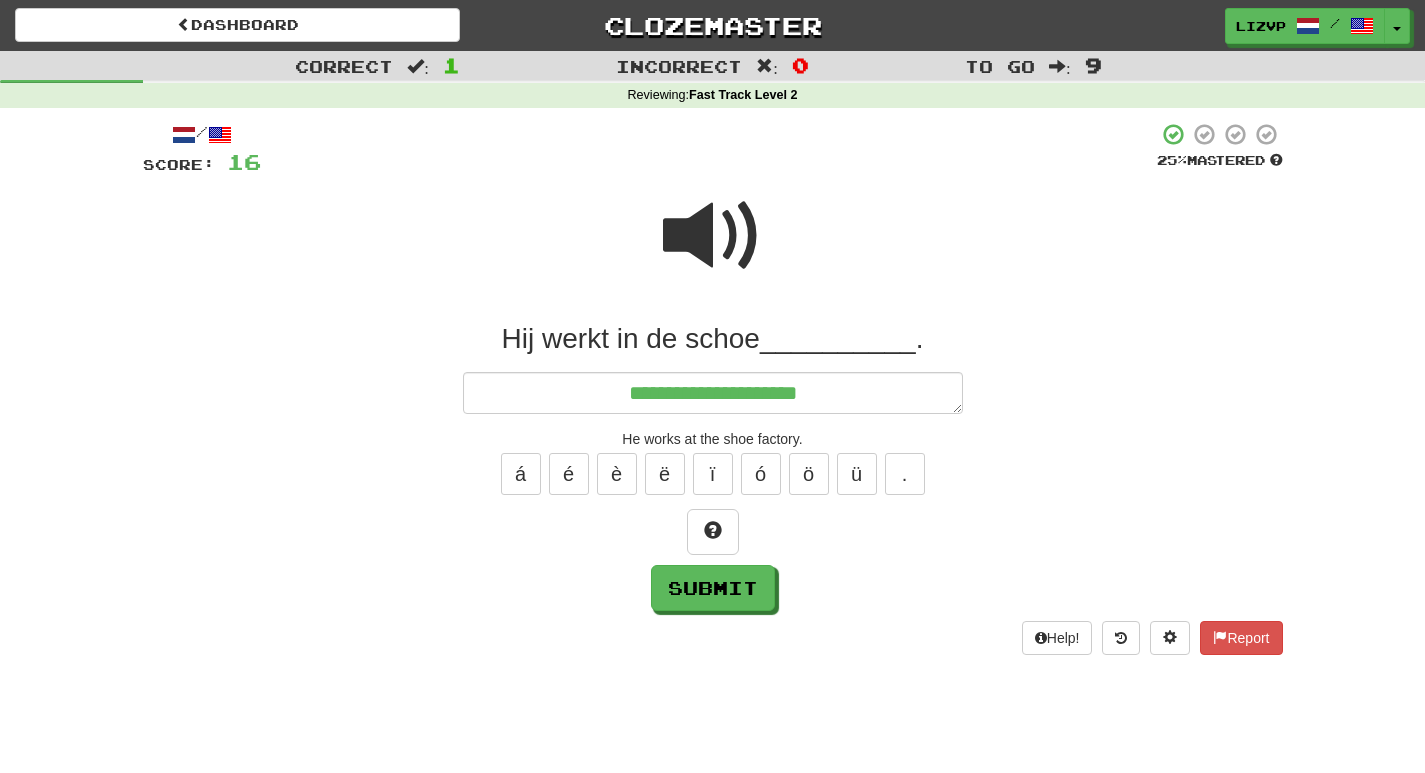 type on "*" 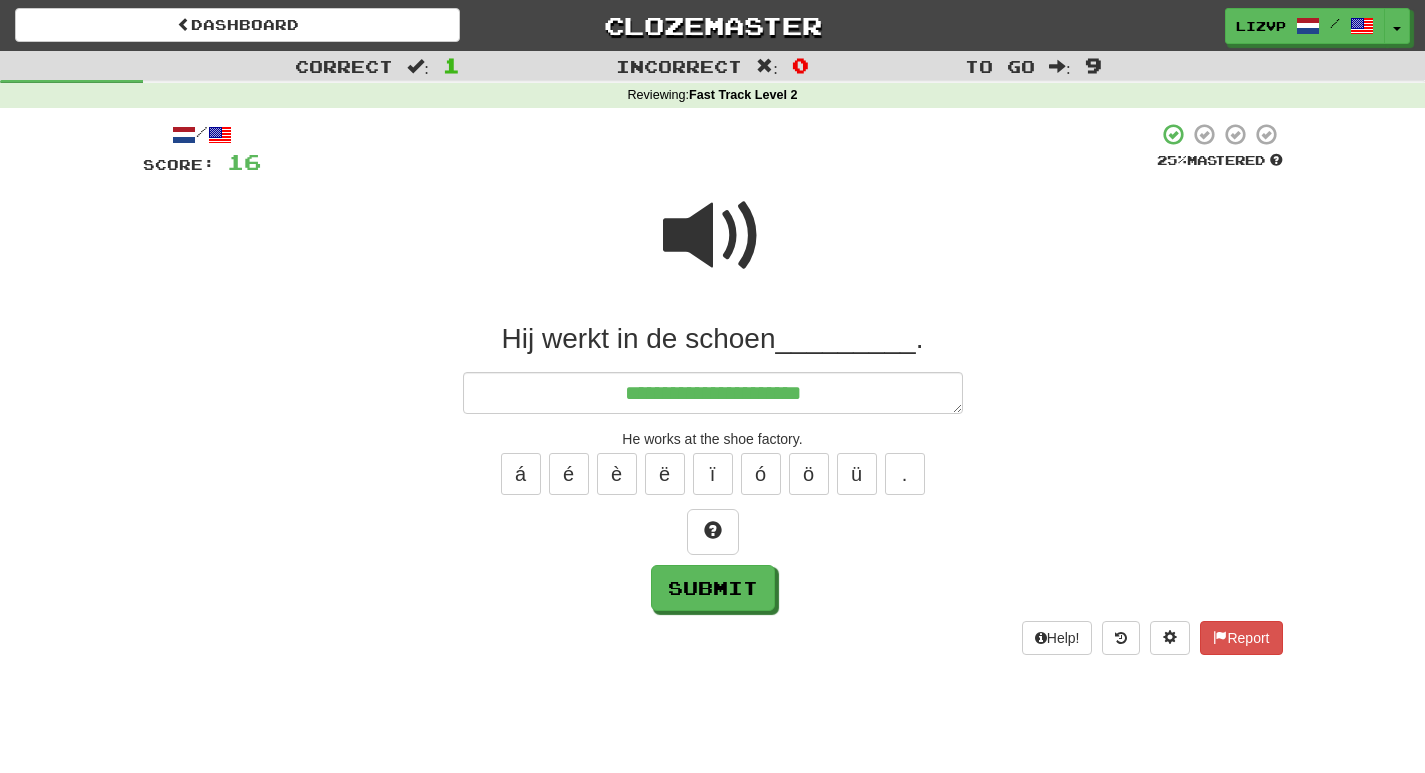 type on "*" 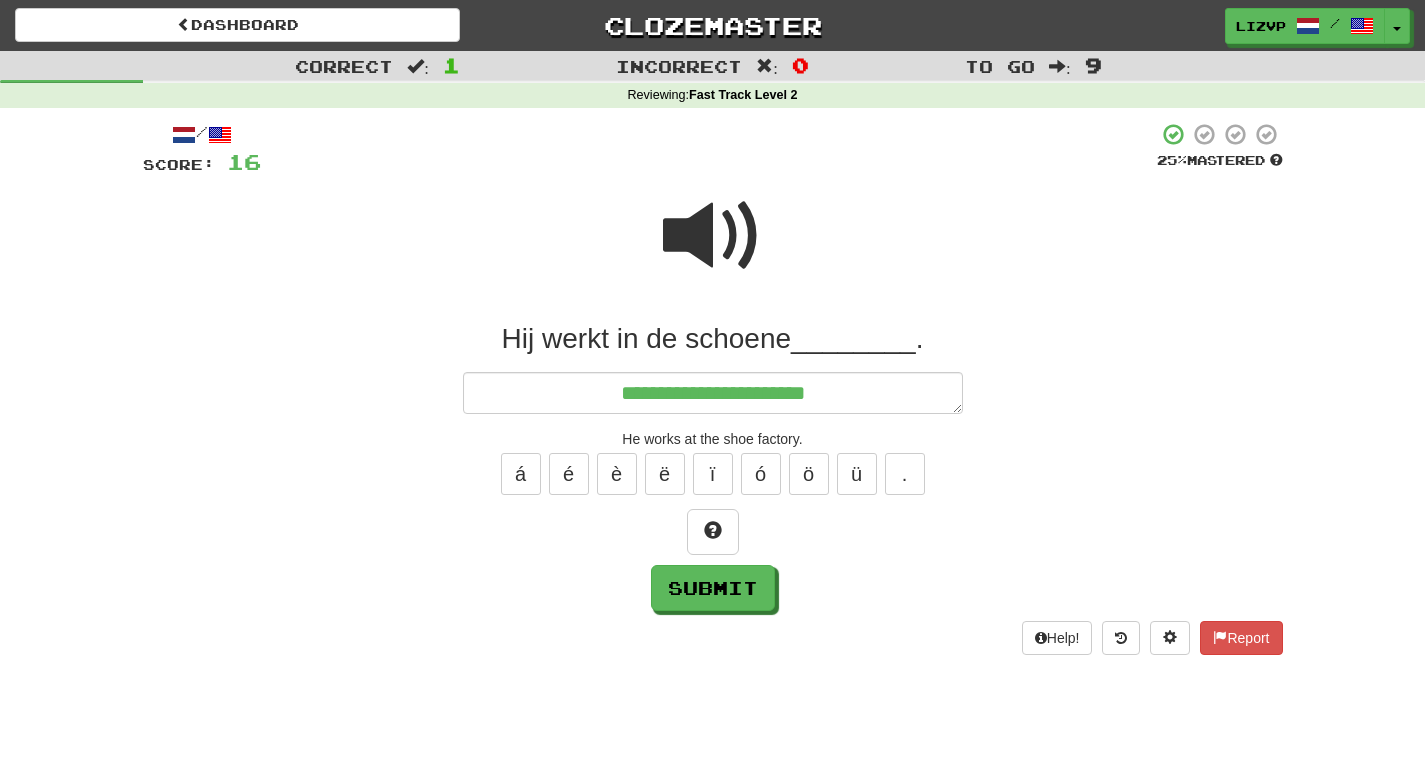 type on "*" 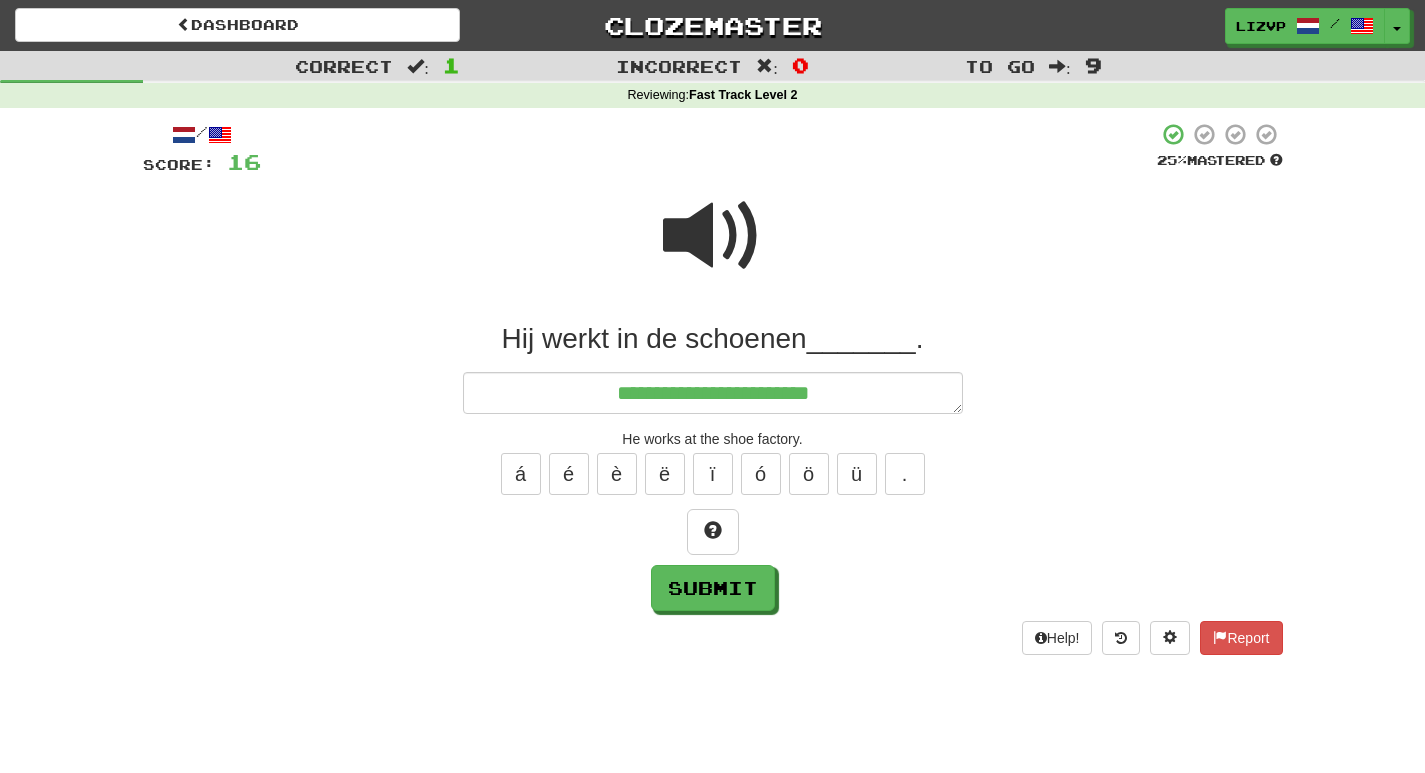 type on "*" 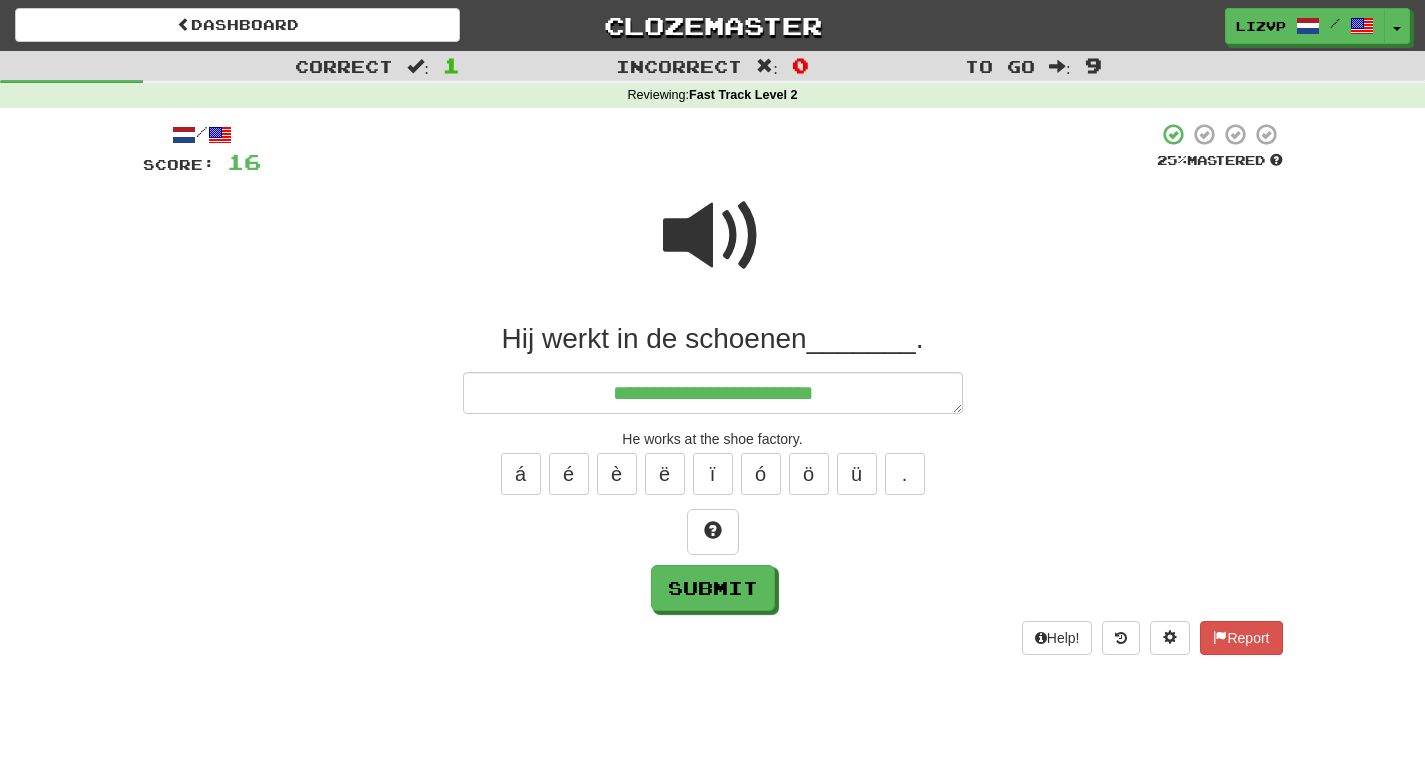 type on "*" 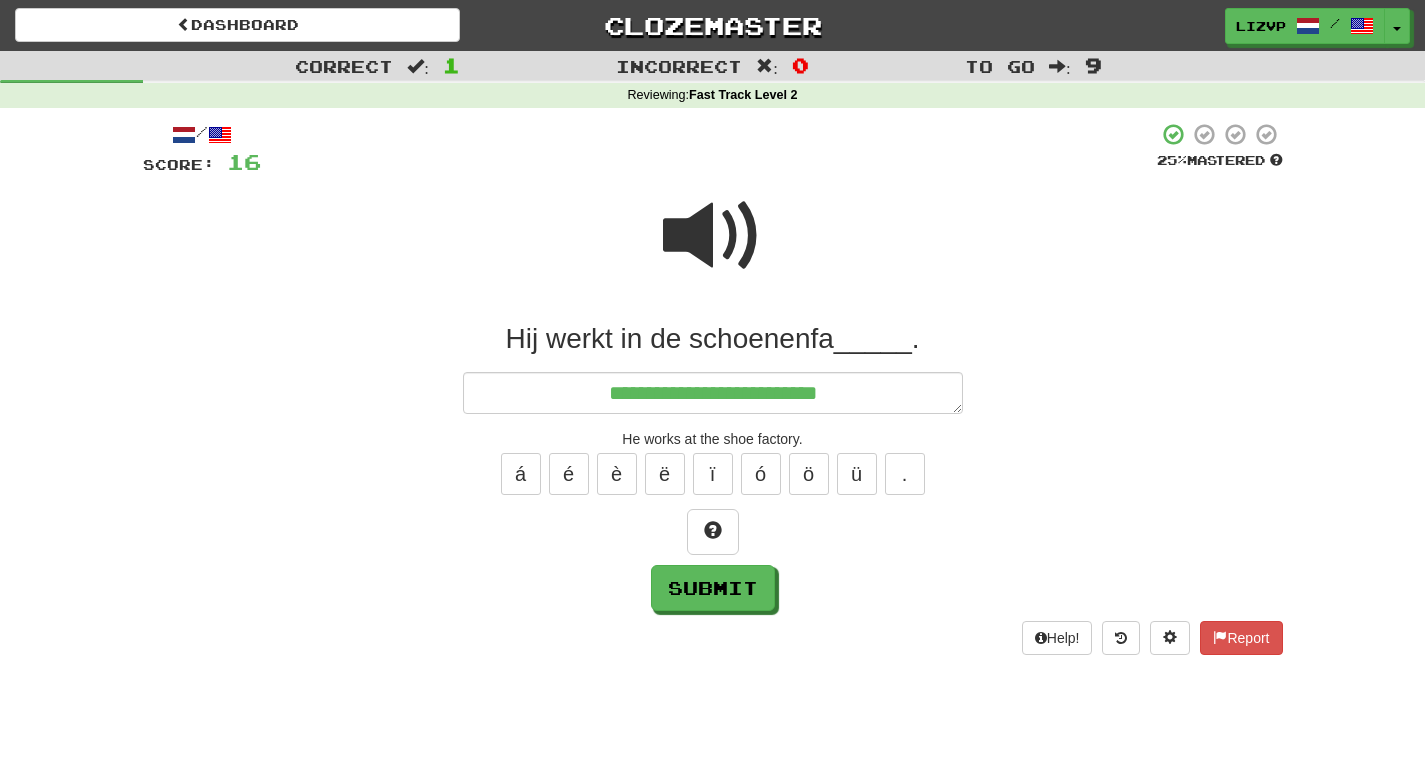 type on "*" 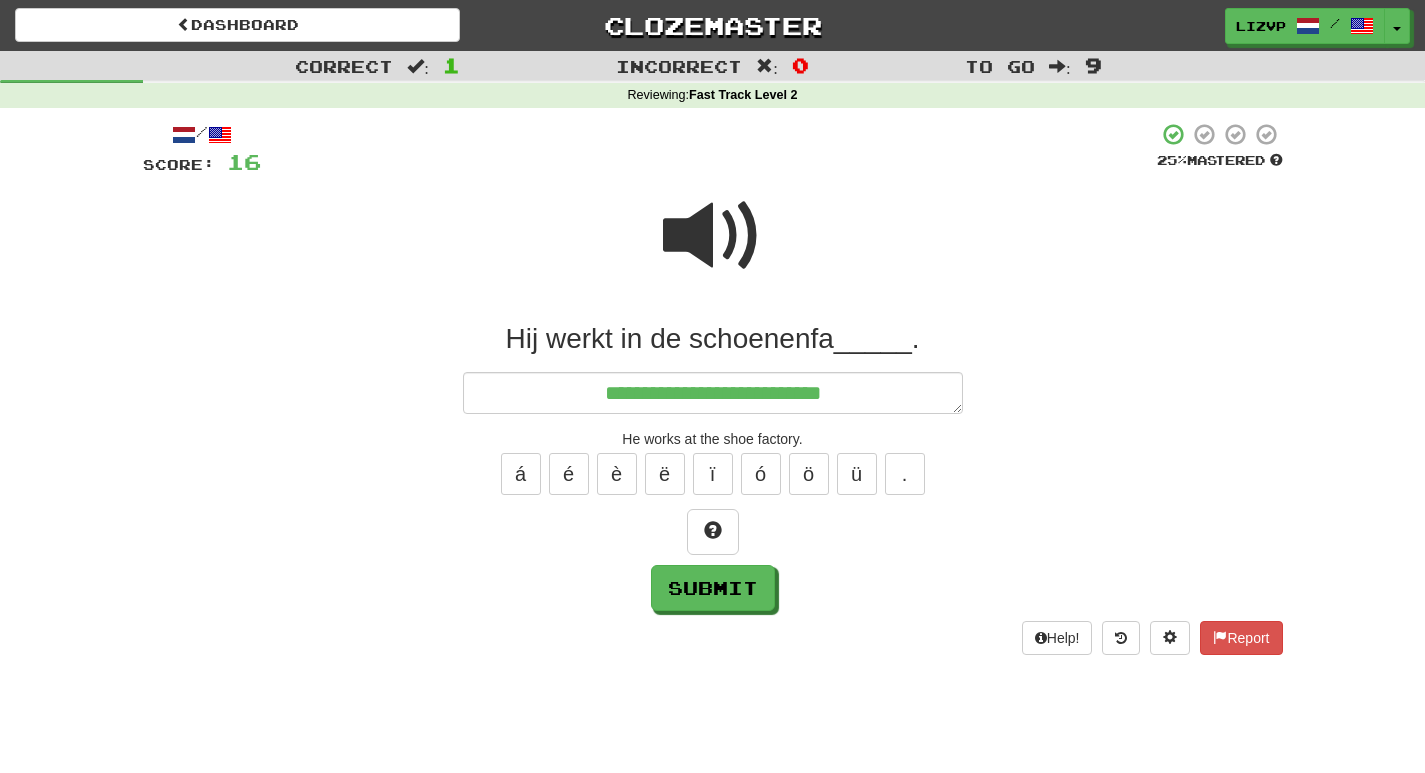 type on "*" 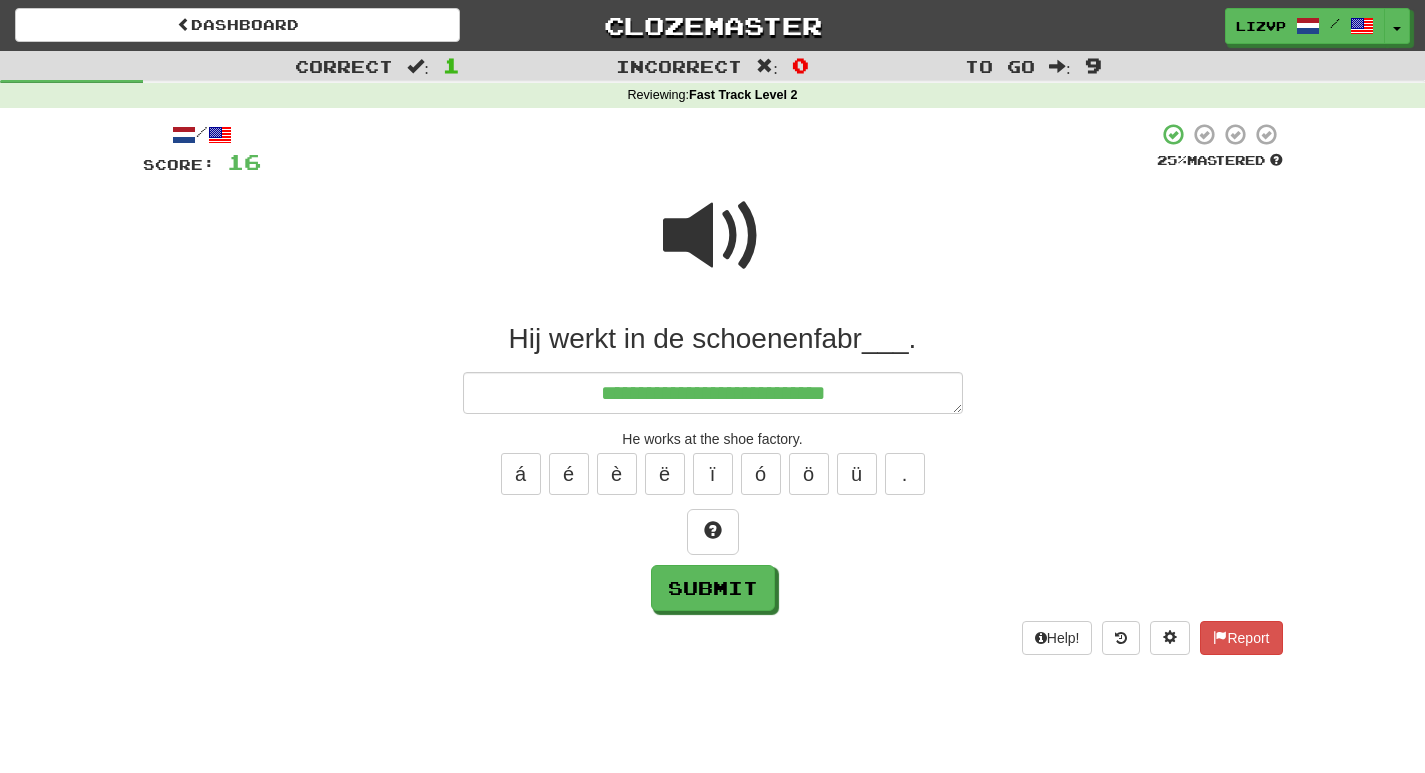 type on "*" 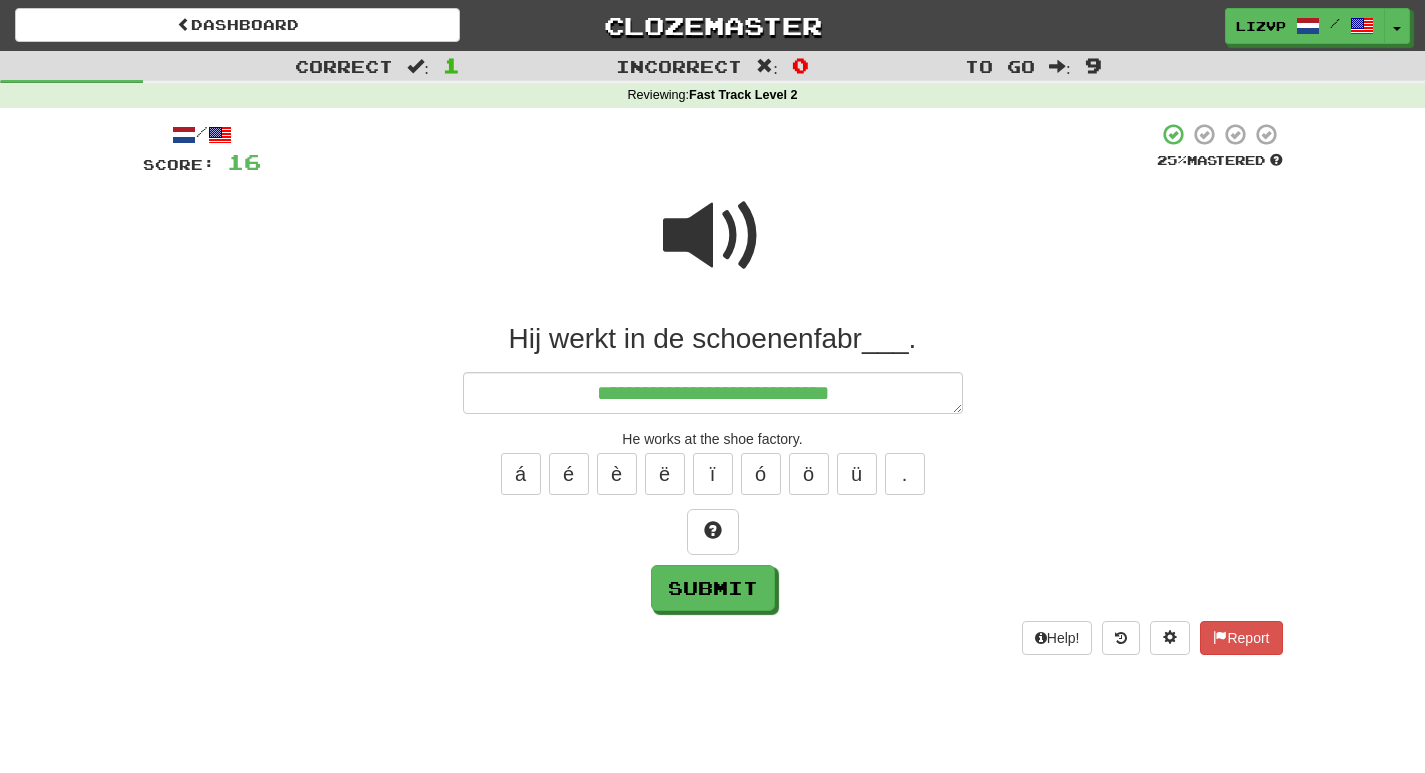 type on "*" 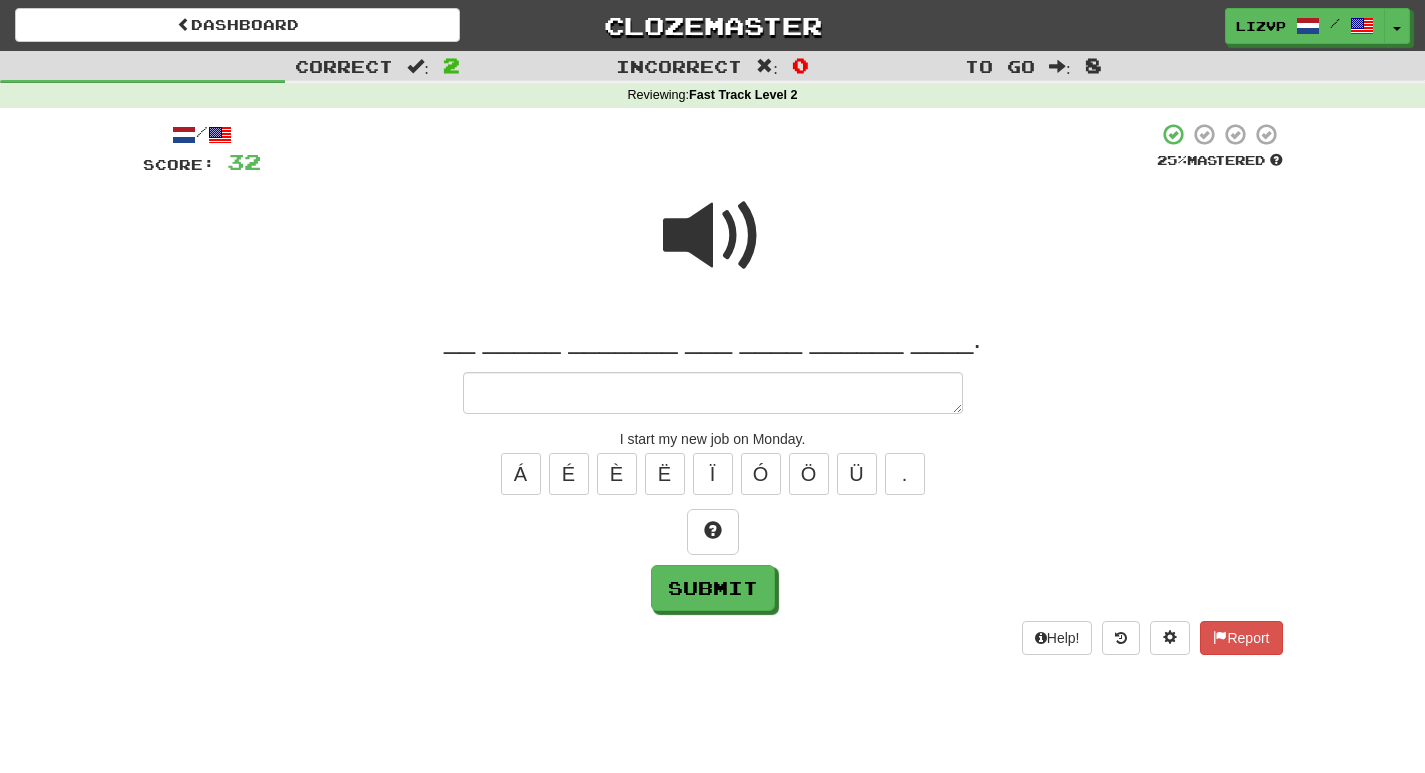 type on "*" 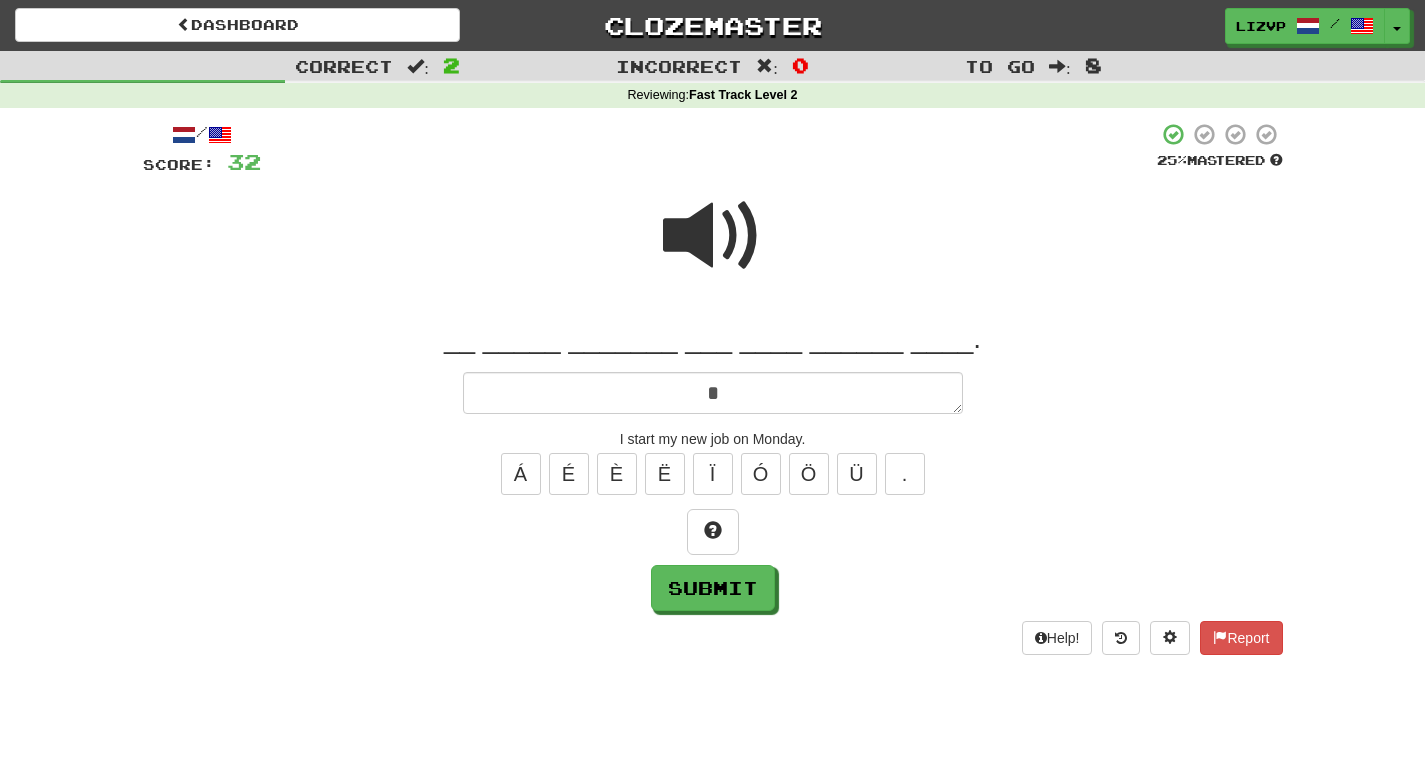type on "*" 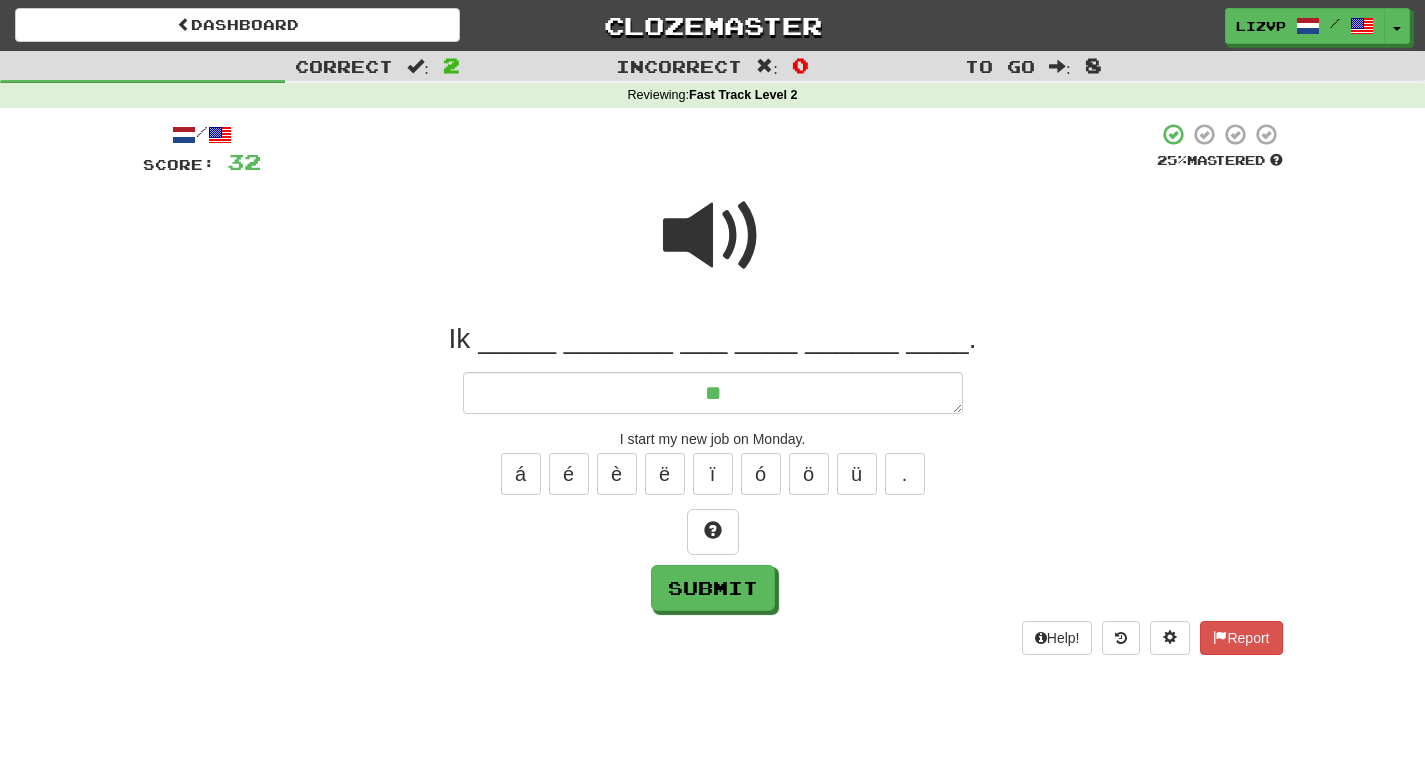 type on "*" 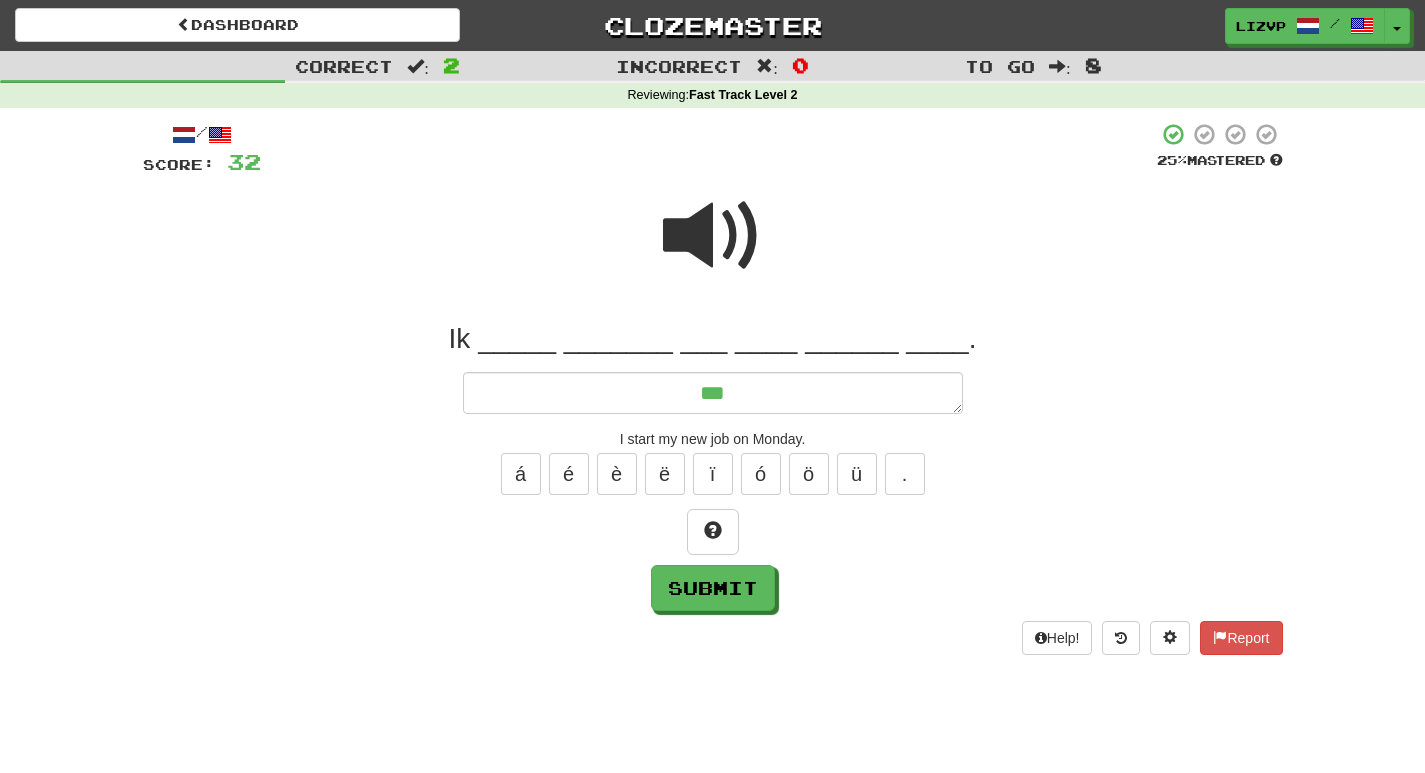 type on "*" 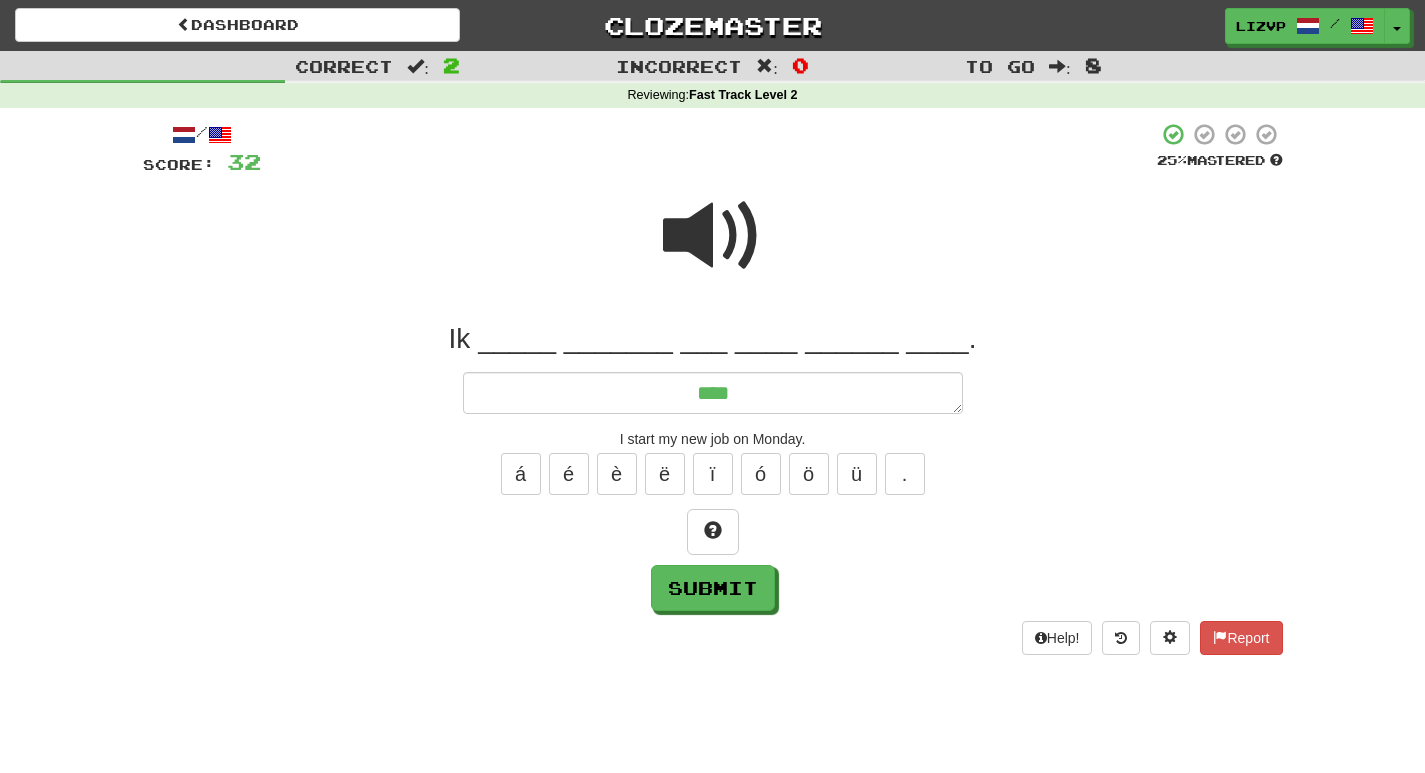 type on "*" 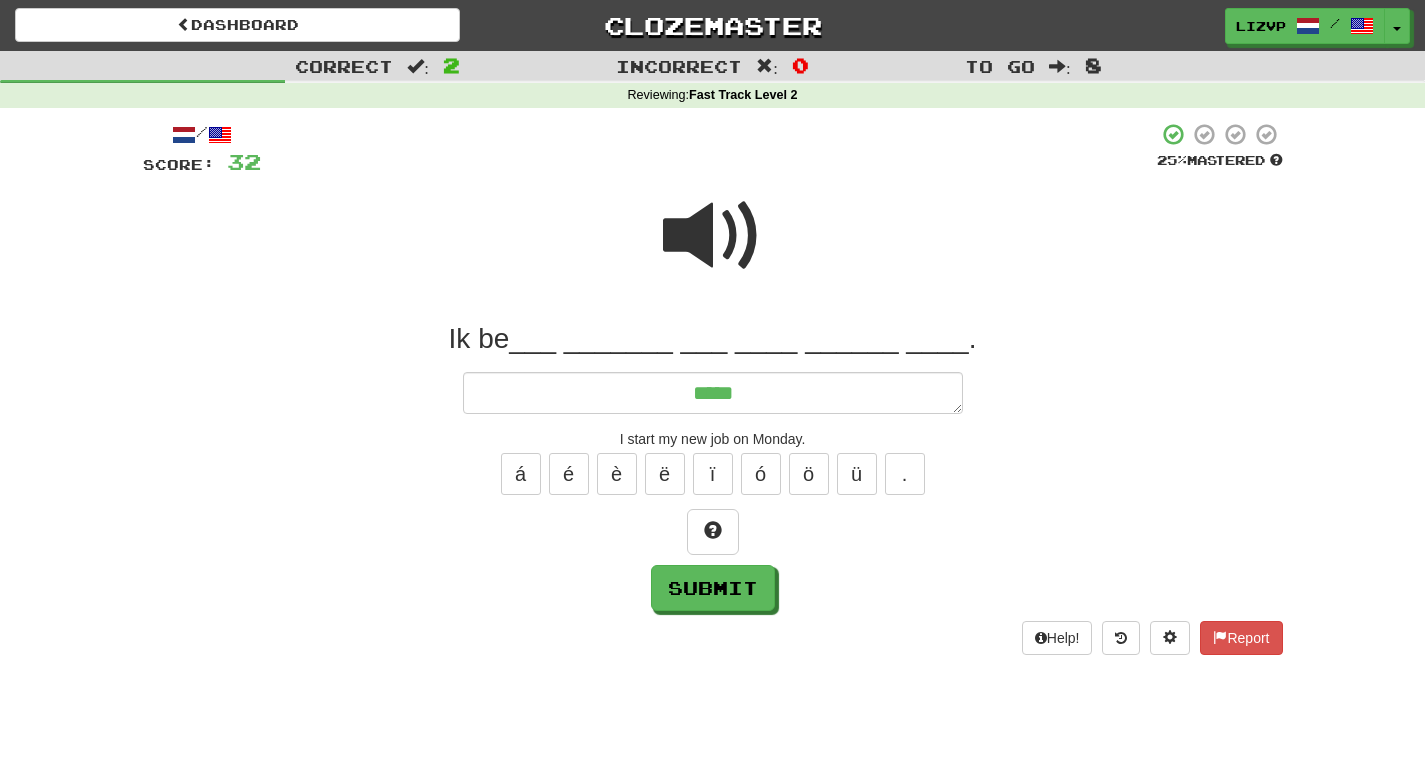 type on "*" 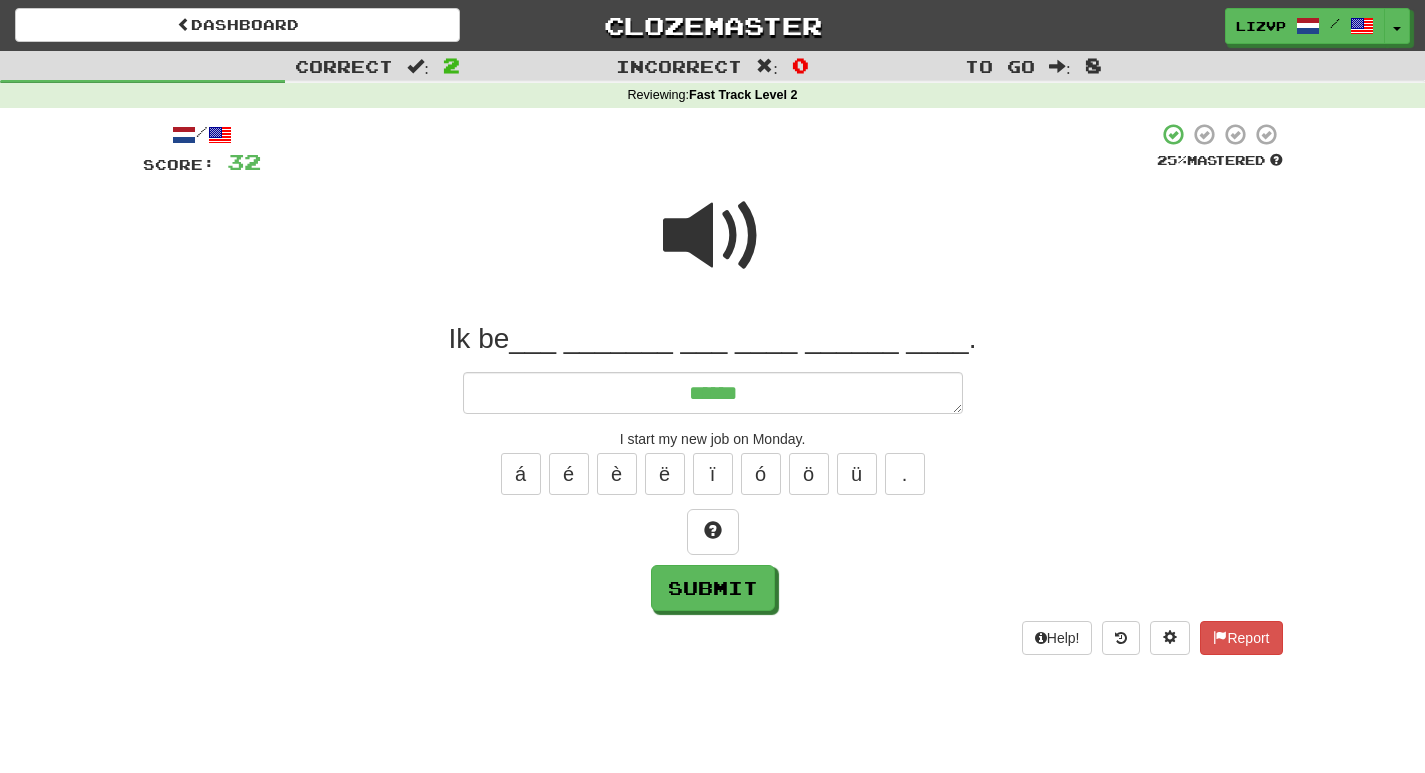 type on "*******" 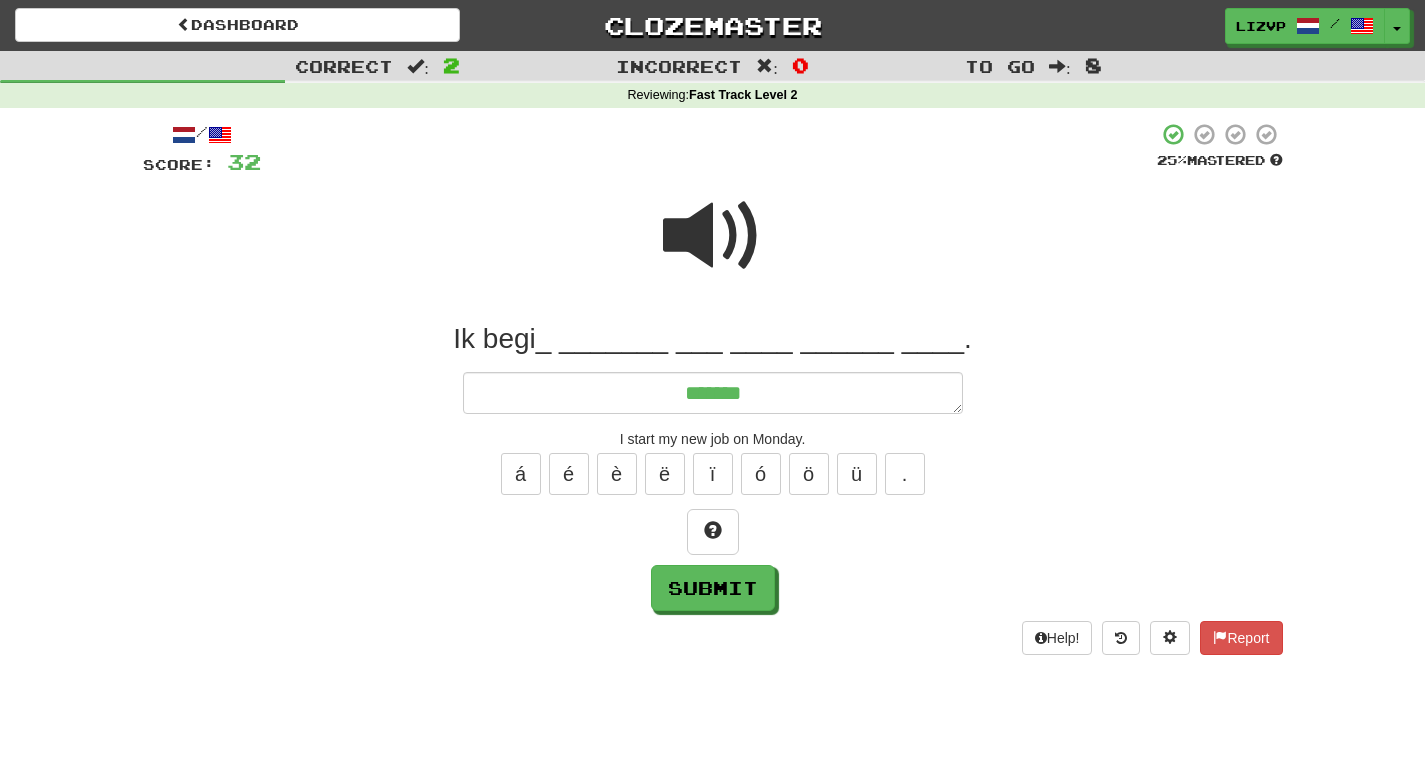 type on "*" 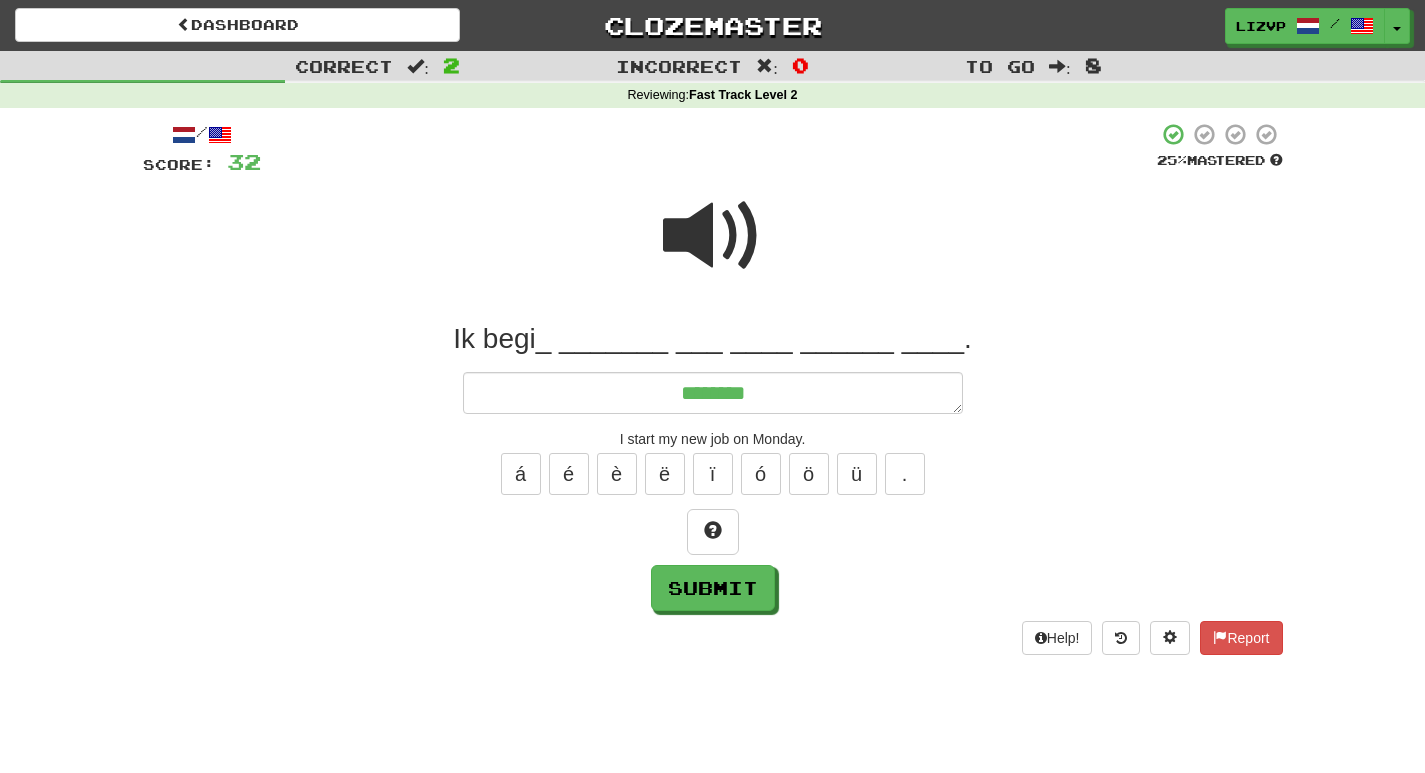 type on "*" 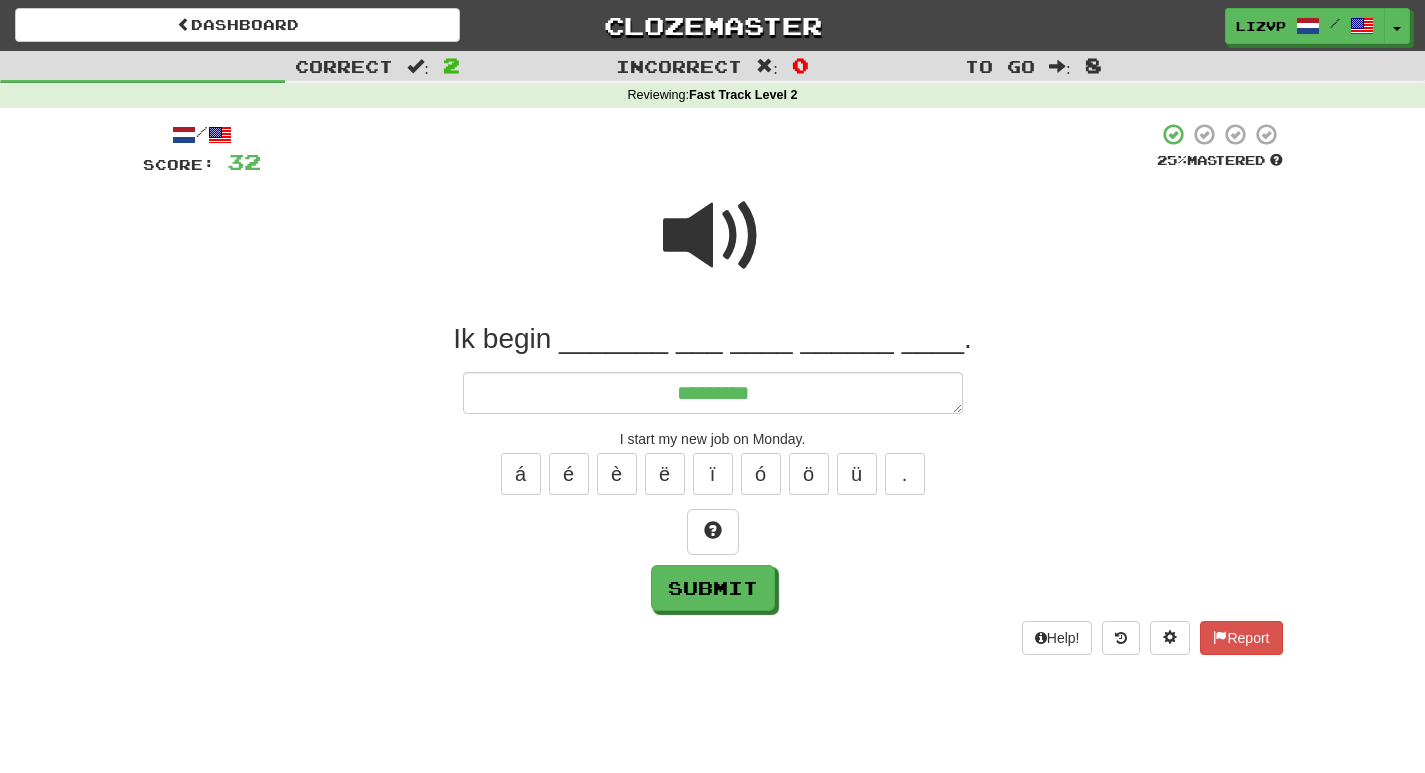 type on "*" 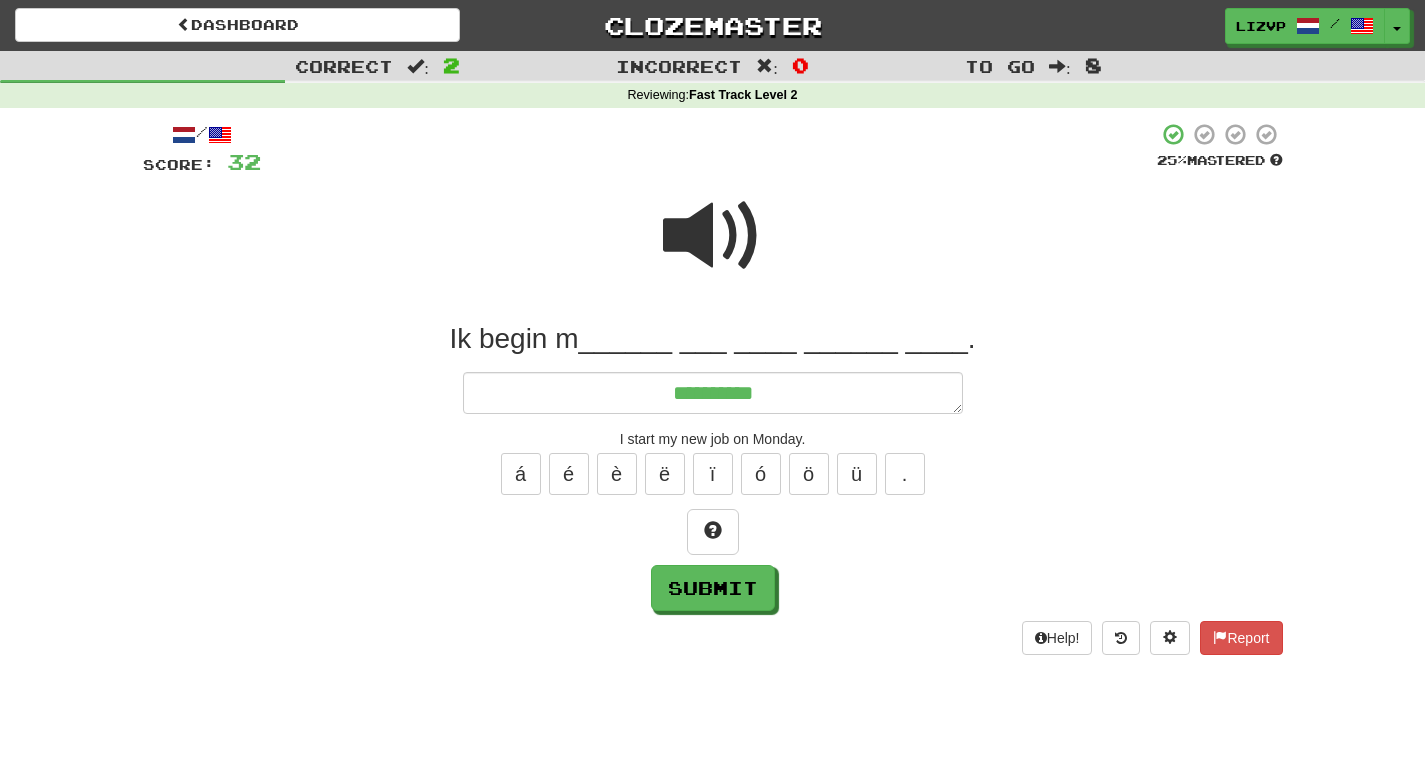 type on "*" 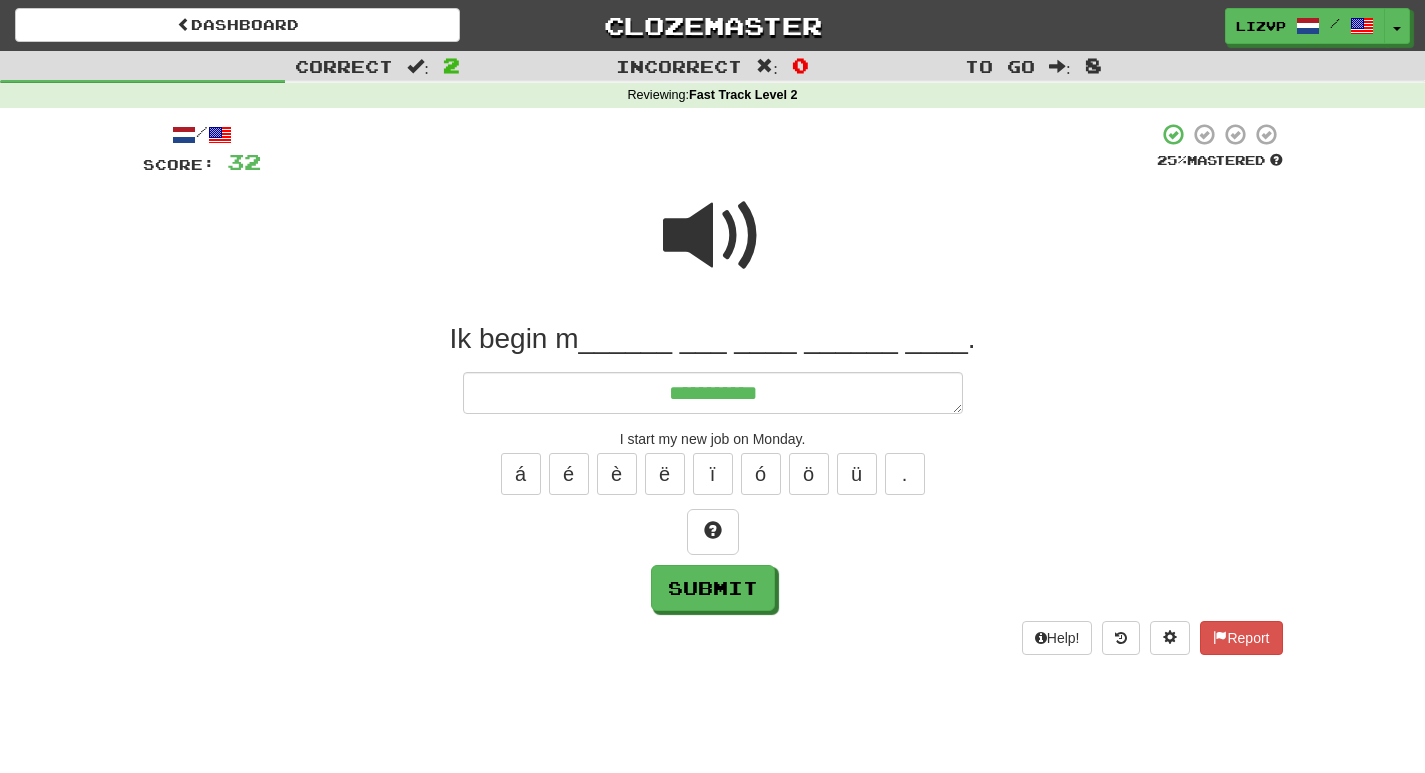 type on "*" 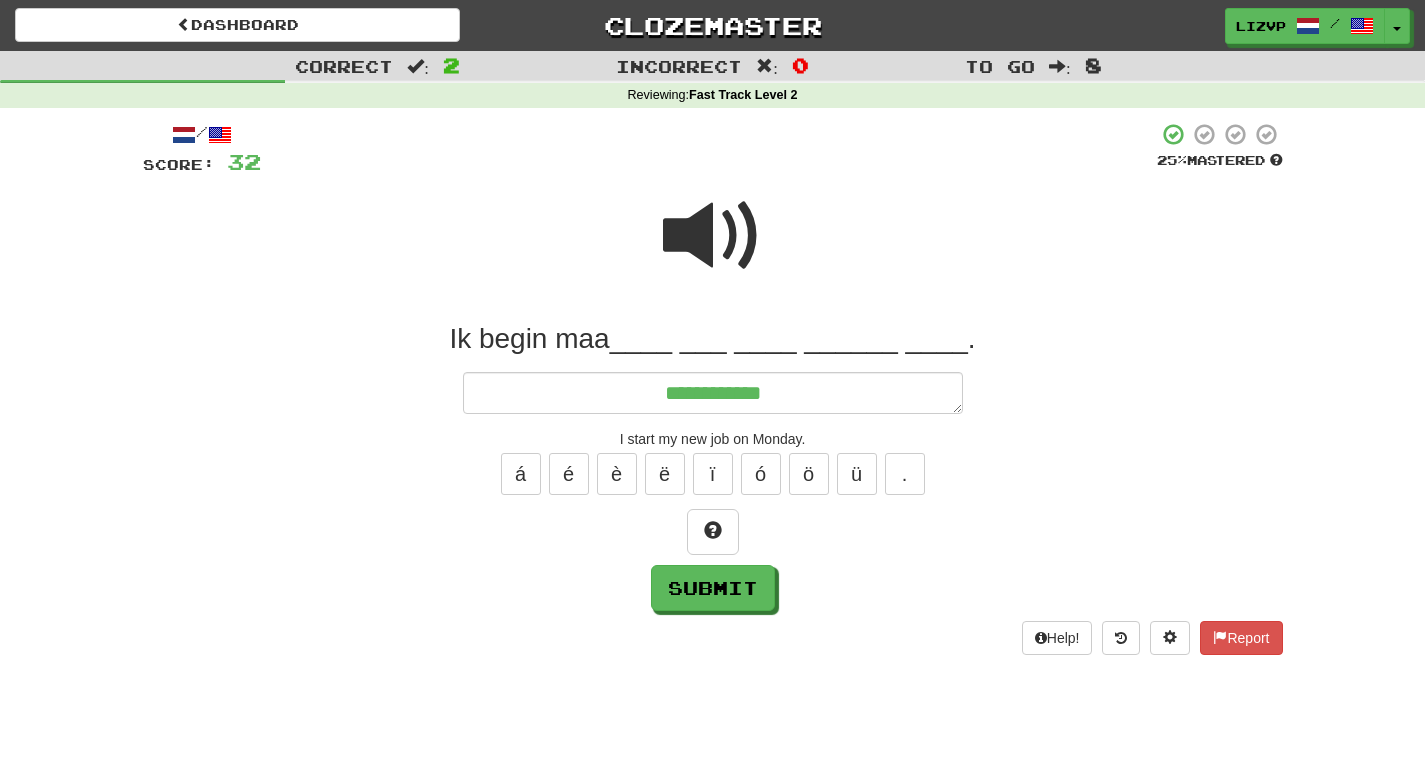 type on "*" 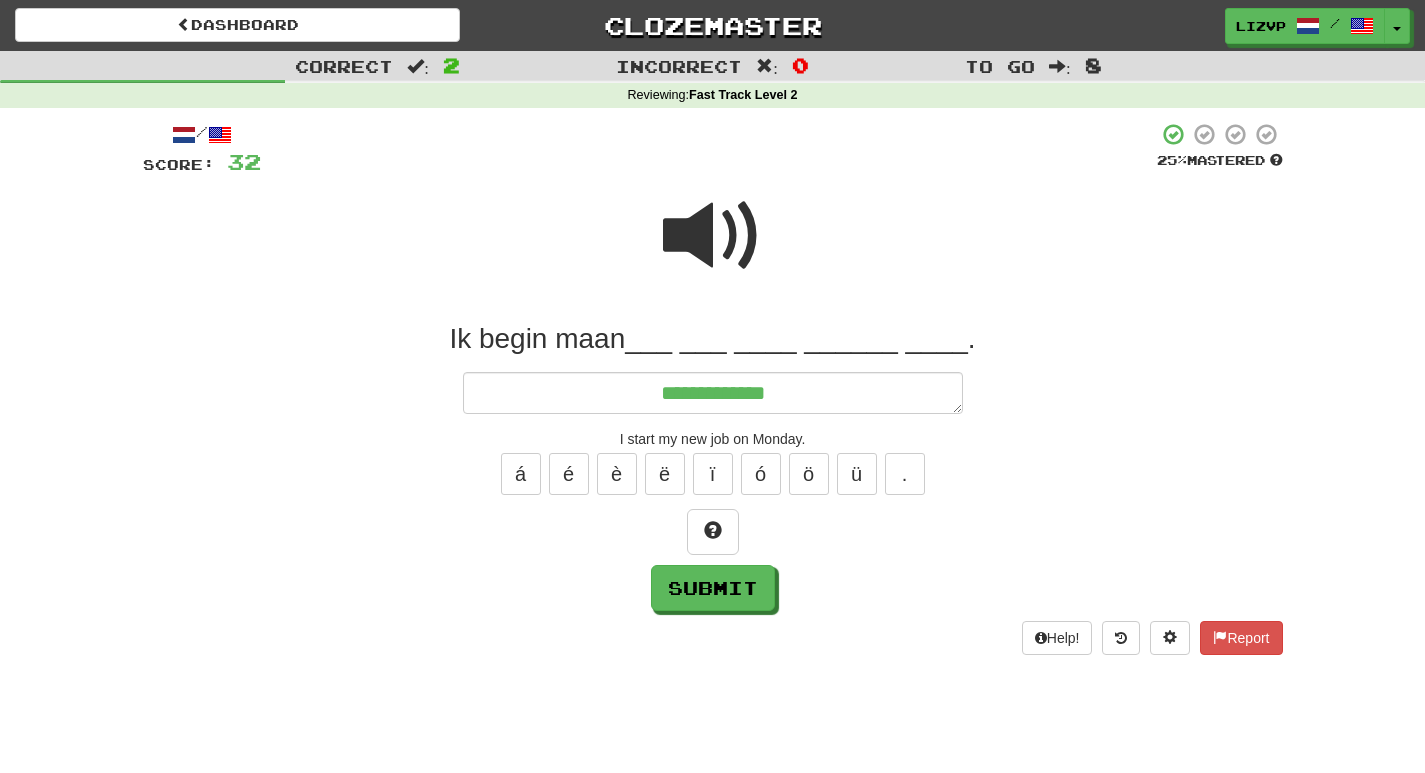 type on "*" 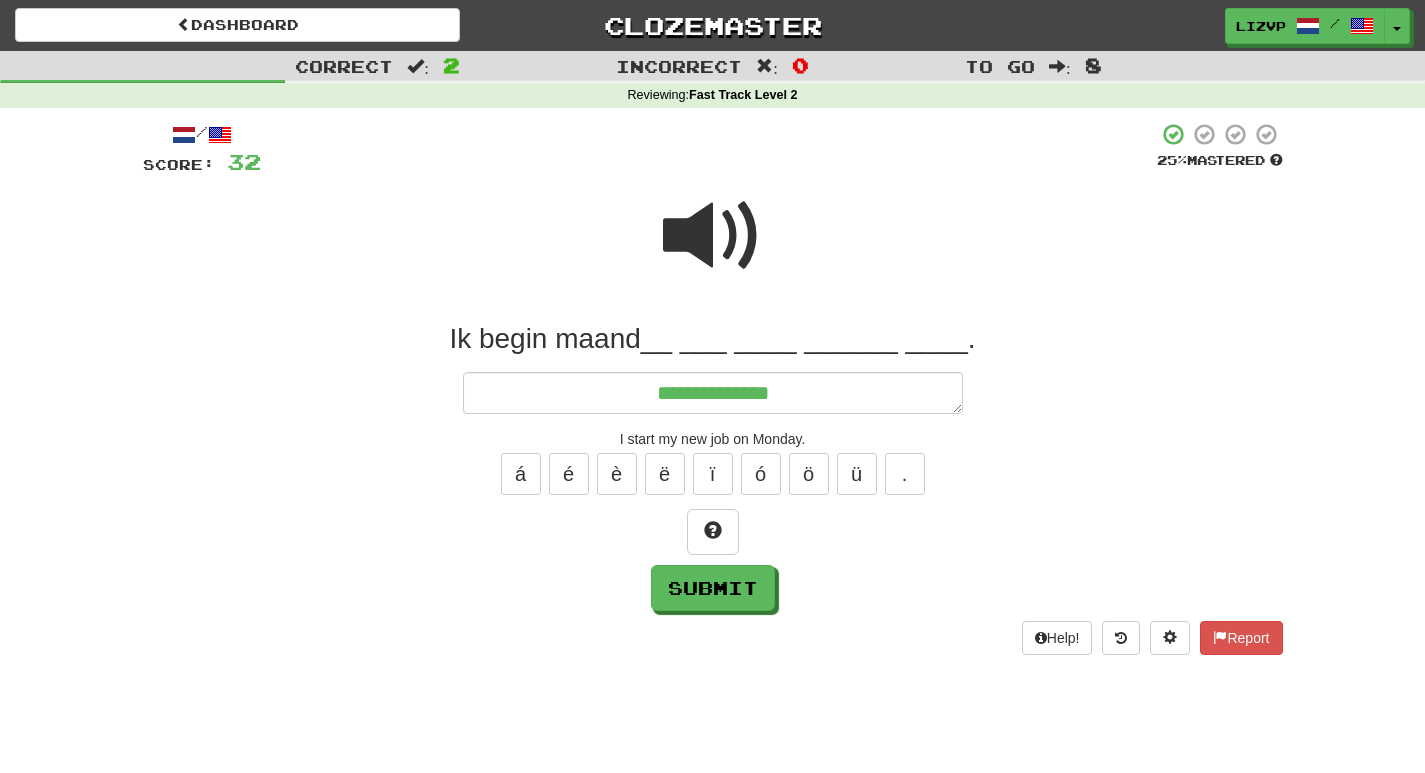 type on "*" 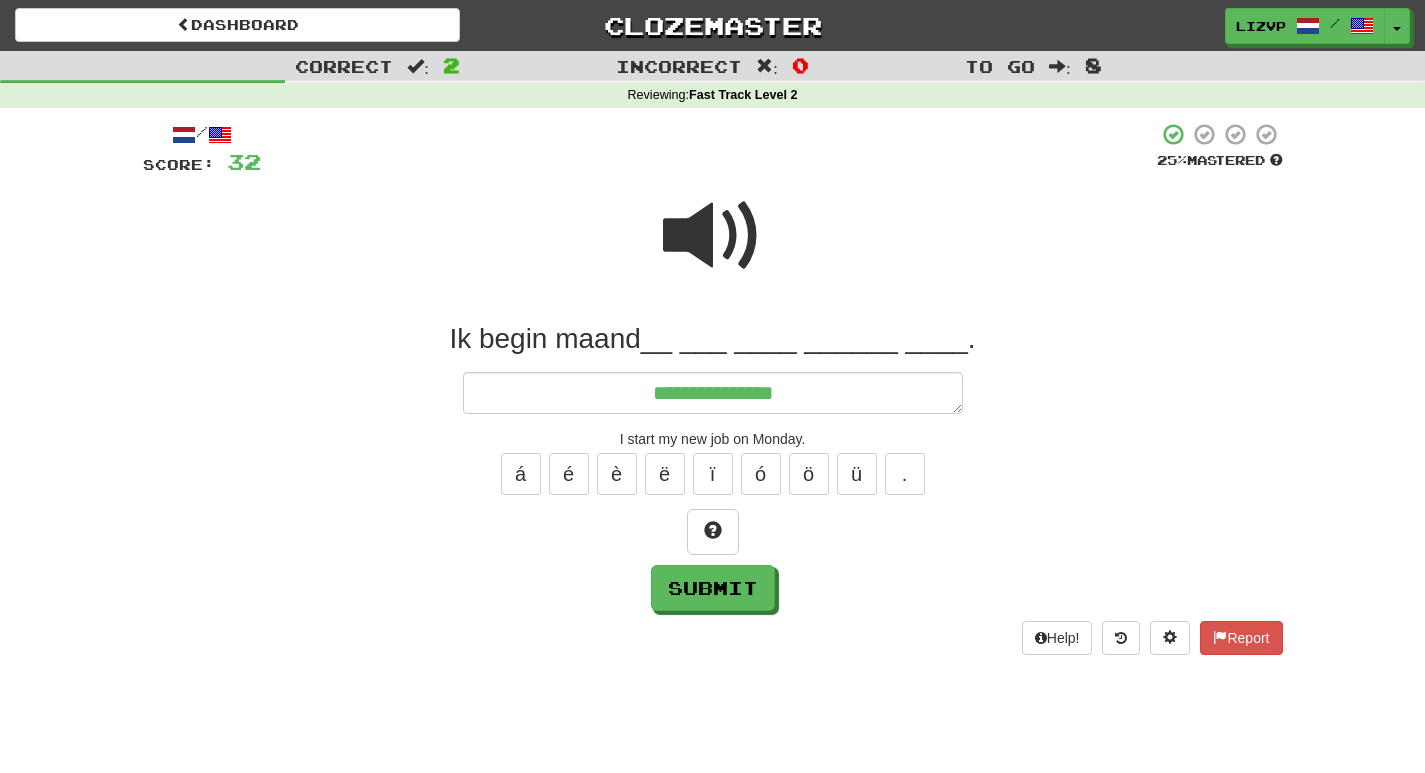 type on "*" 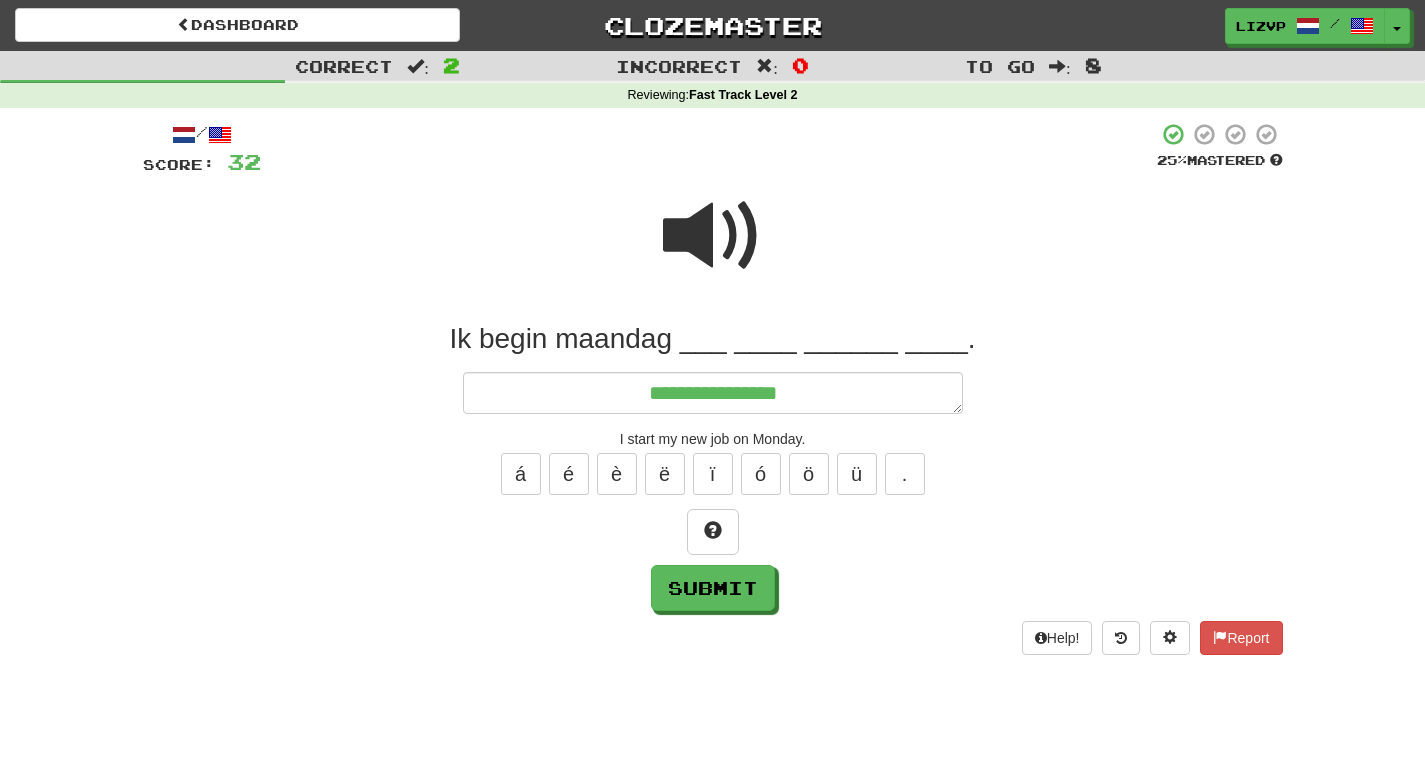 type on "*" 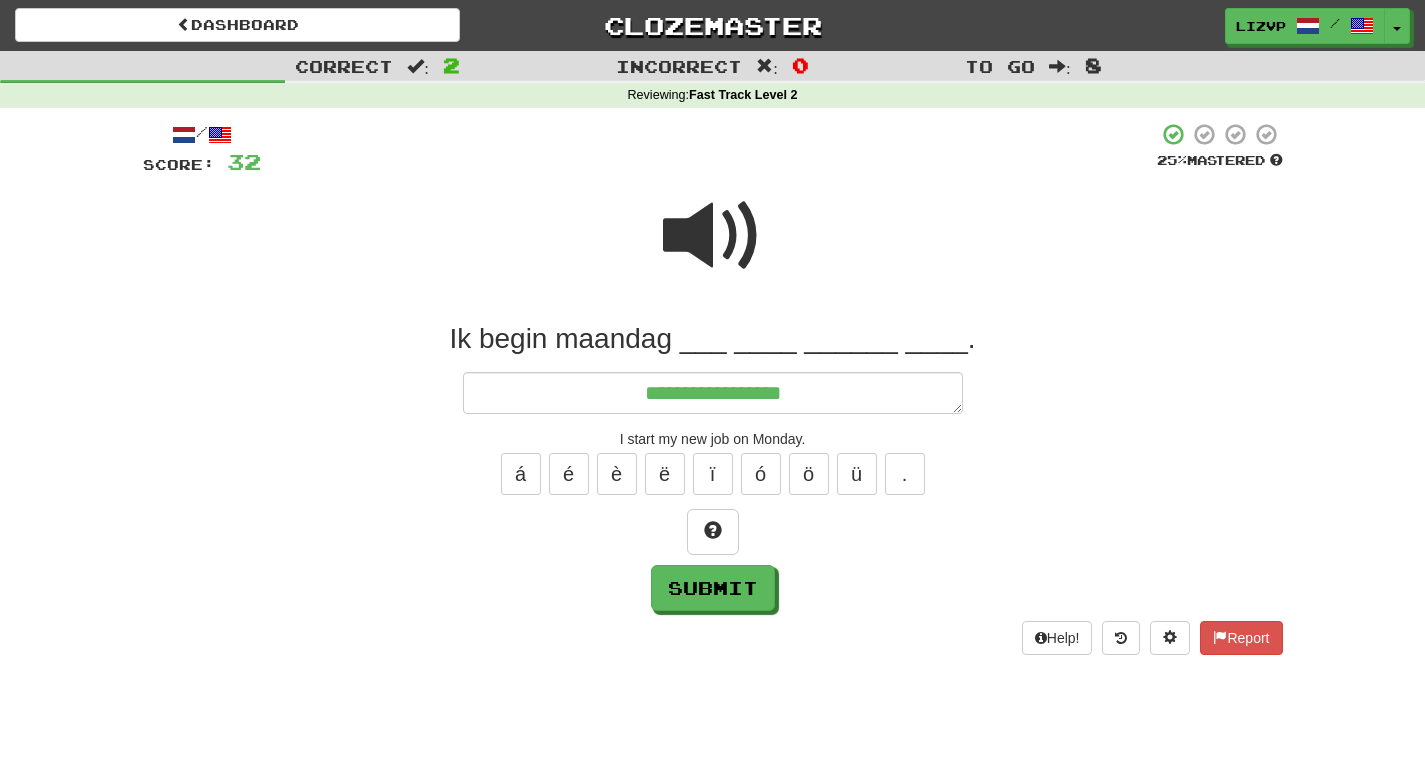 type on "*" 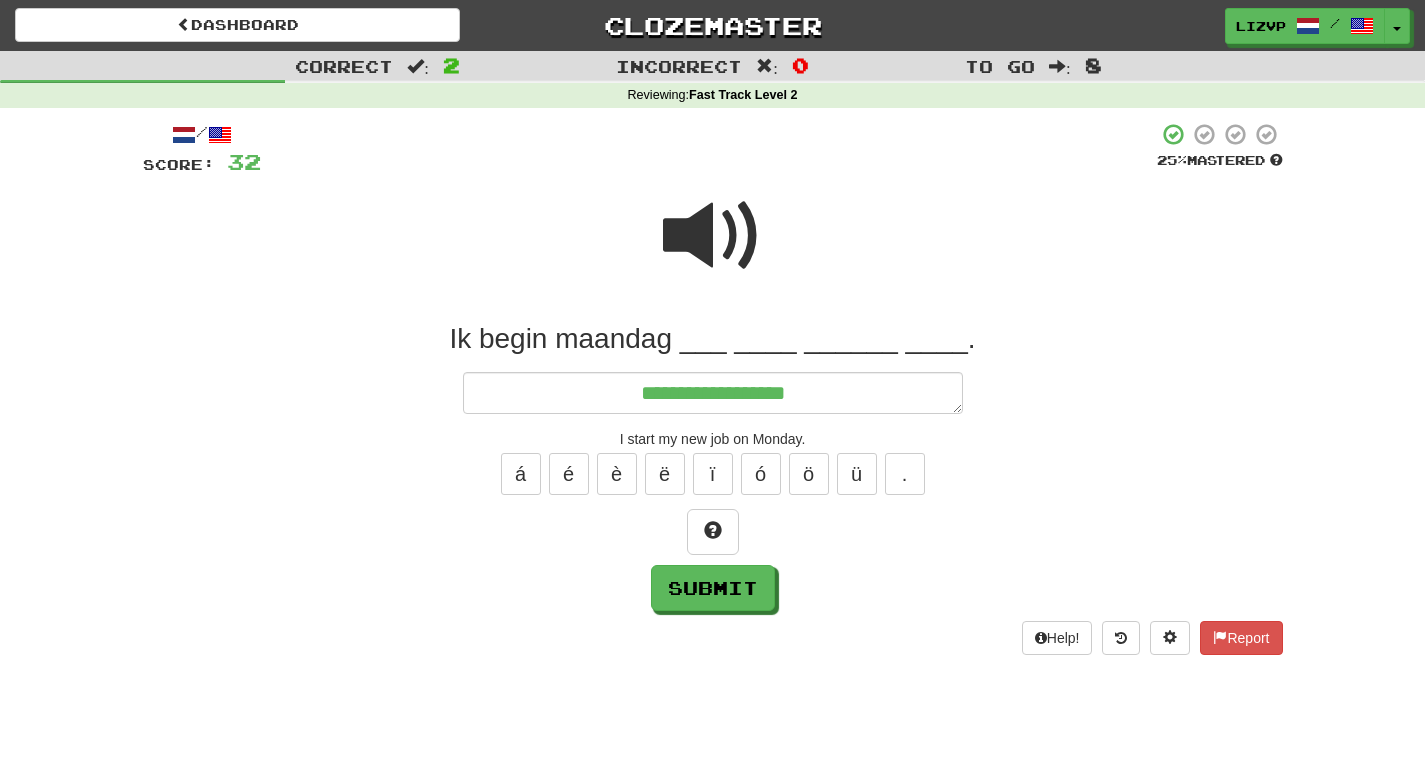type on "*" 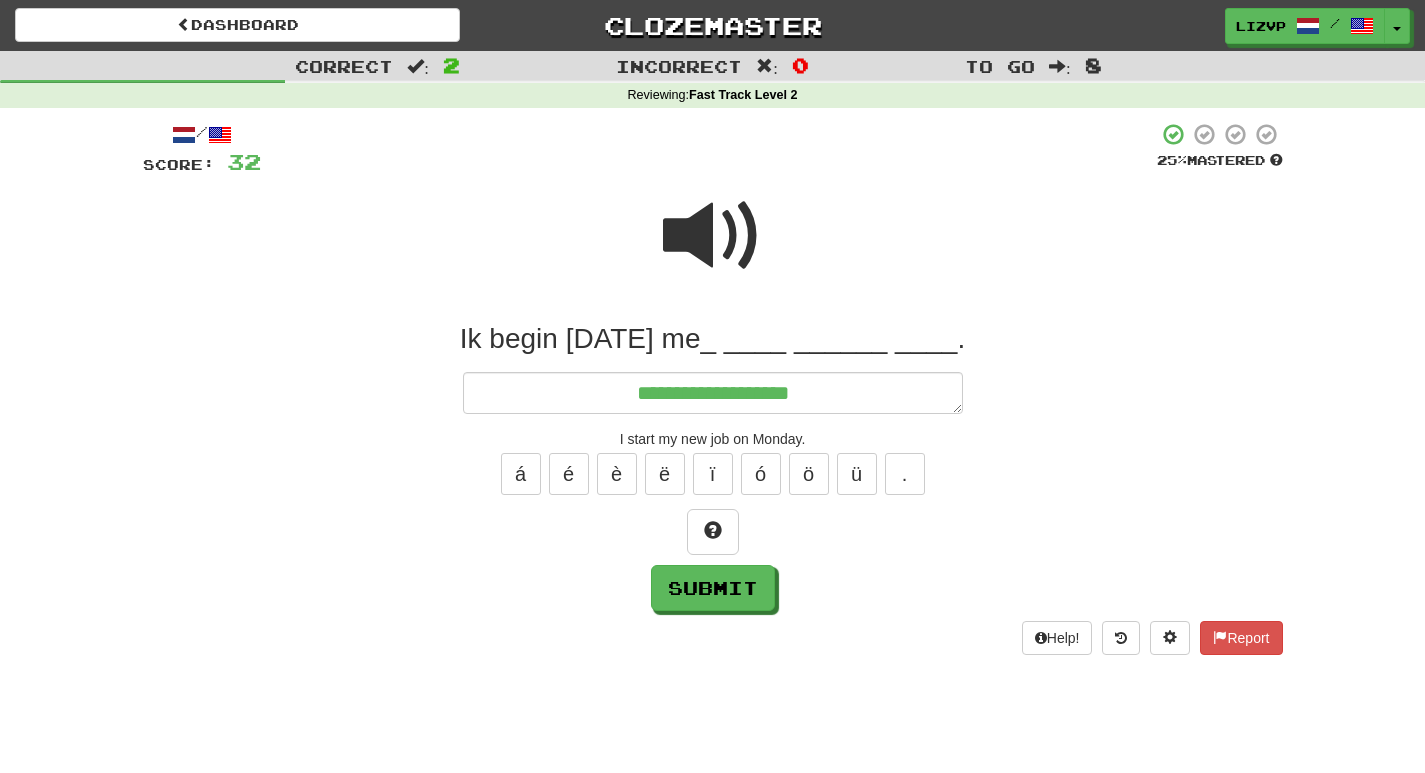 type on "*" 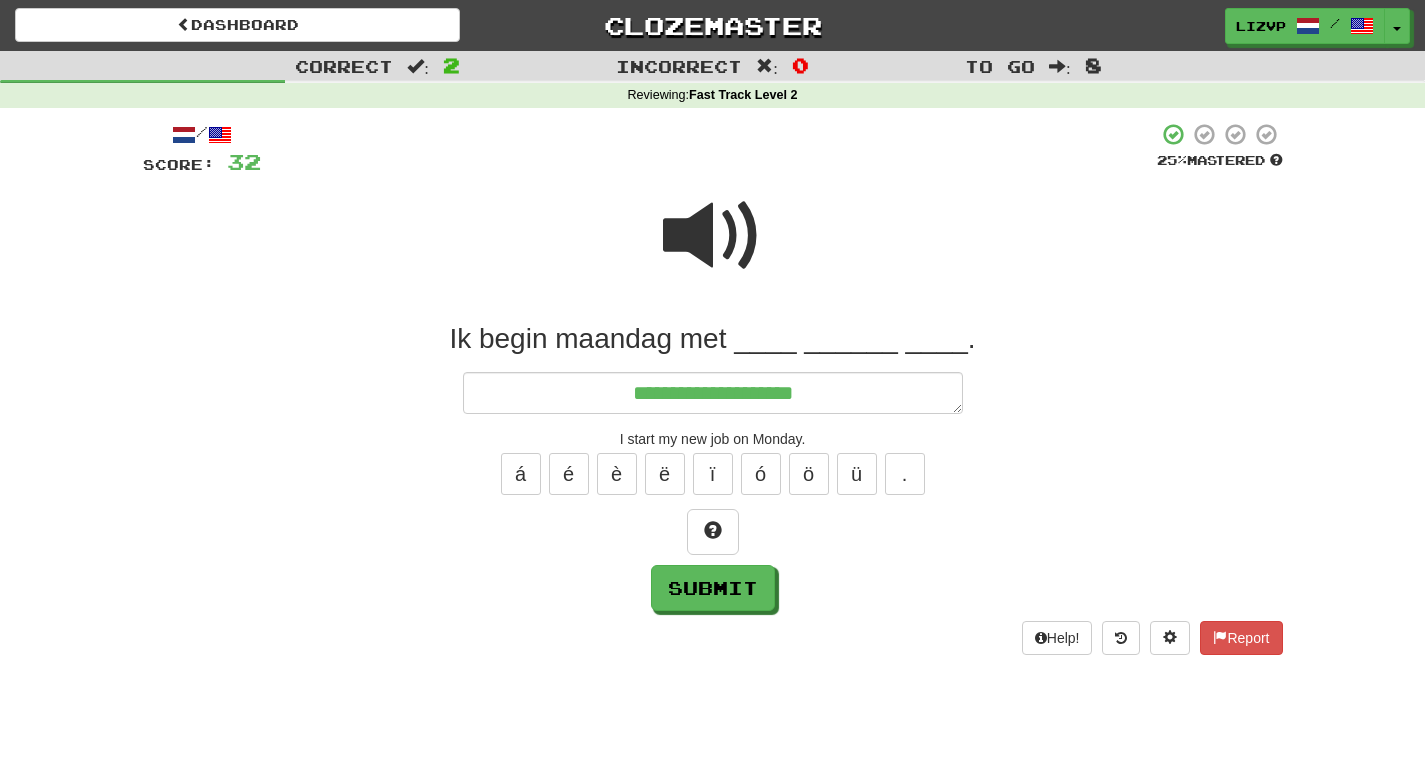 type on "**********" 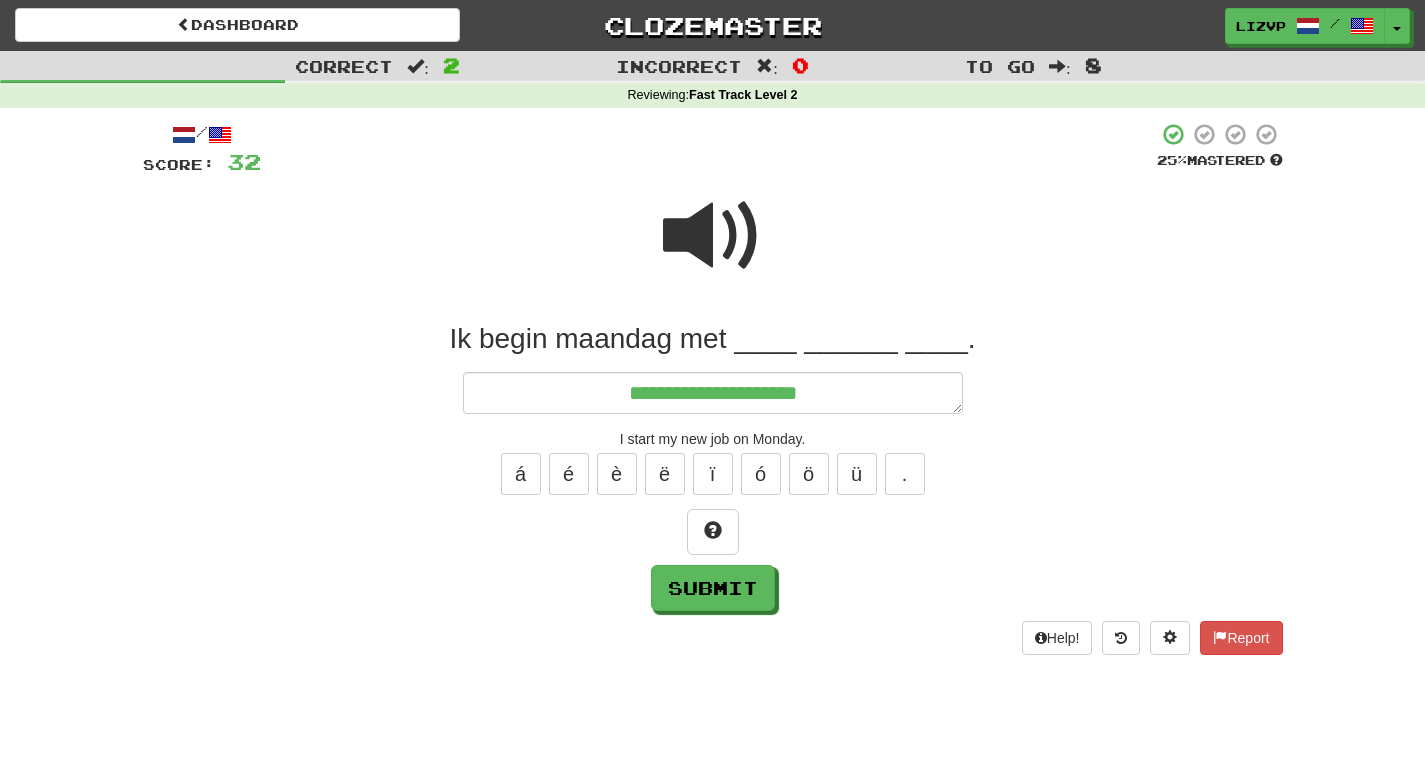 type on "*" 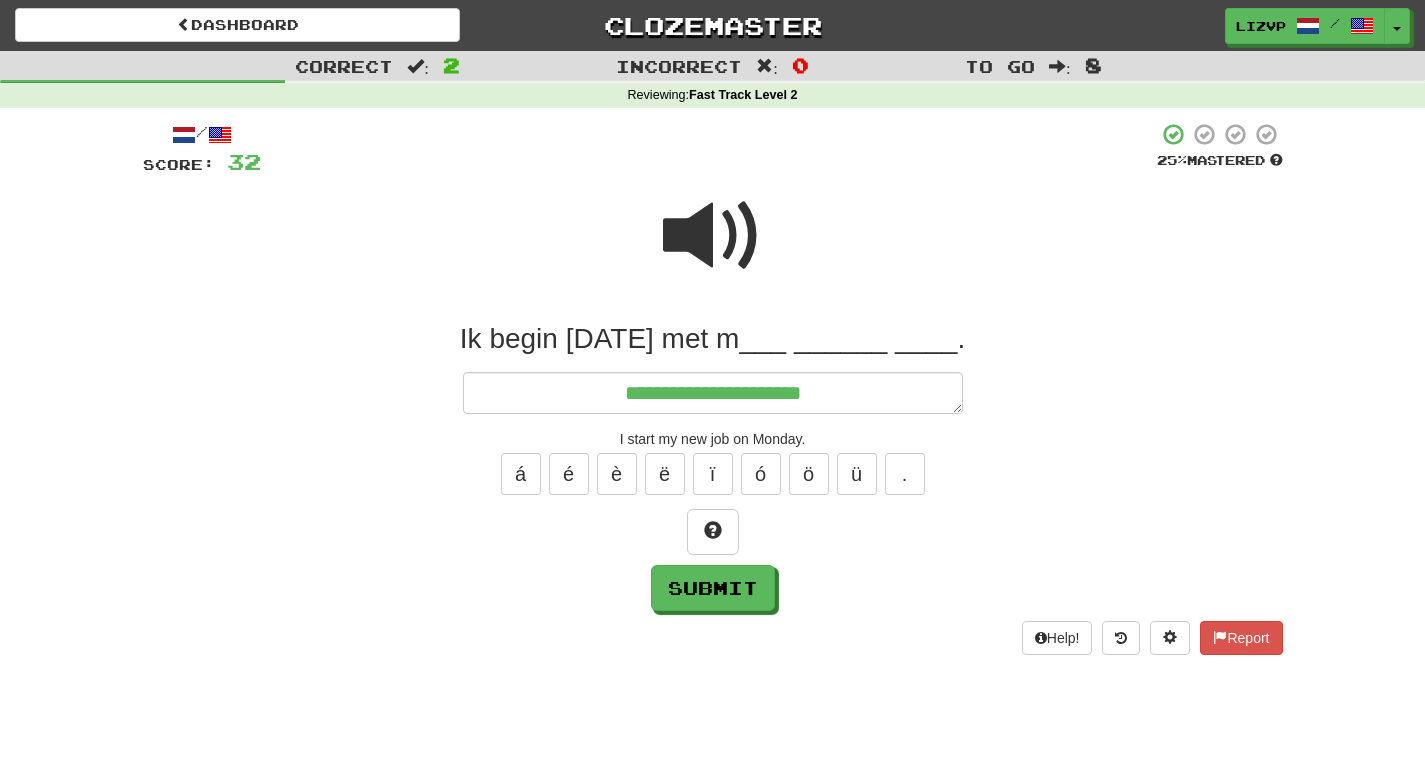 type on "*" 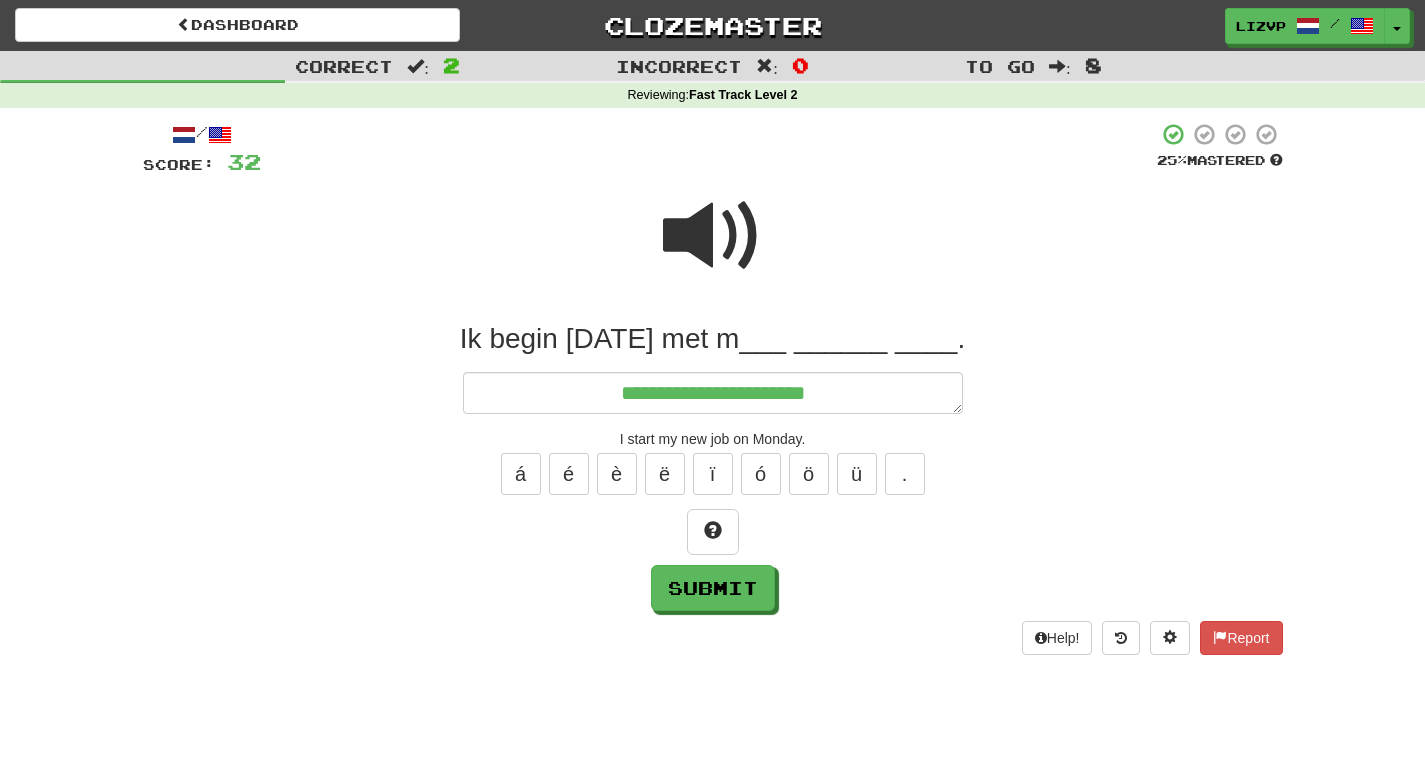 type on "*" 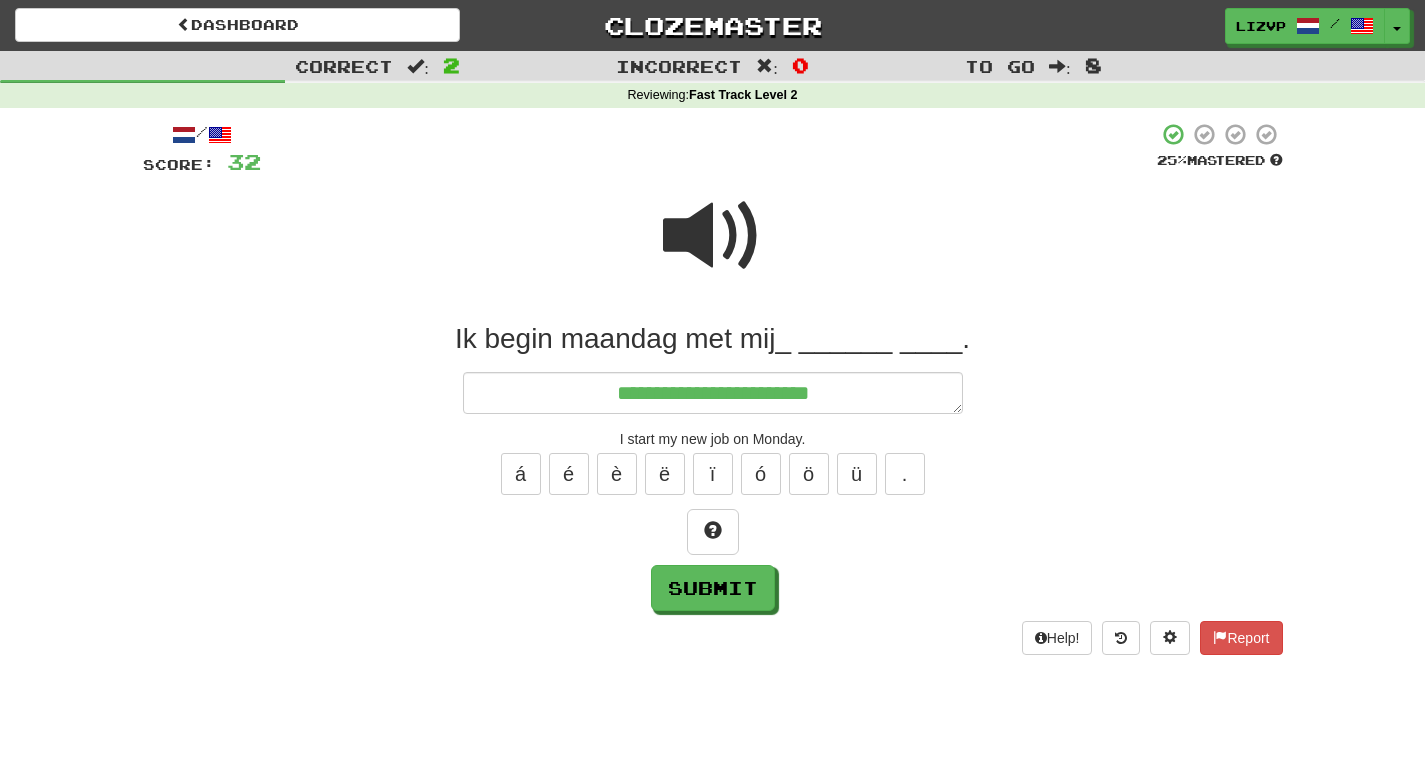 type on "*" 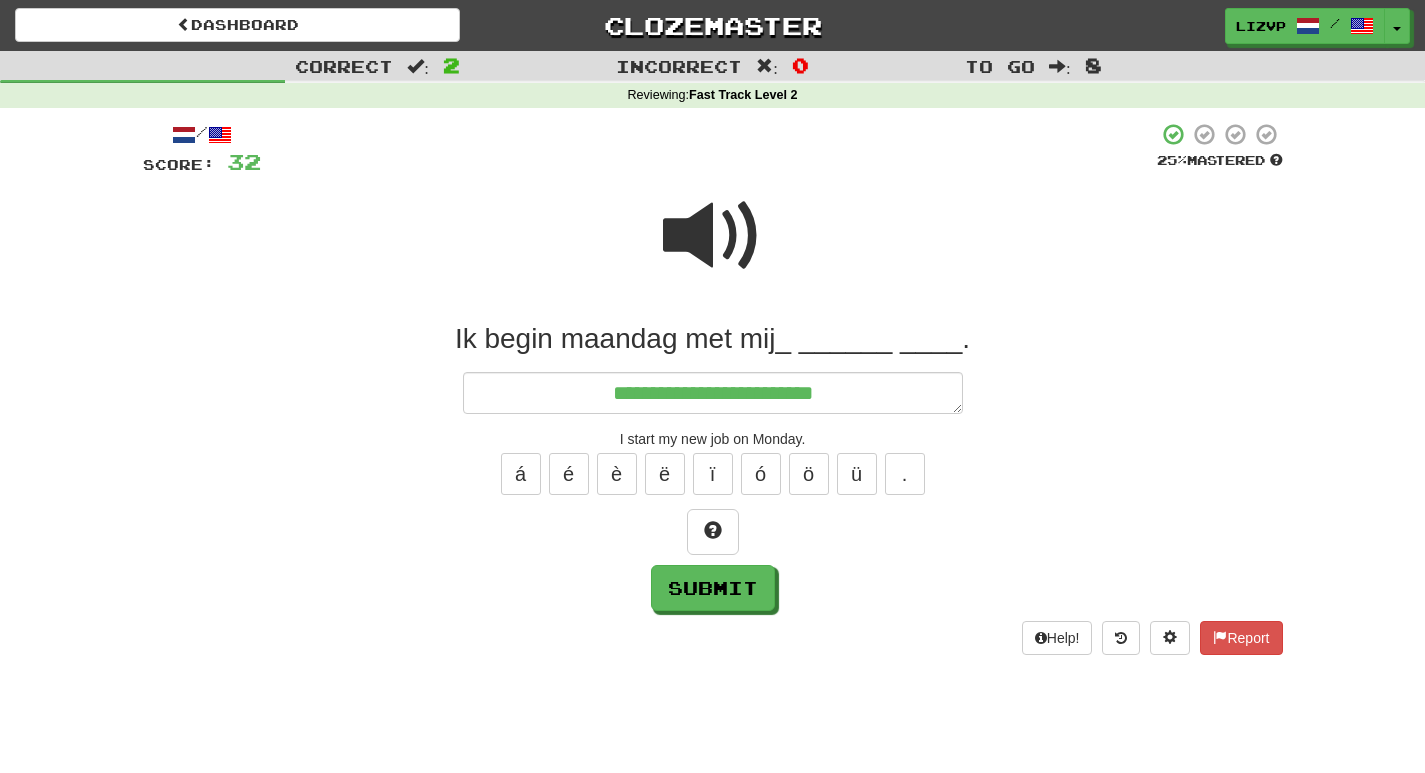 type on "*" 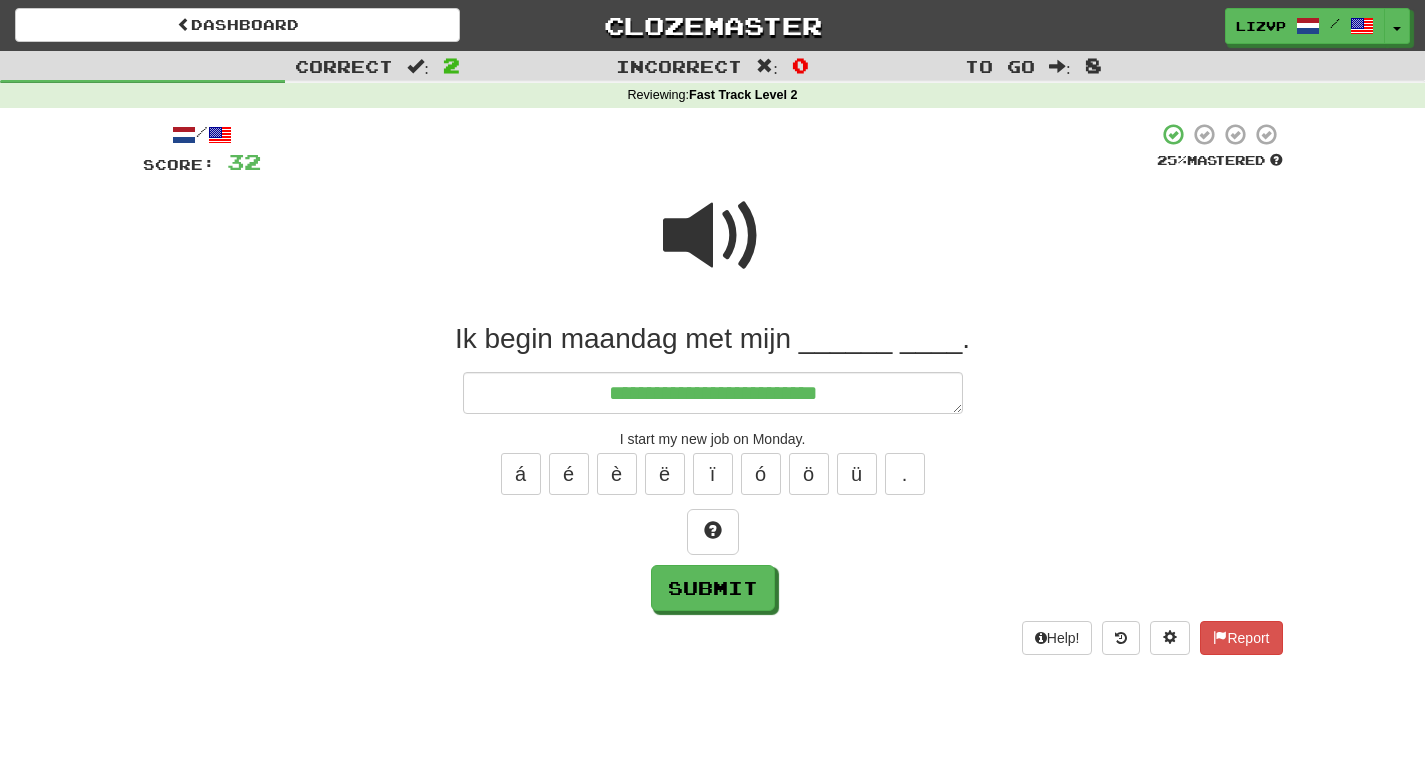 type on "*" 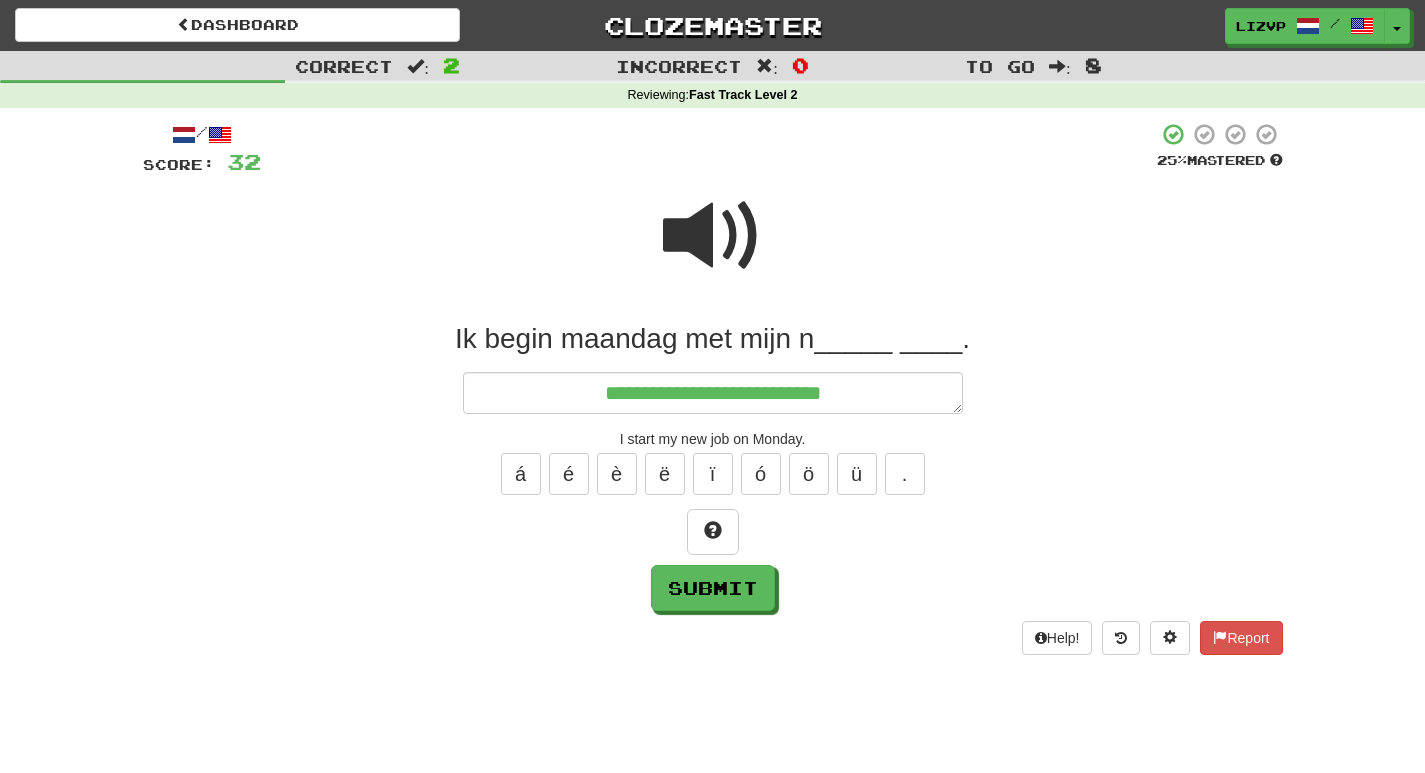 type on "*" 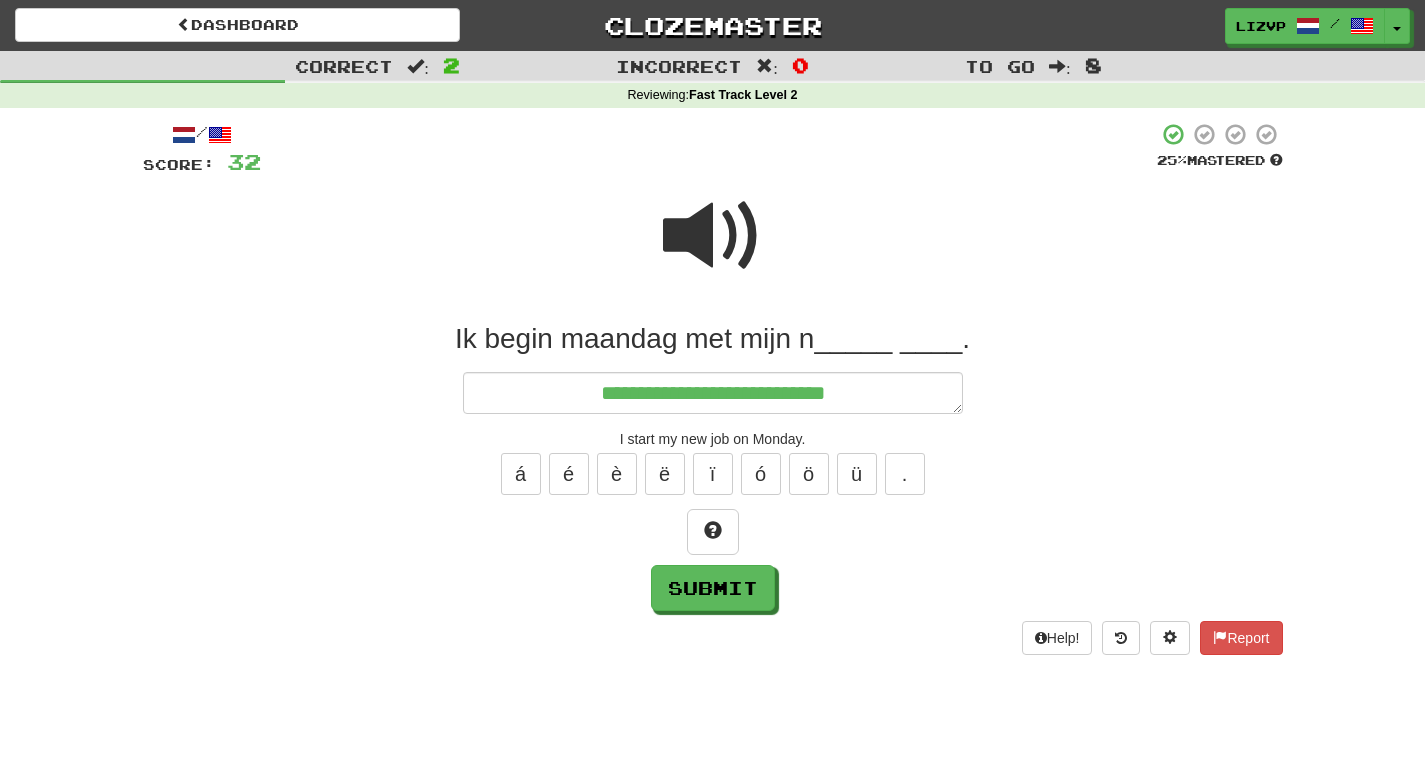 type on "*" 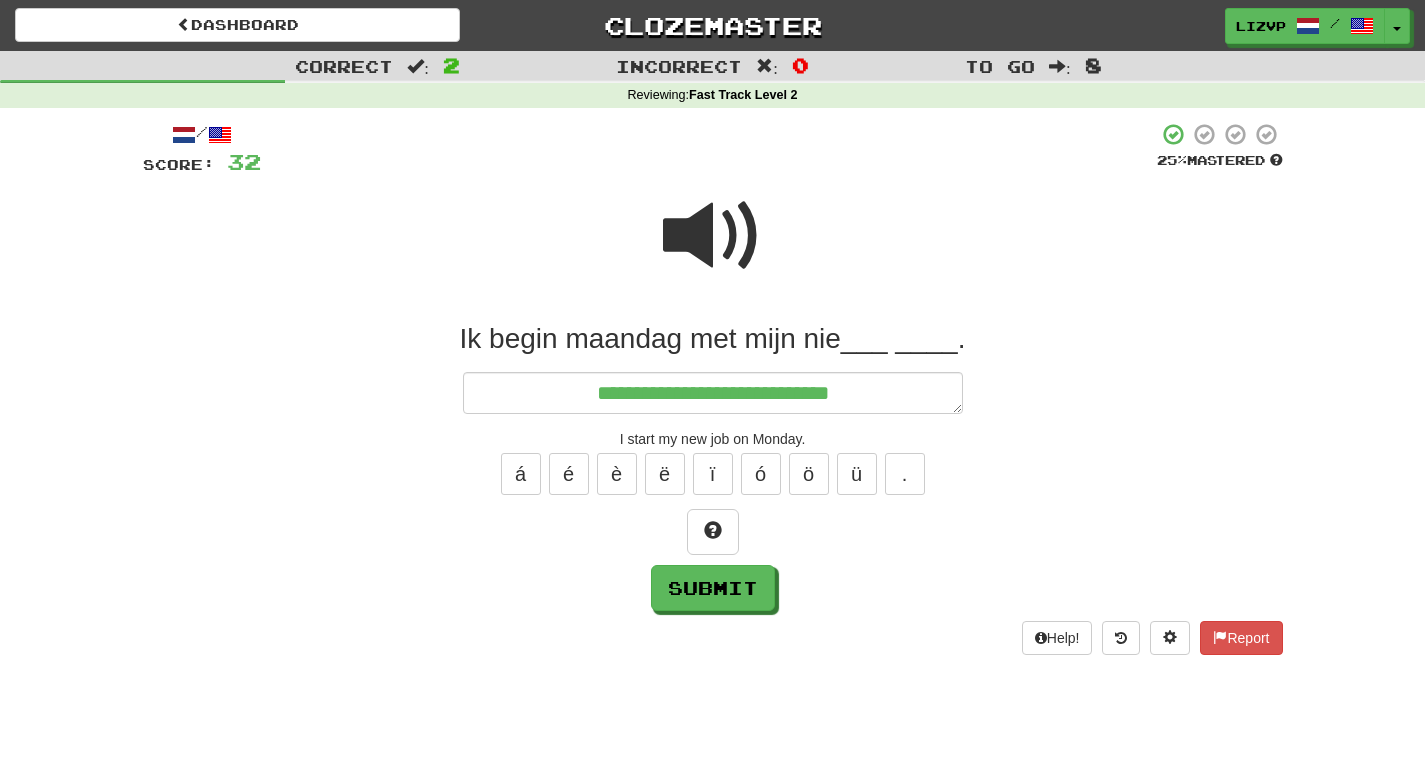 type on "*" 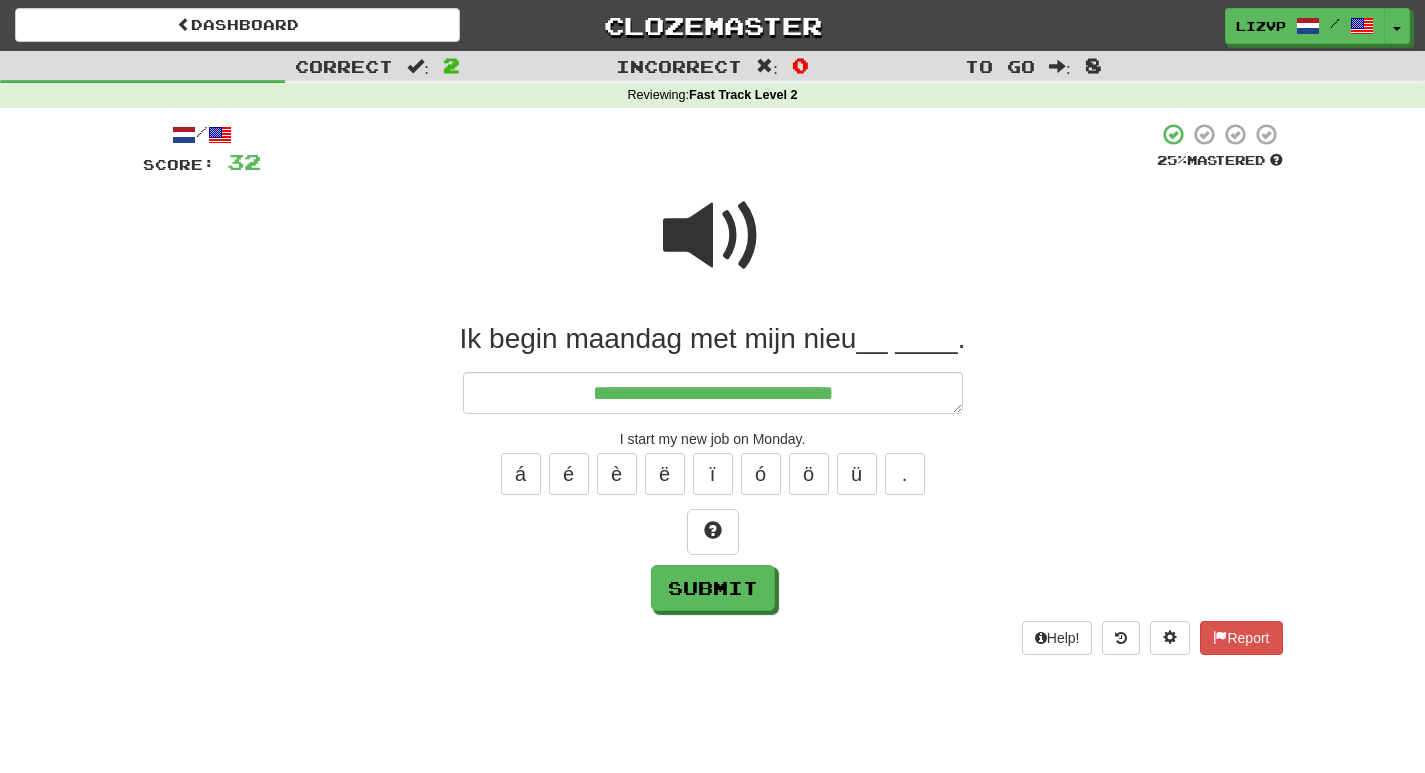 type on "*" 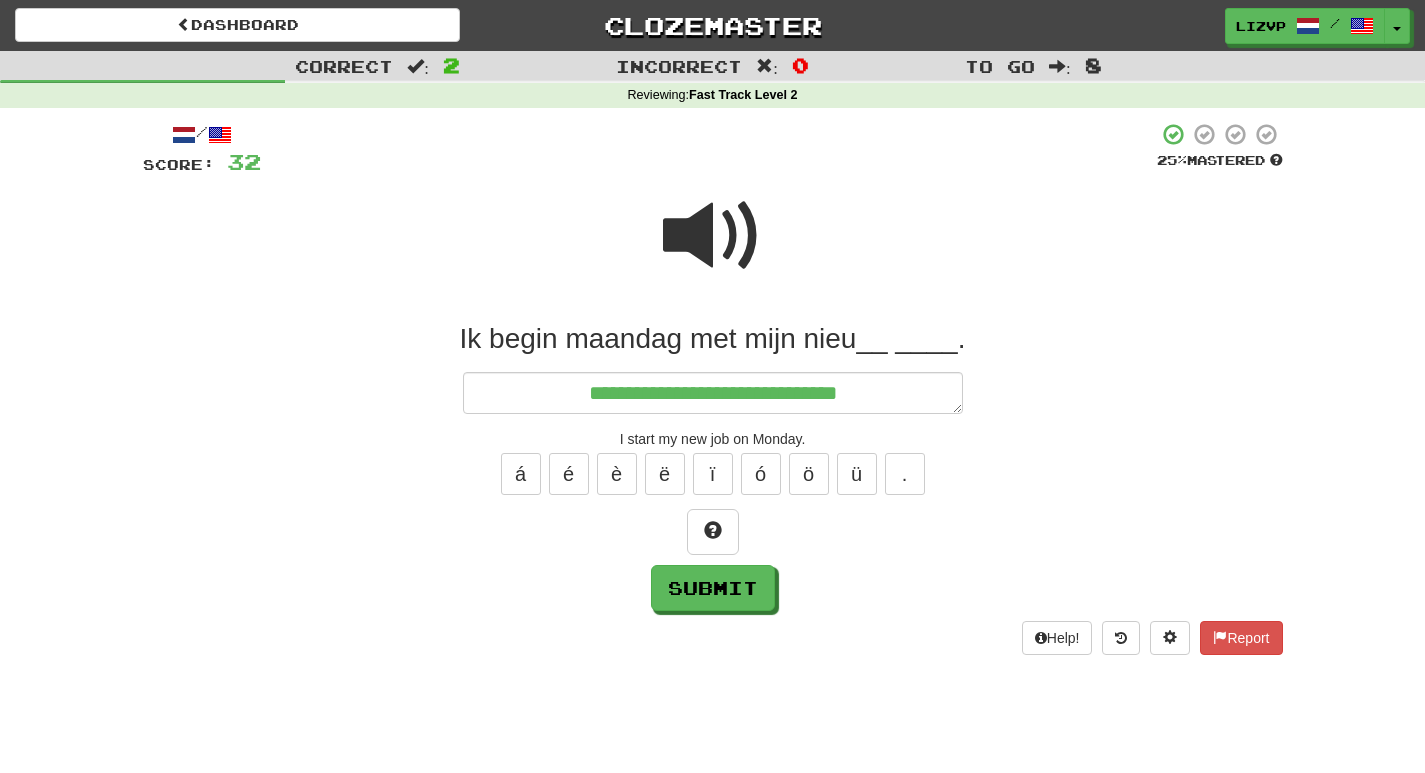 type on "*" 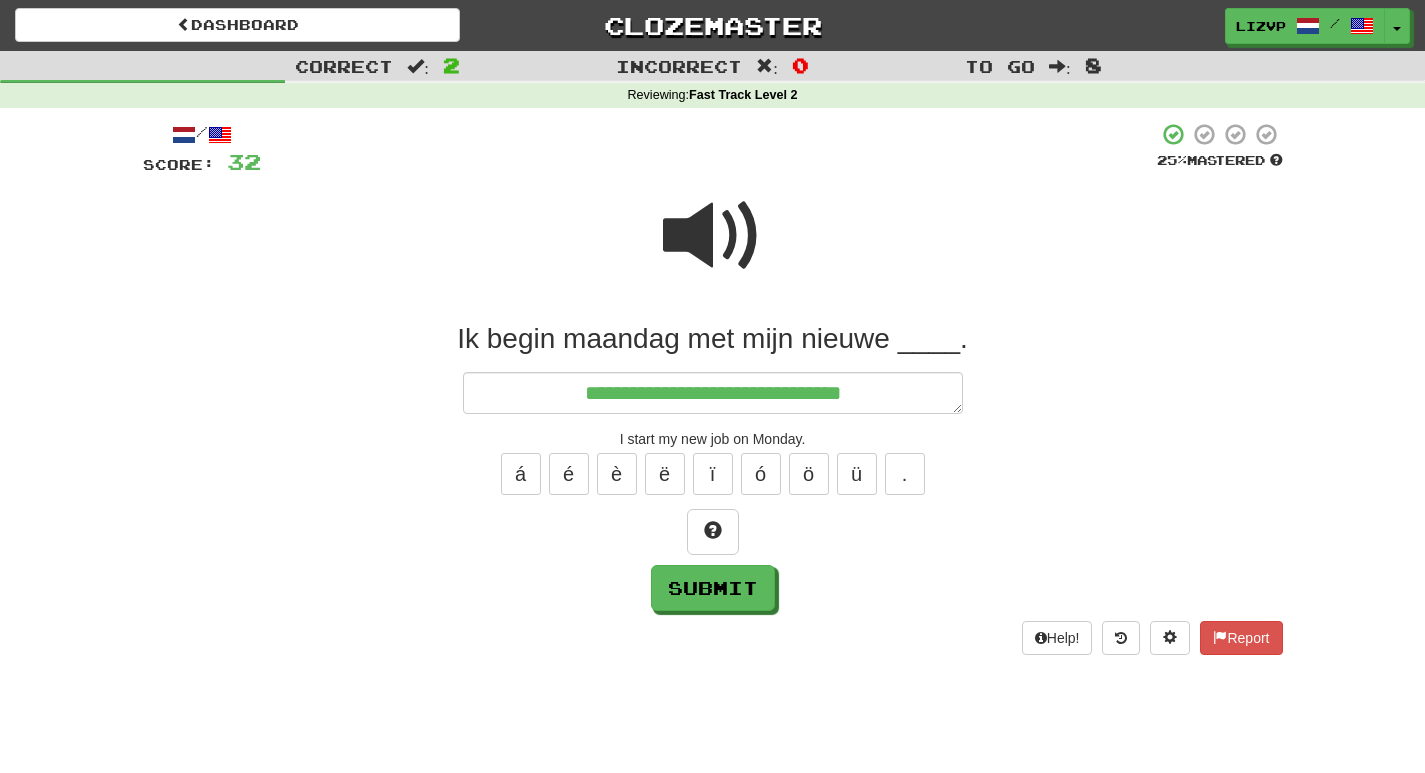 type on "*" 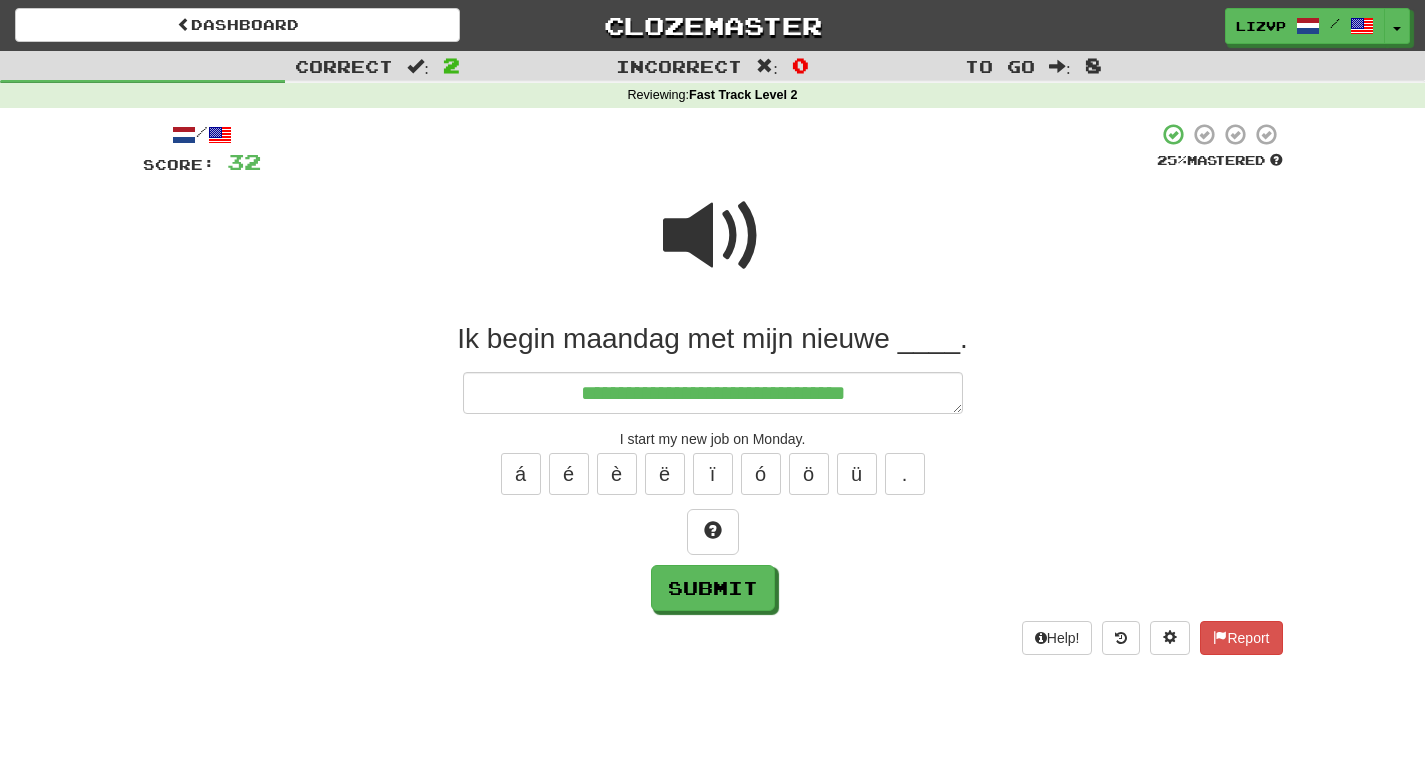 type on "*" 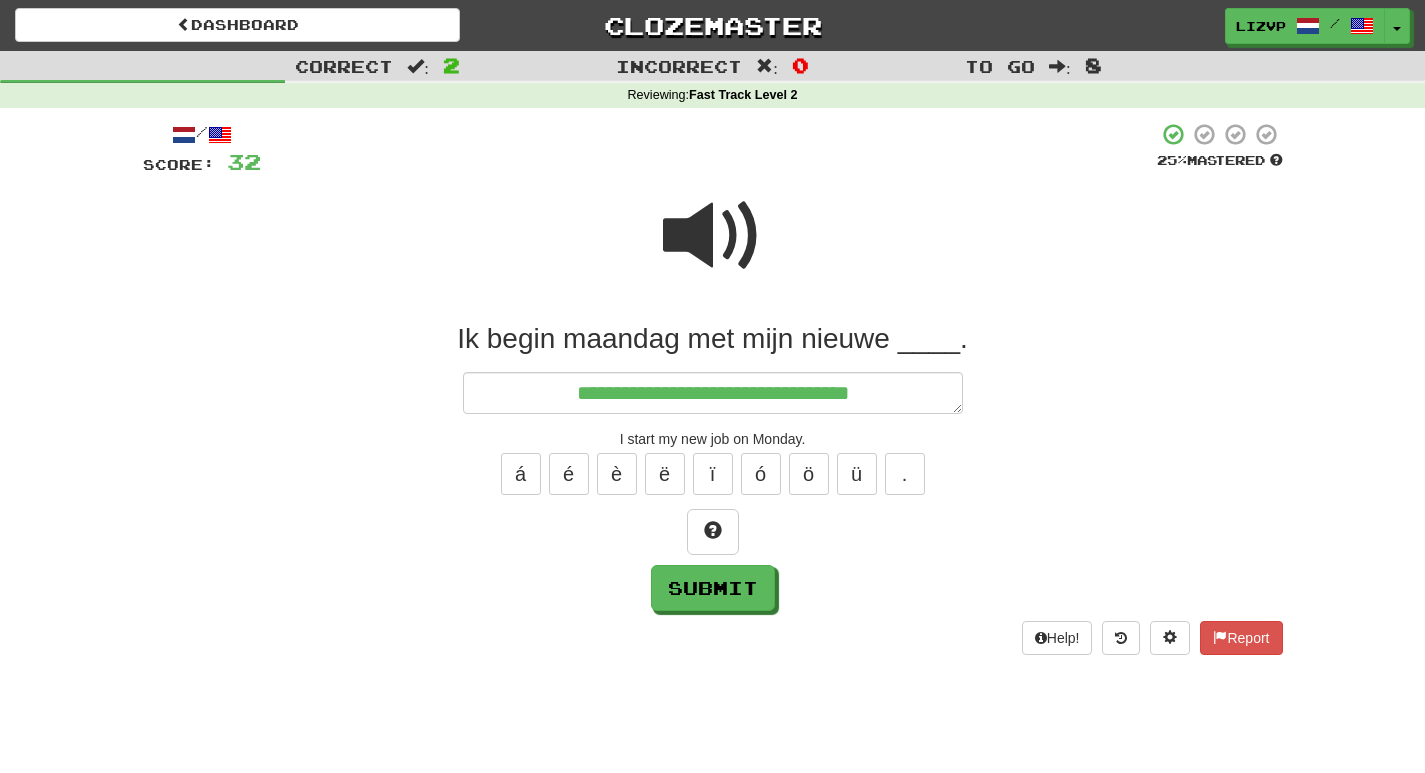 type on "*" 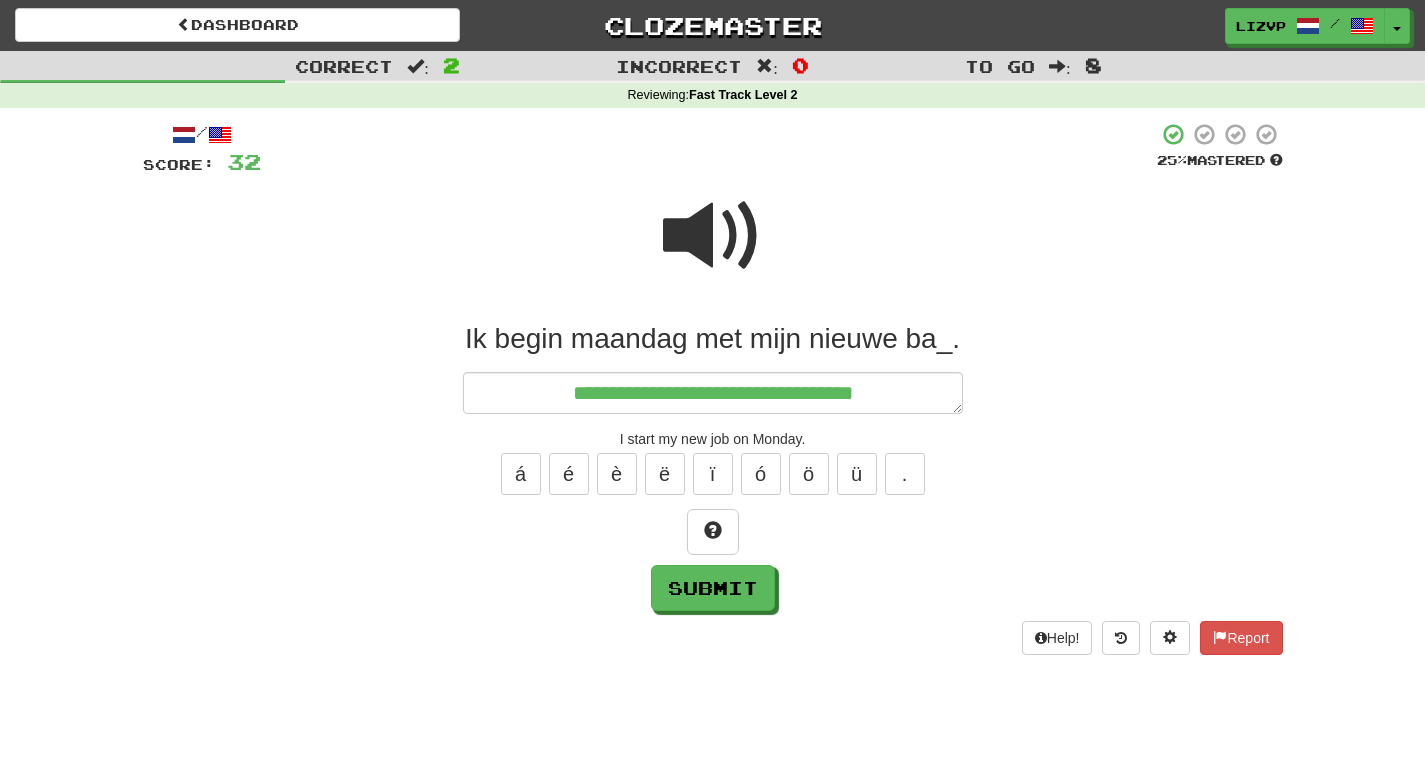 type on "*" 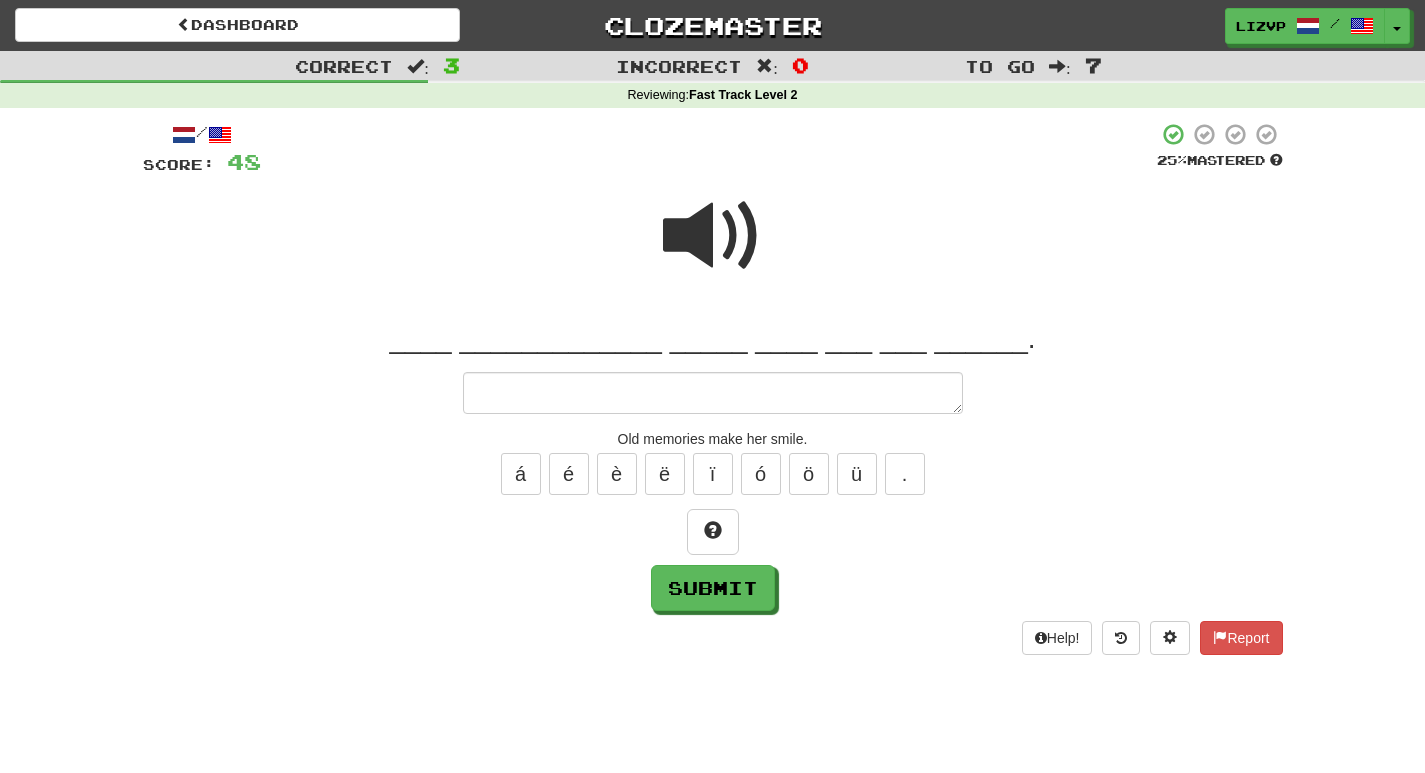 type on "*" 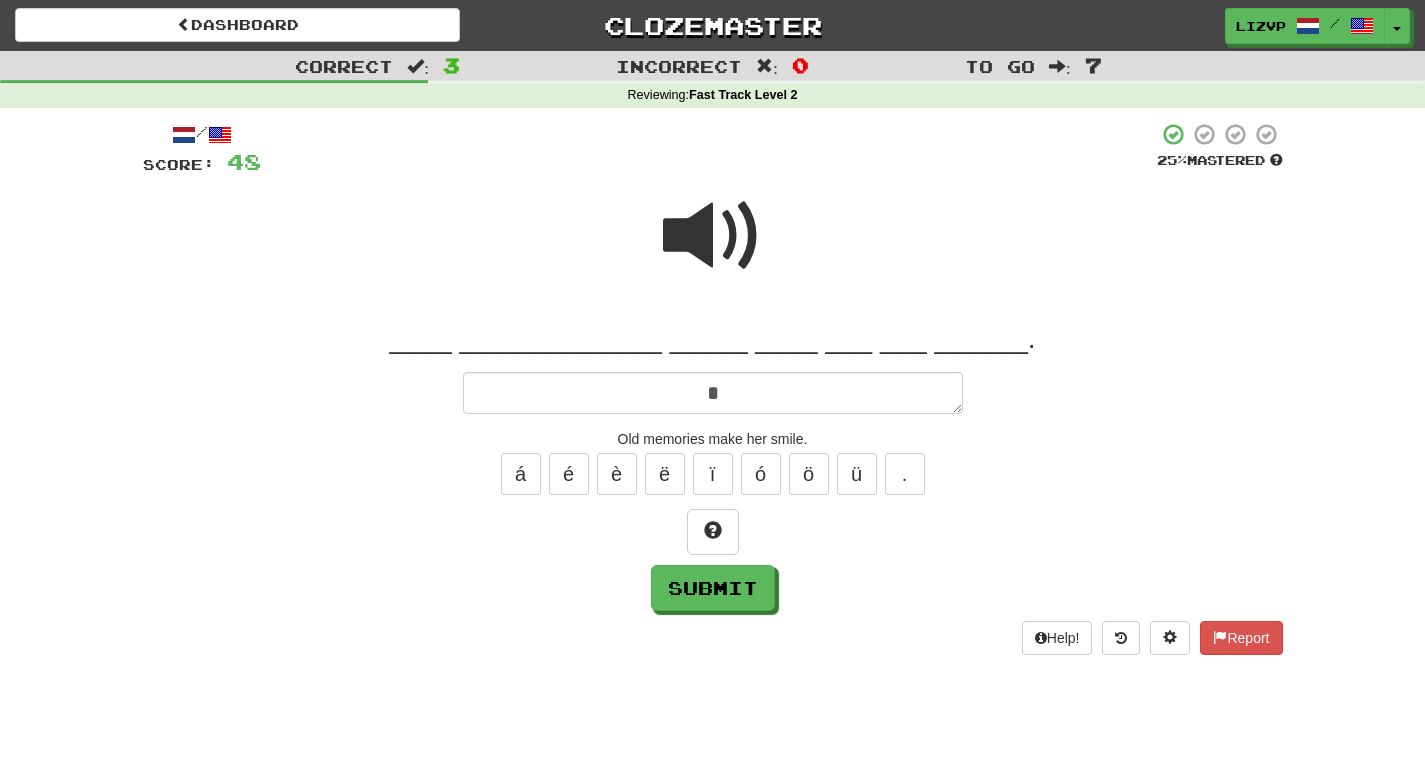 type 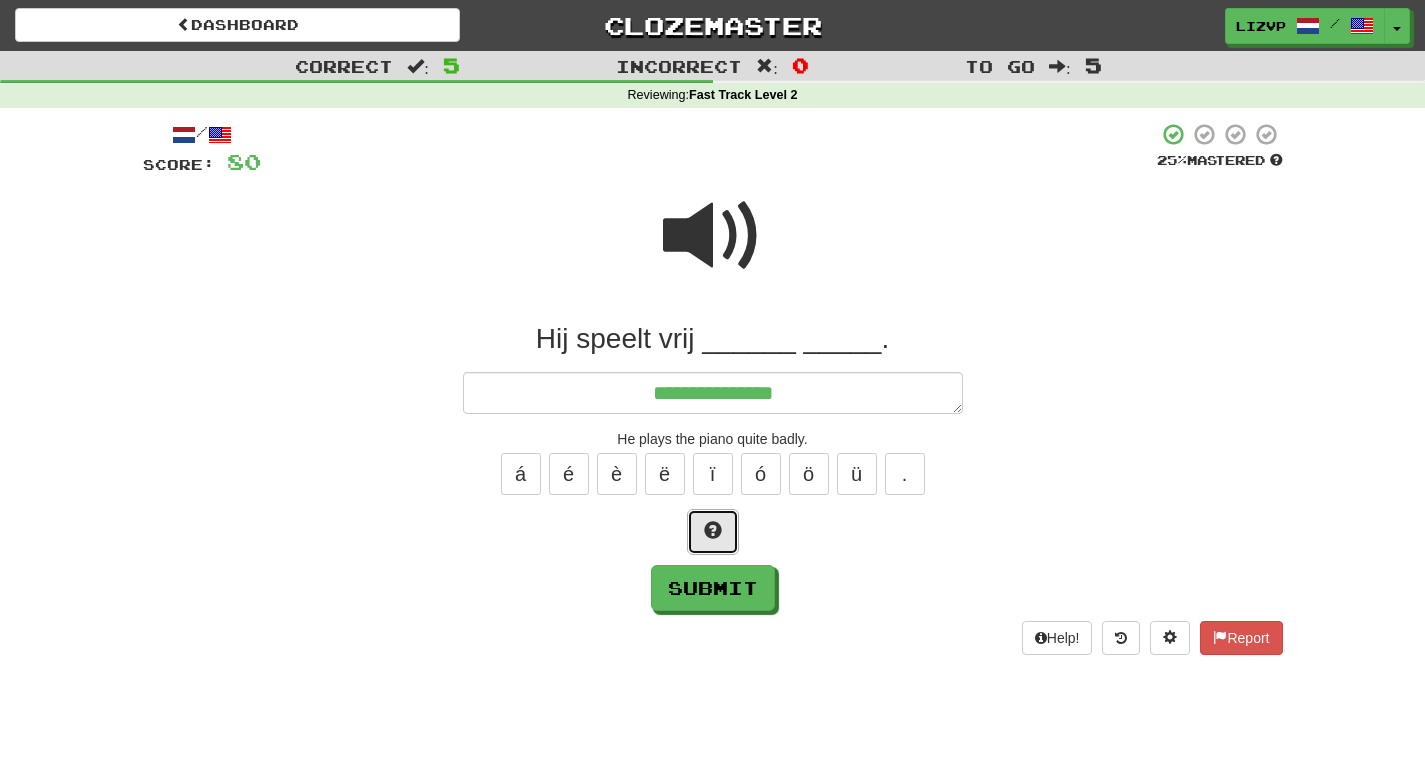 click at bounding box center [713, 530] 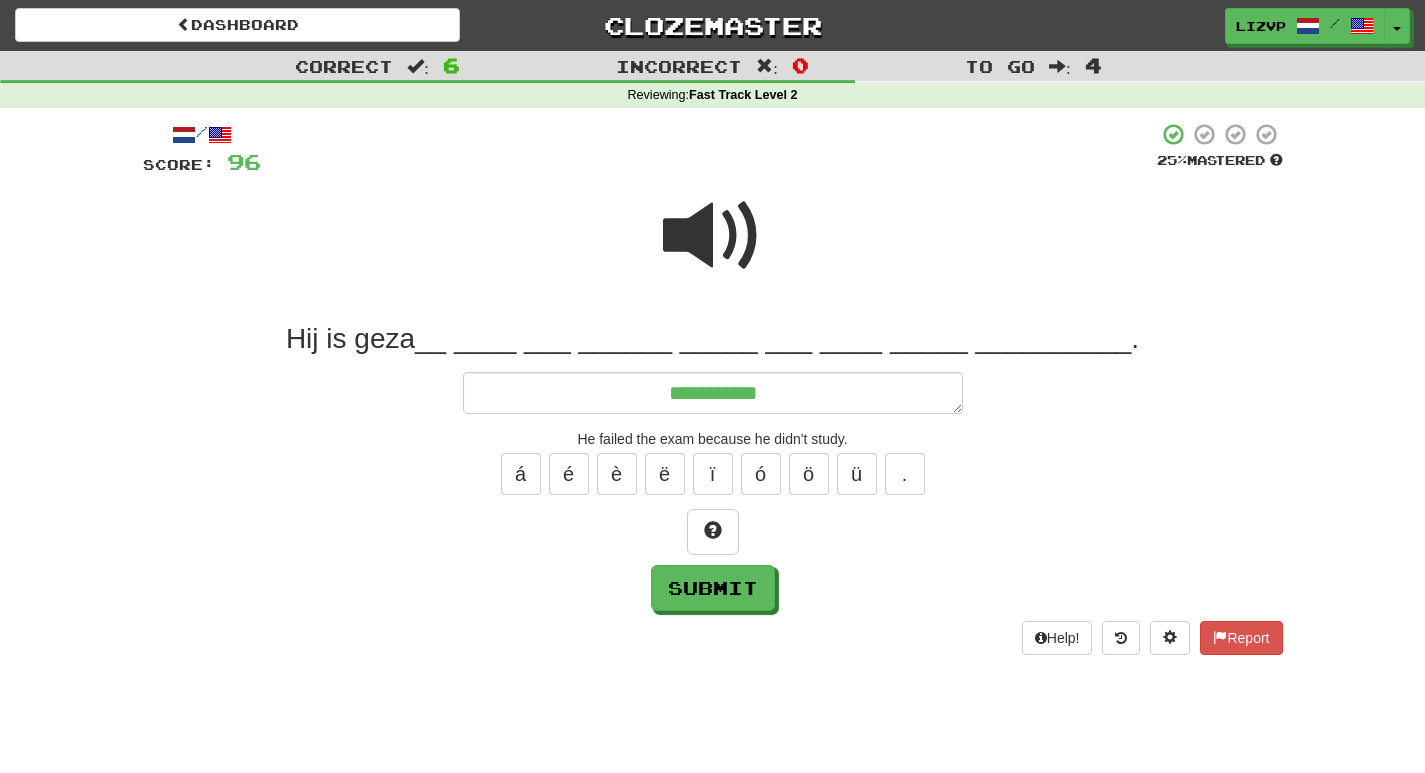 click at bounding box center [713, 236] 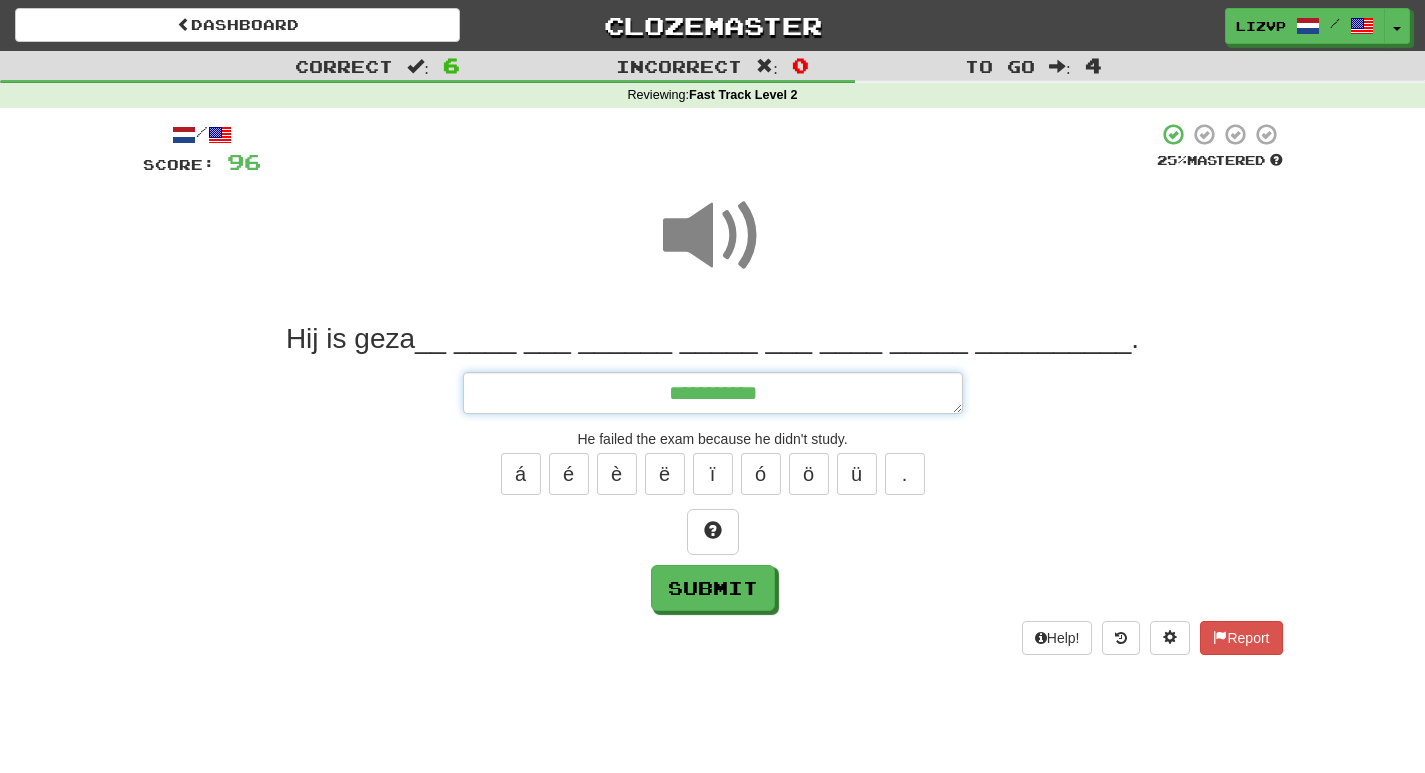 click on "**********" at bounding box center (713, 393) 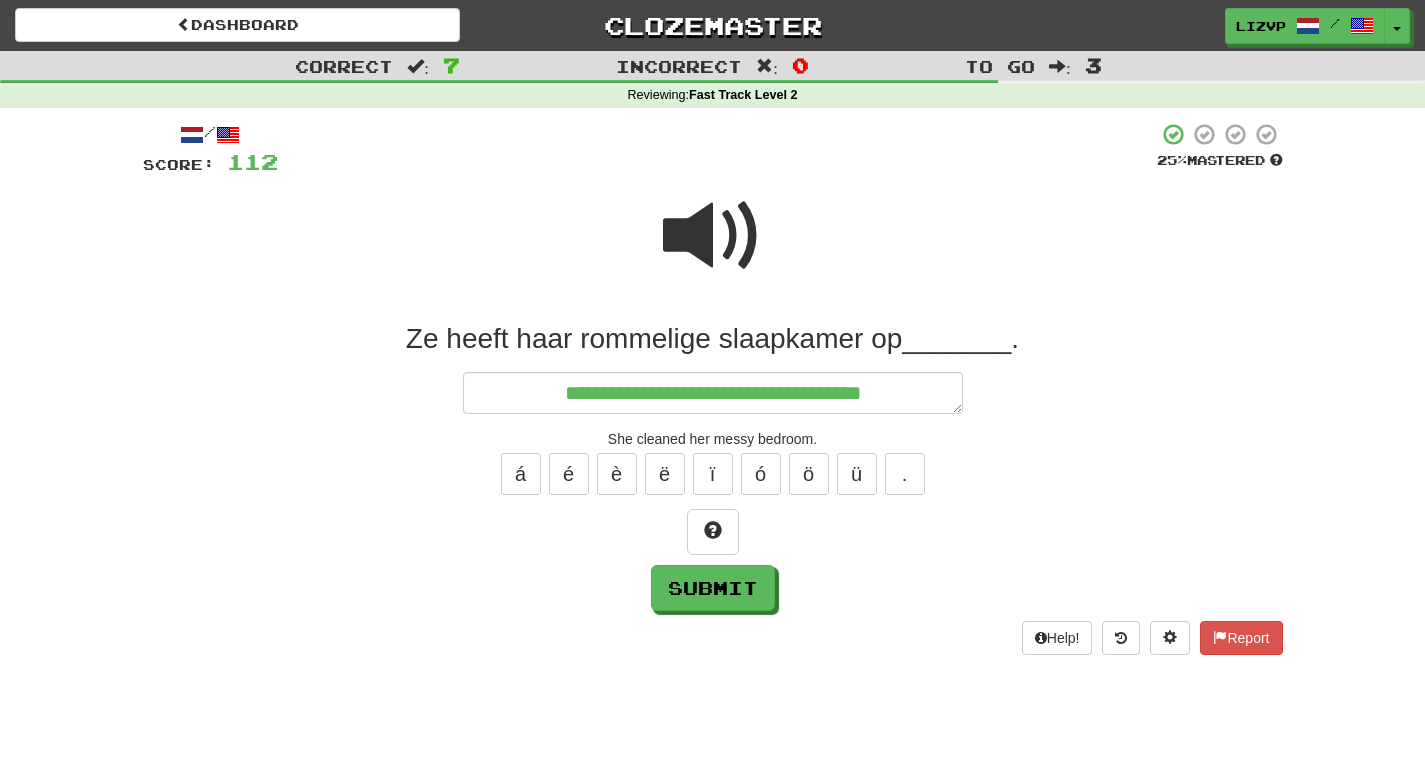 click at bounding box center [713, 236] 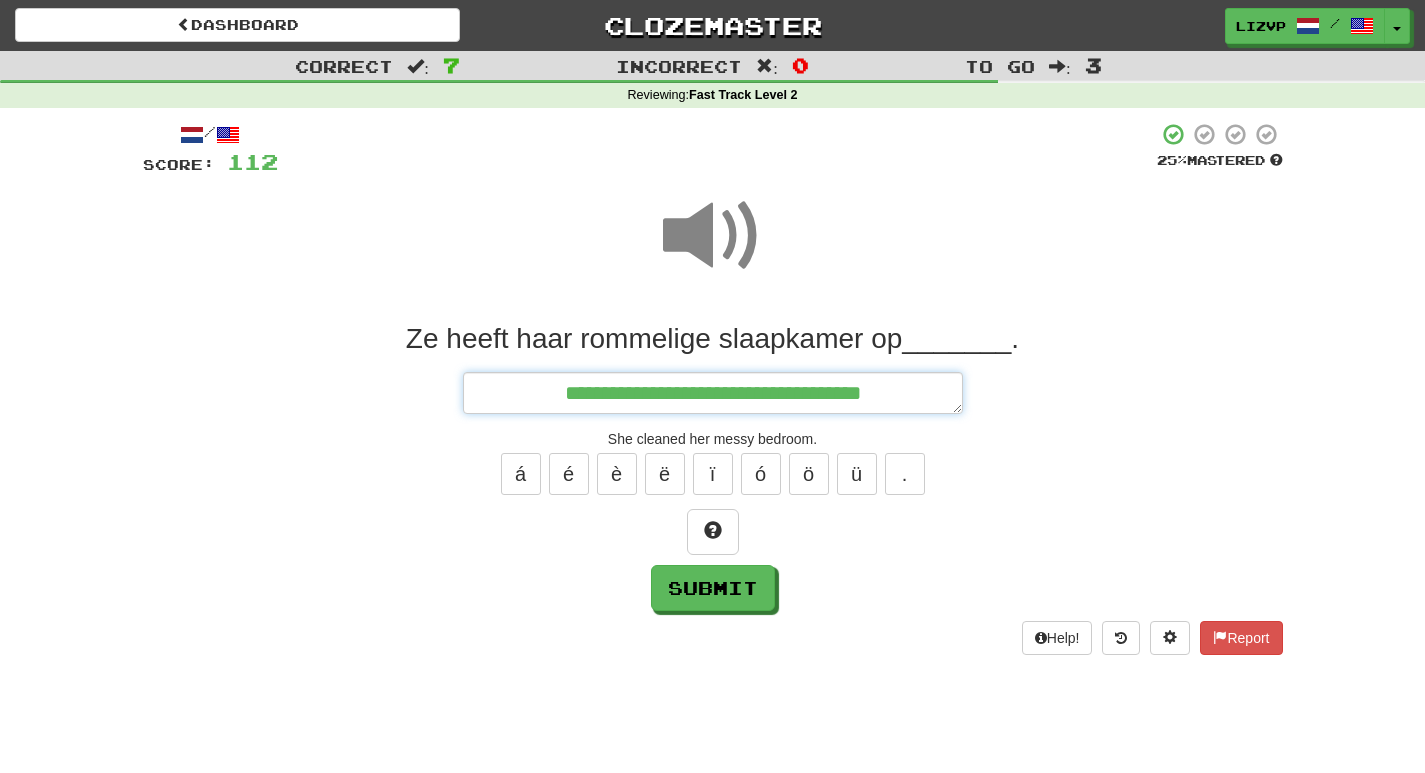 click on "**********" at bounding box center [713, 393] 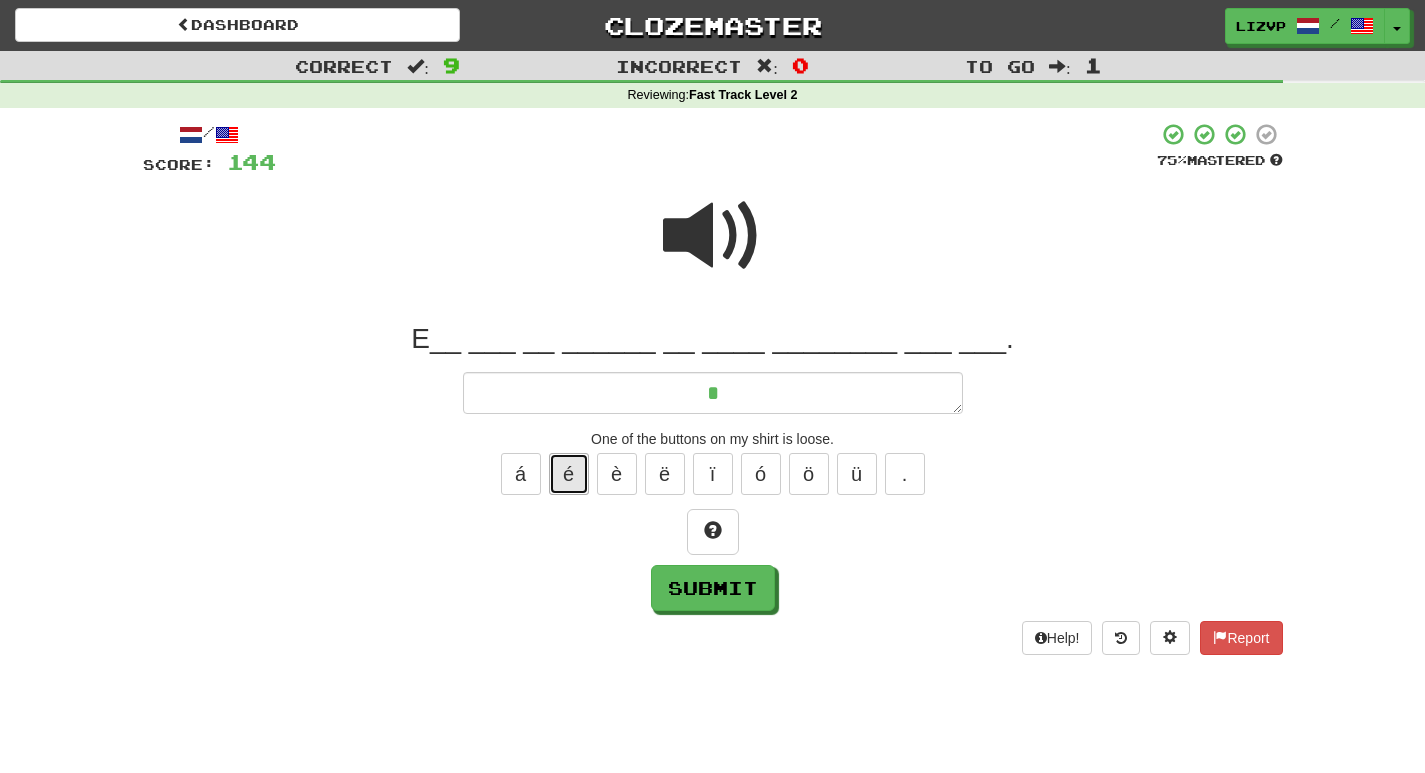 click on "é" at bounding box center (569, 474) 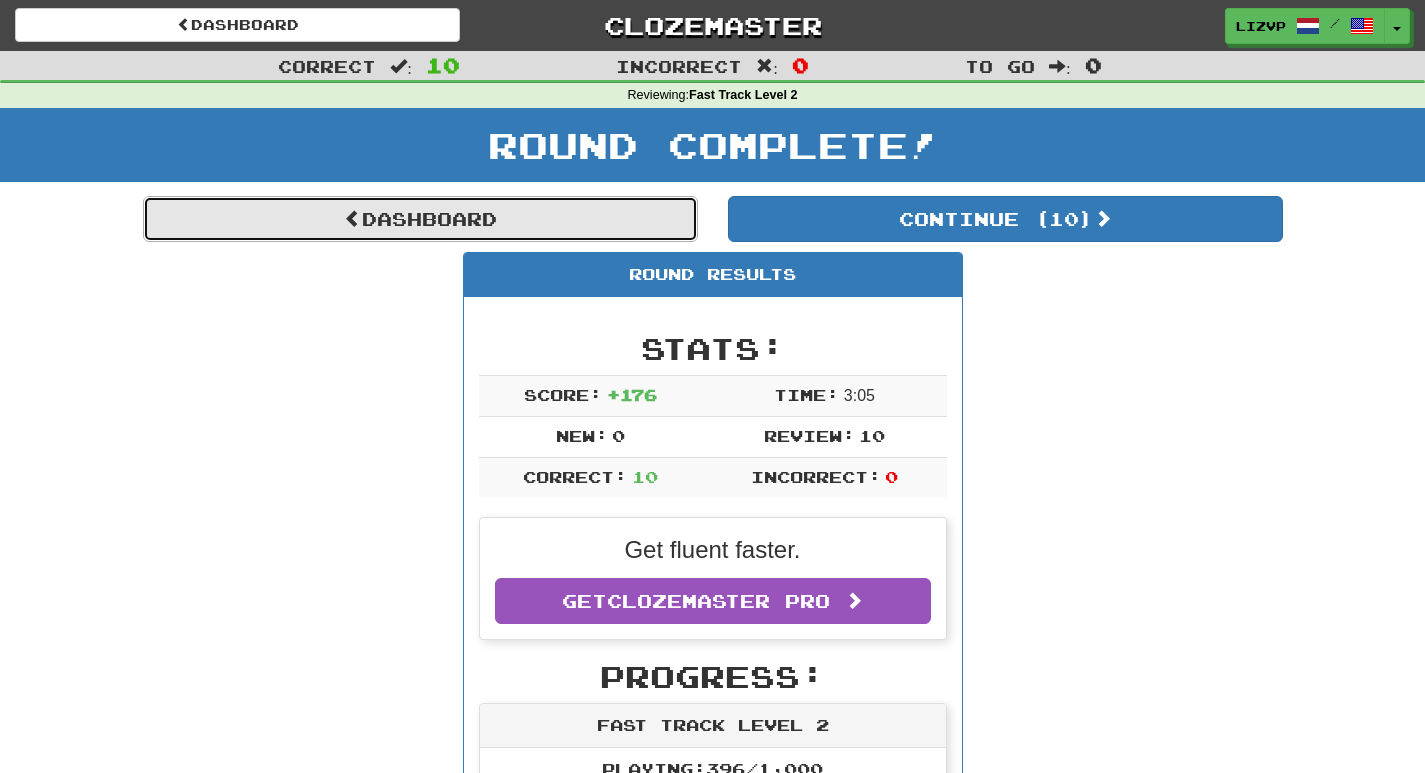 click on "Dashboard" at bounding box center [420, 219] 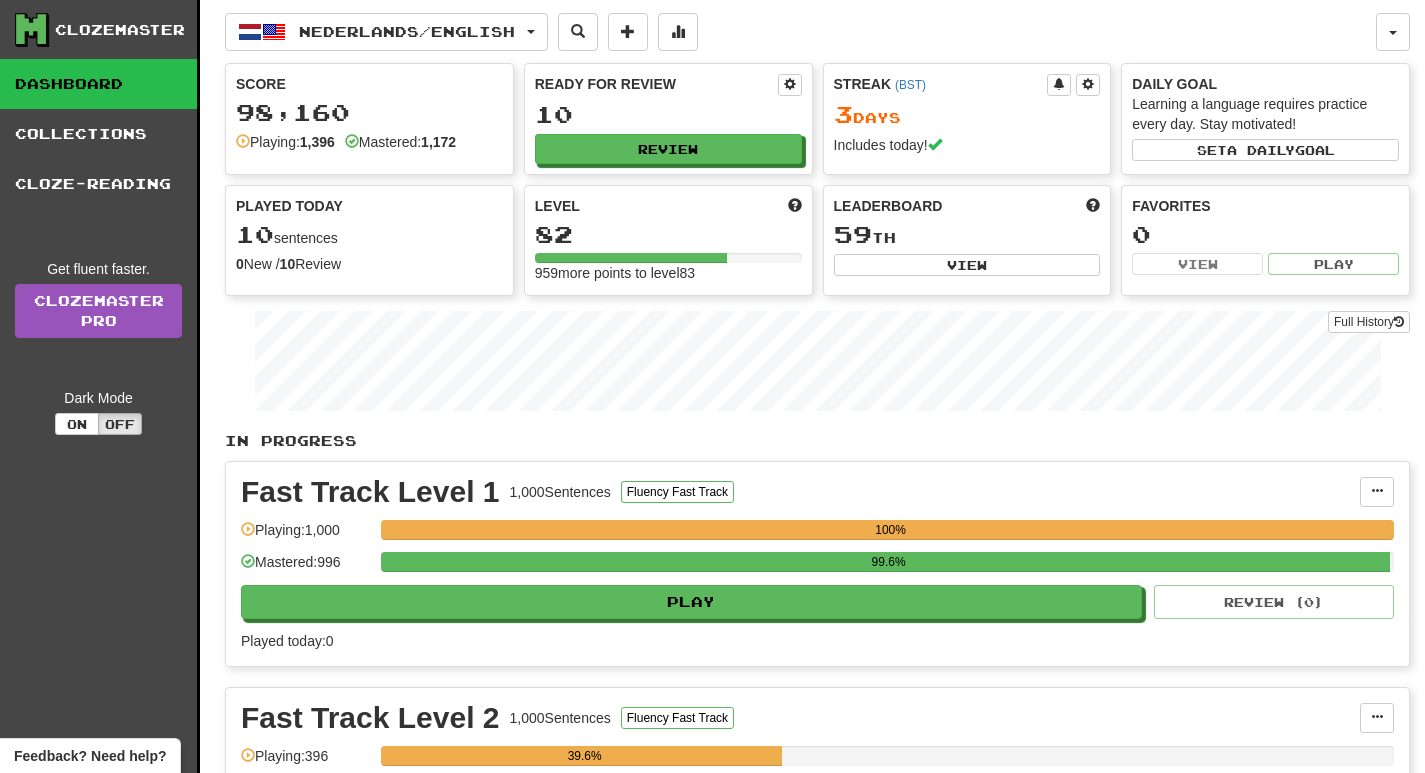 scroll, scrollTop: 0, scrollLeft: 0, axis: both 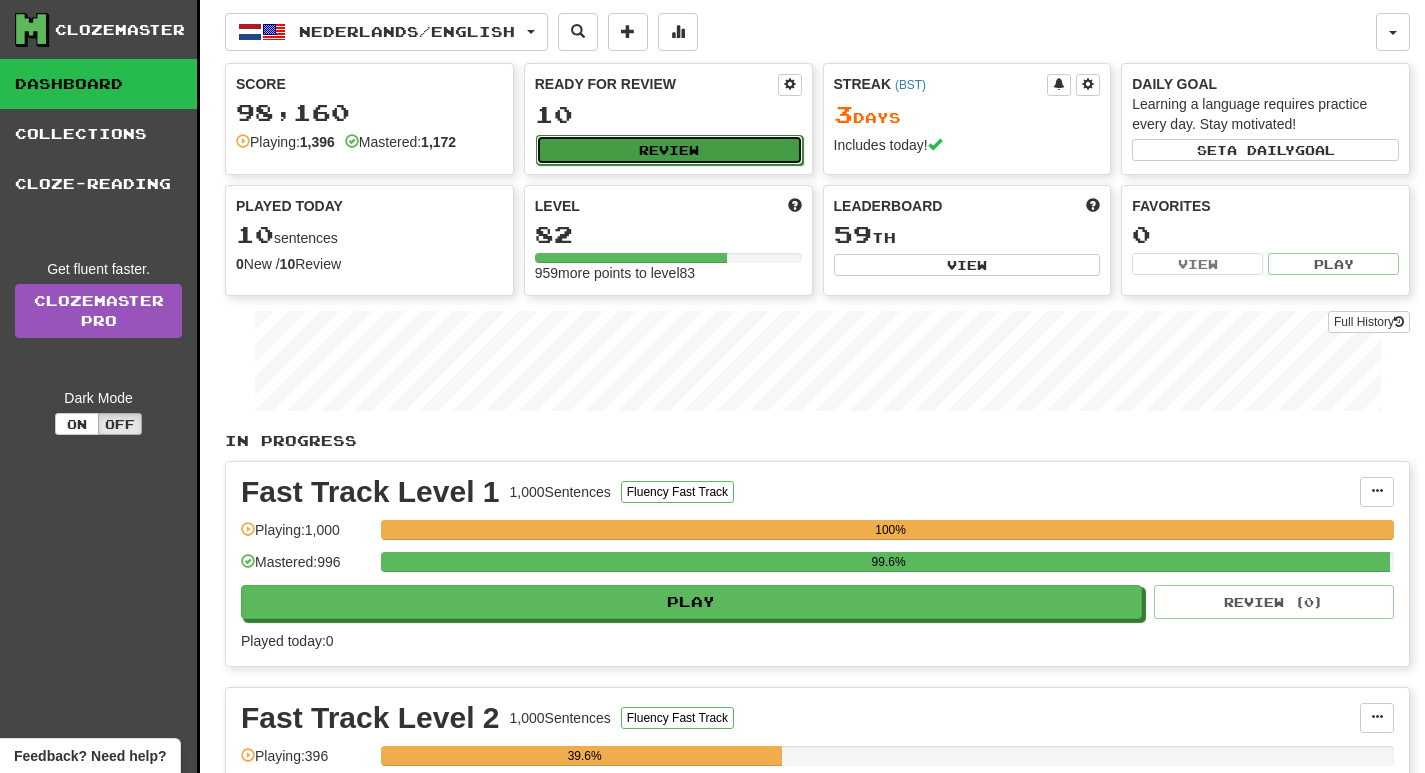 click on "Review" at bounding box center [669, 150] 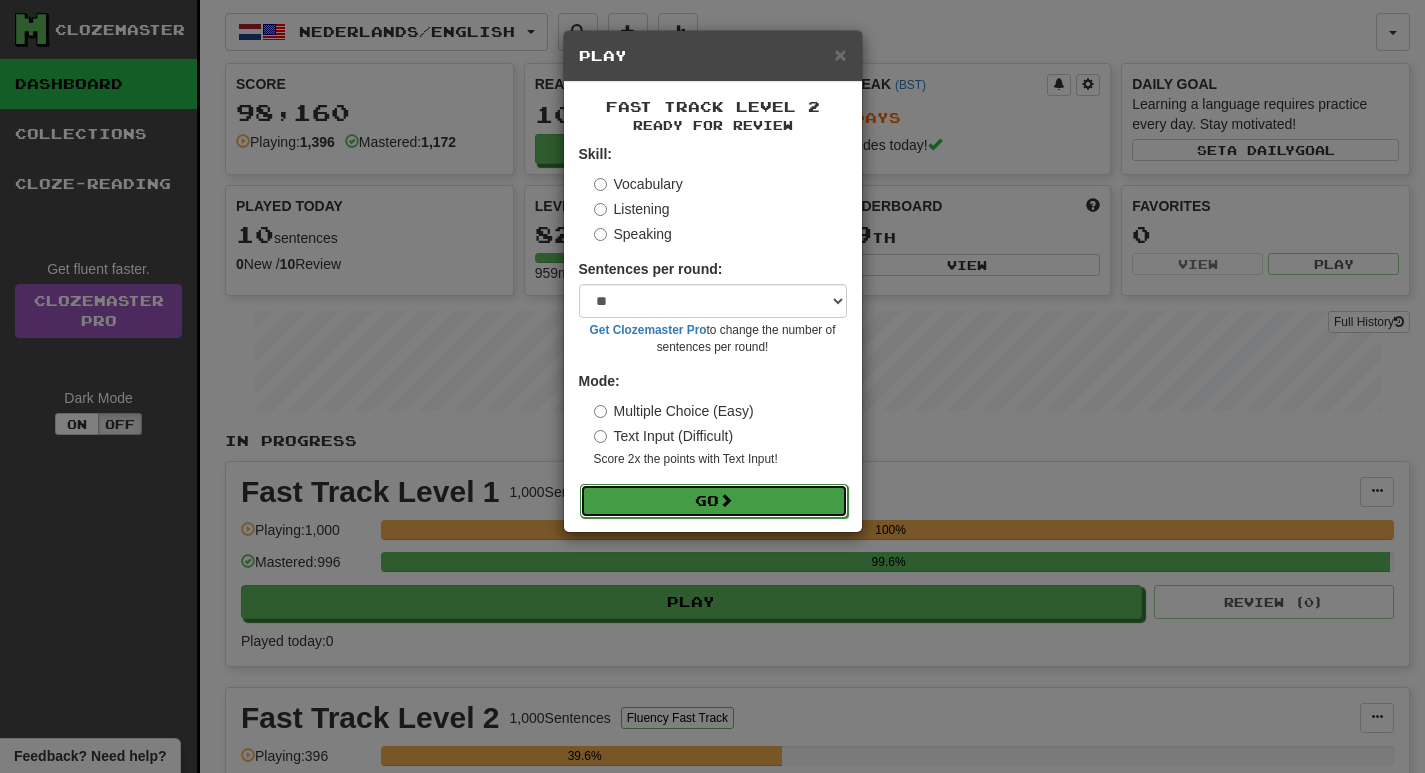 click on "Go" at bounding box center (714, 501) 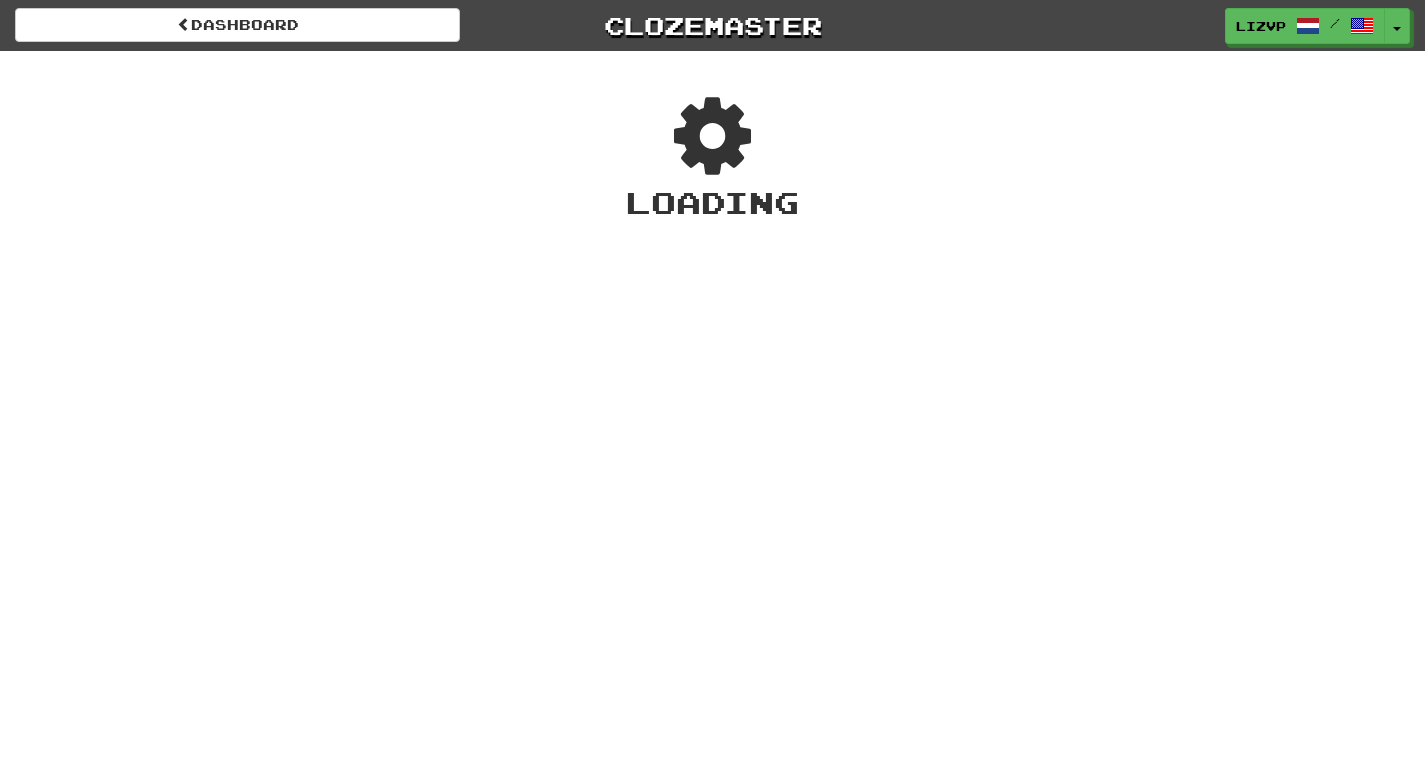 scroll, scrollTop: 0, scrollLeft: 0, axis: both 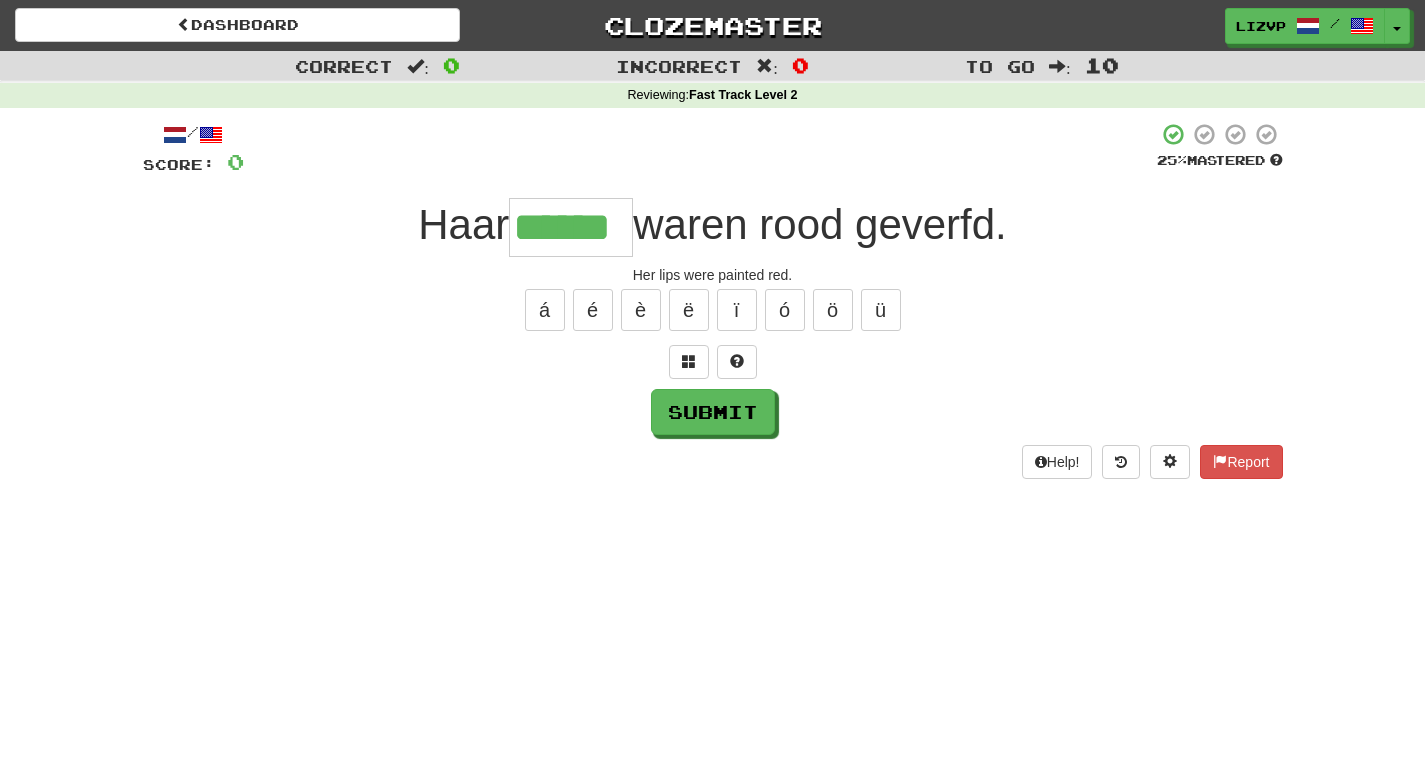 type on "******" 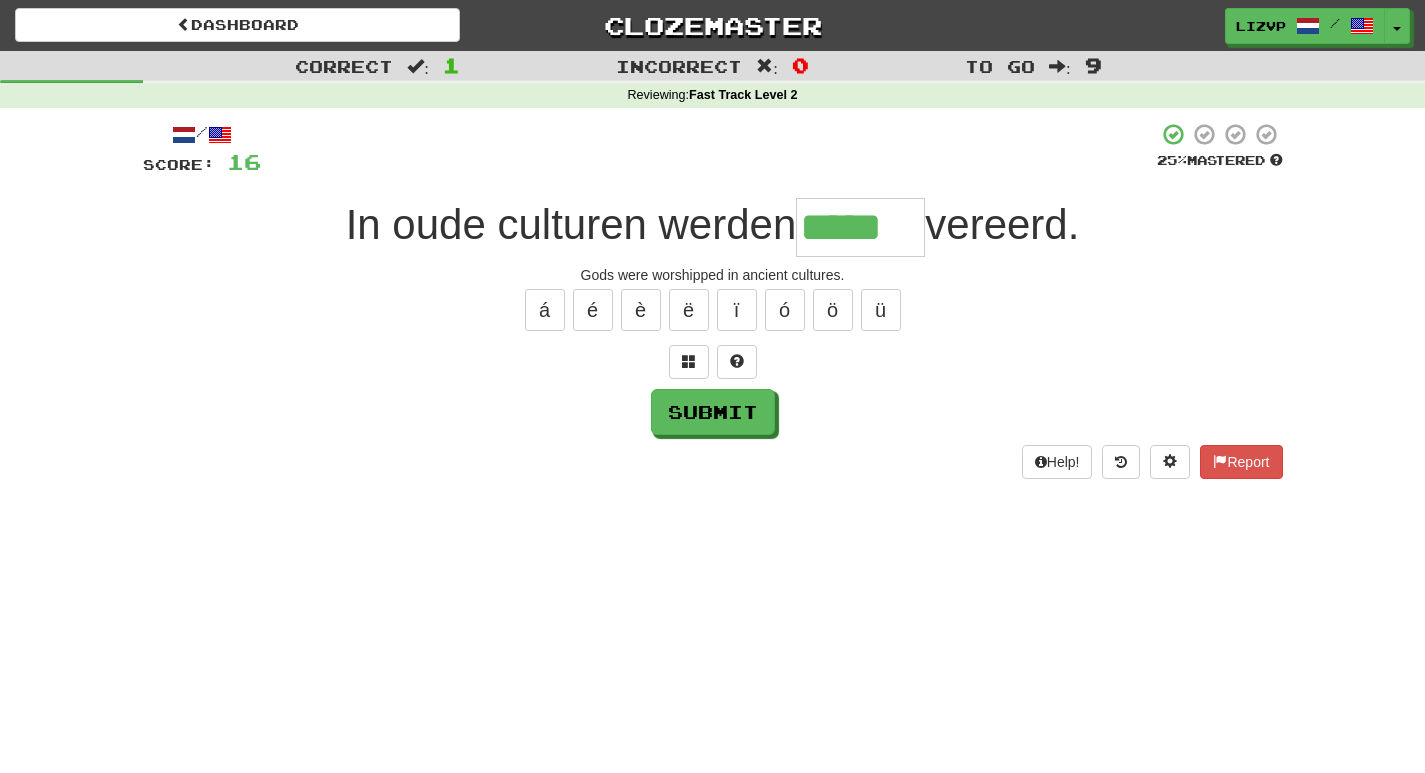 type on "*****" 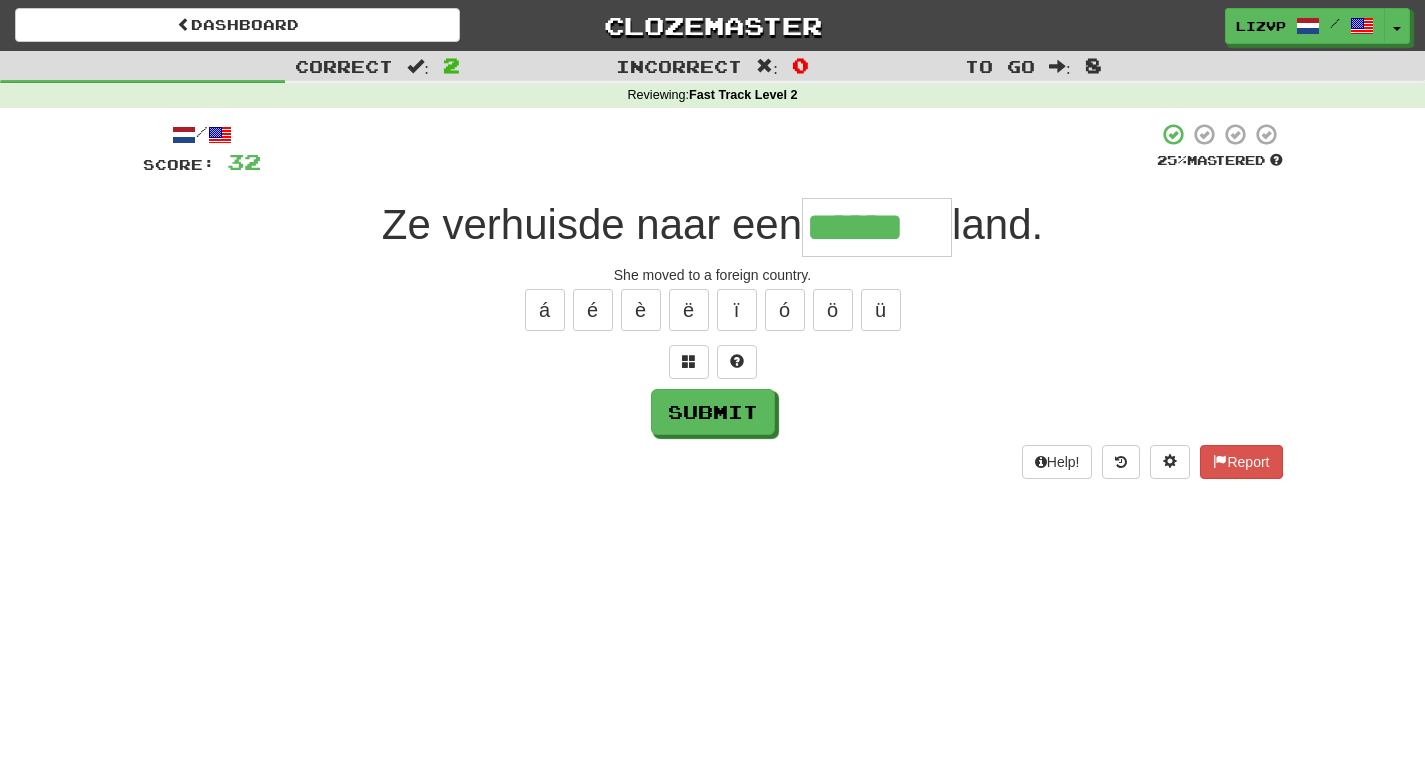 scroll, scrollTop: 0, scrollLeft: 0, axis: both 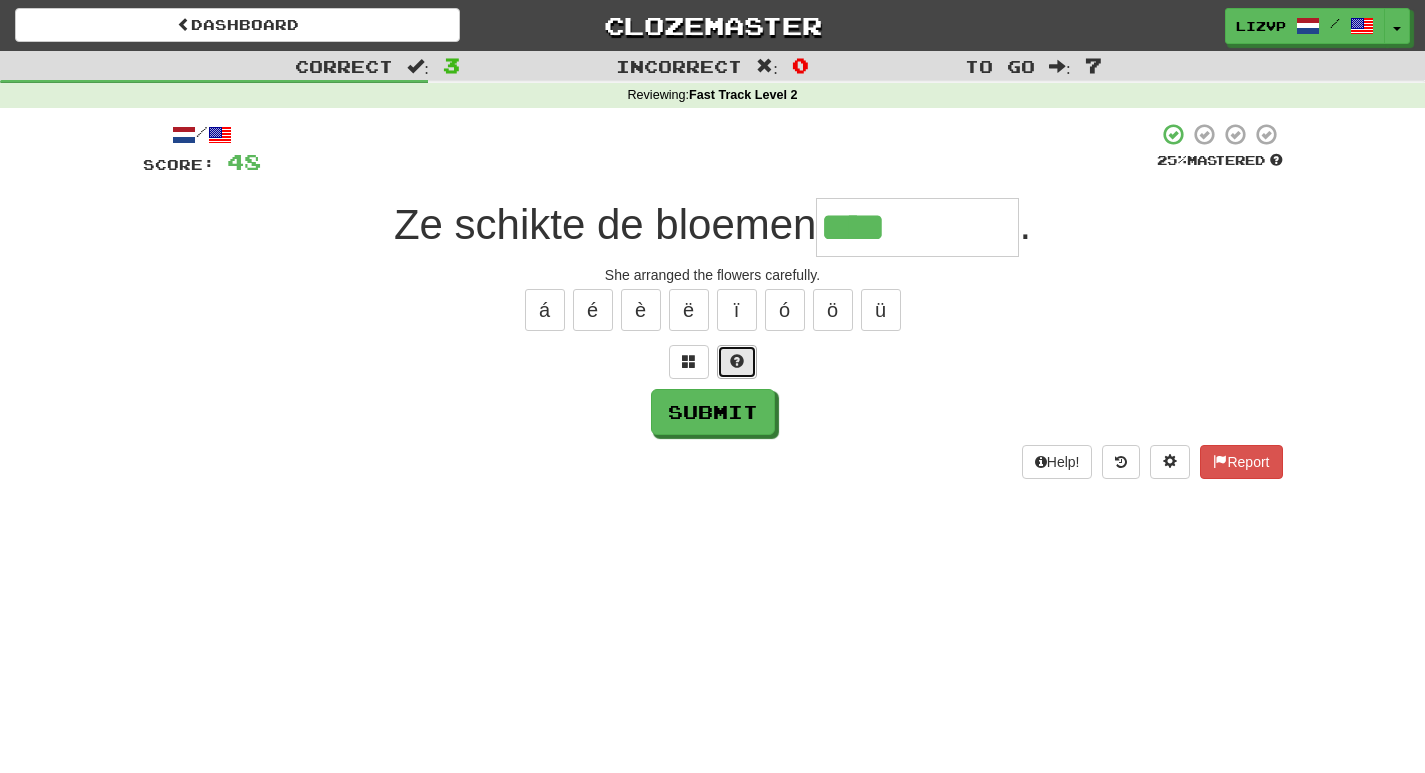 click at bounding box center (737, 361) 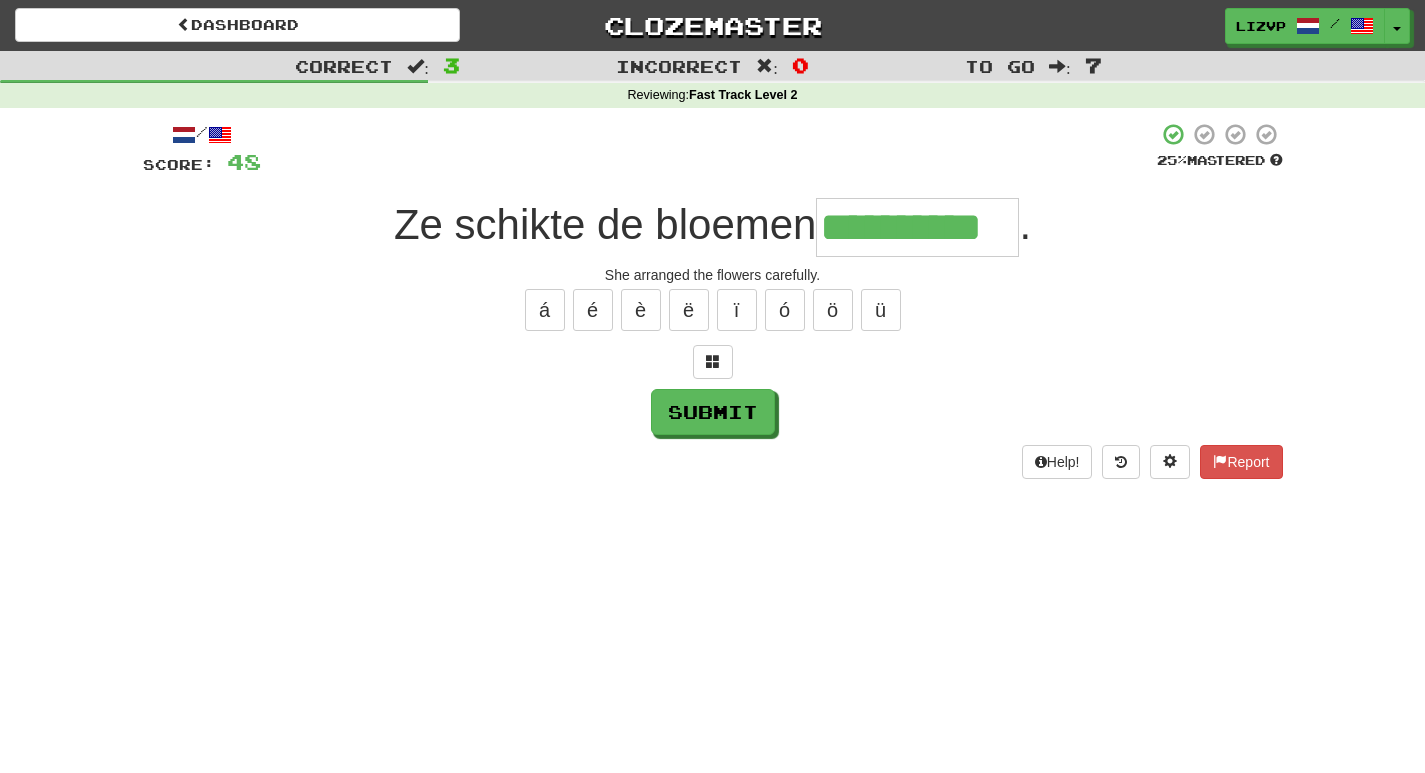 type on "**********" 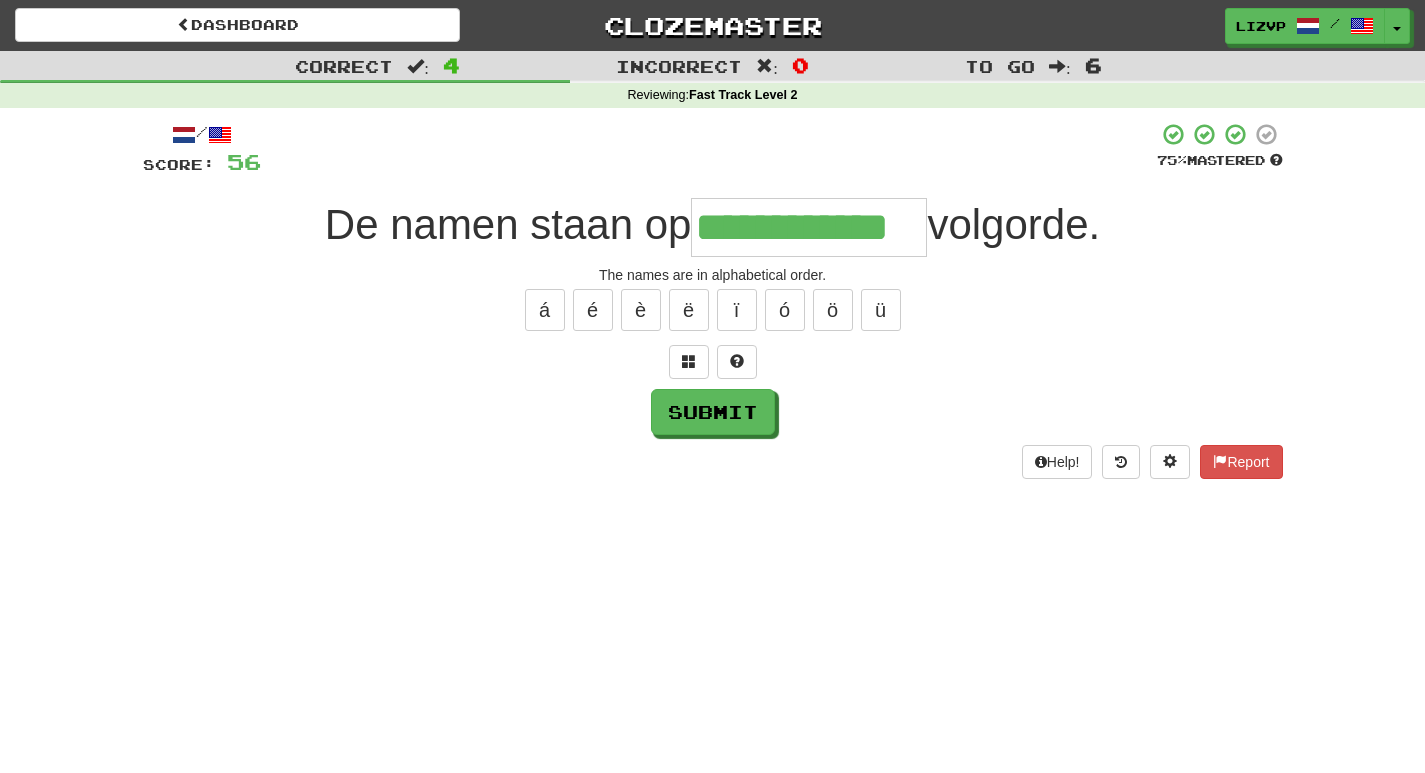 type on "**********" 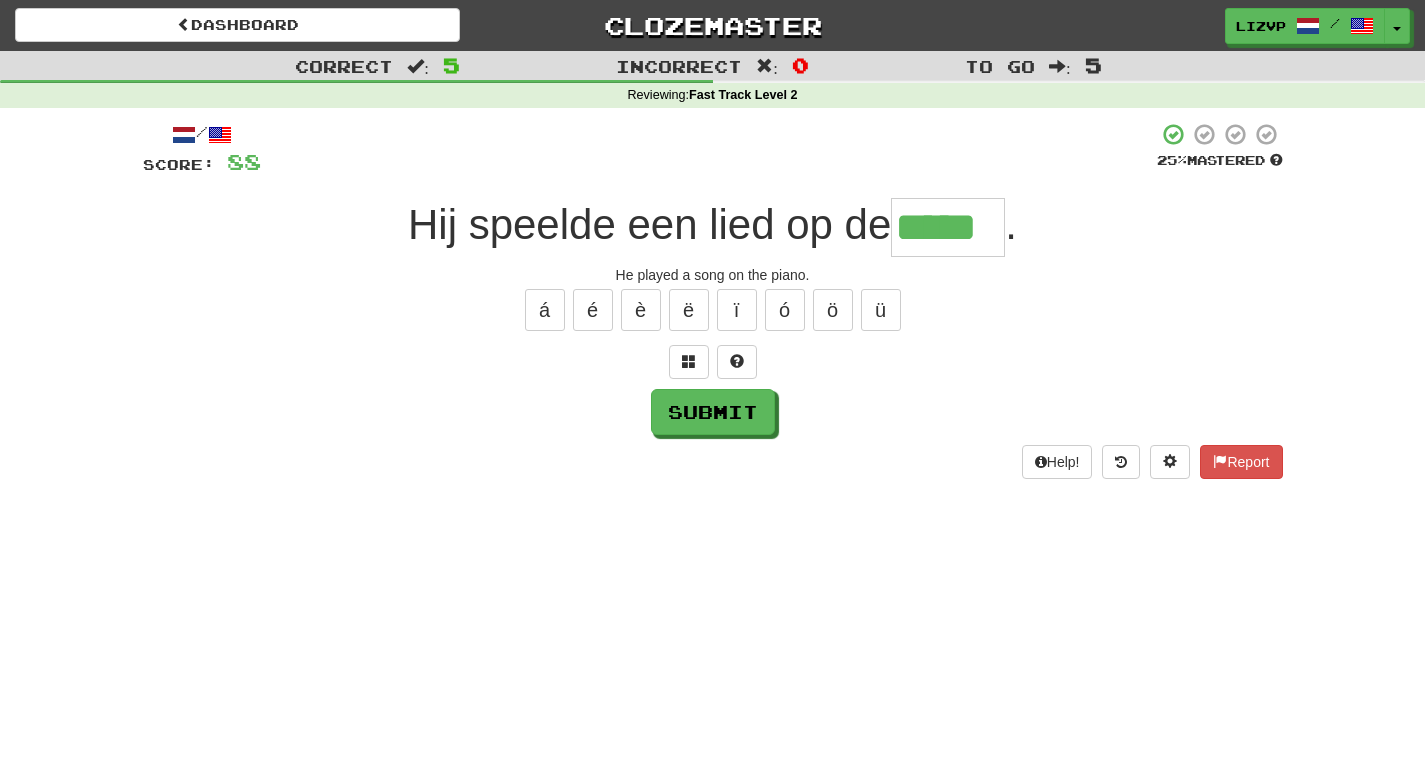type on "*****" 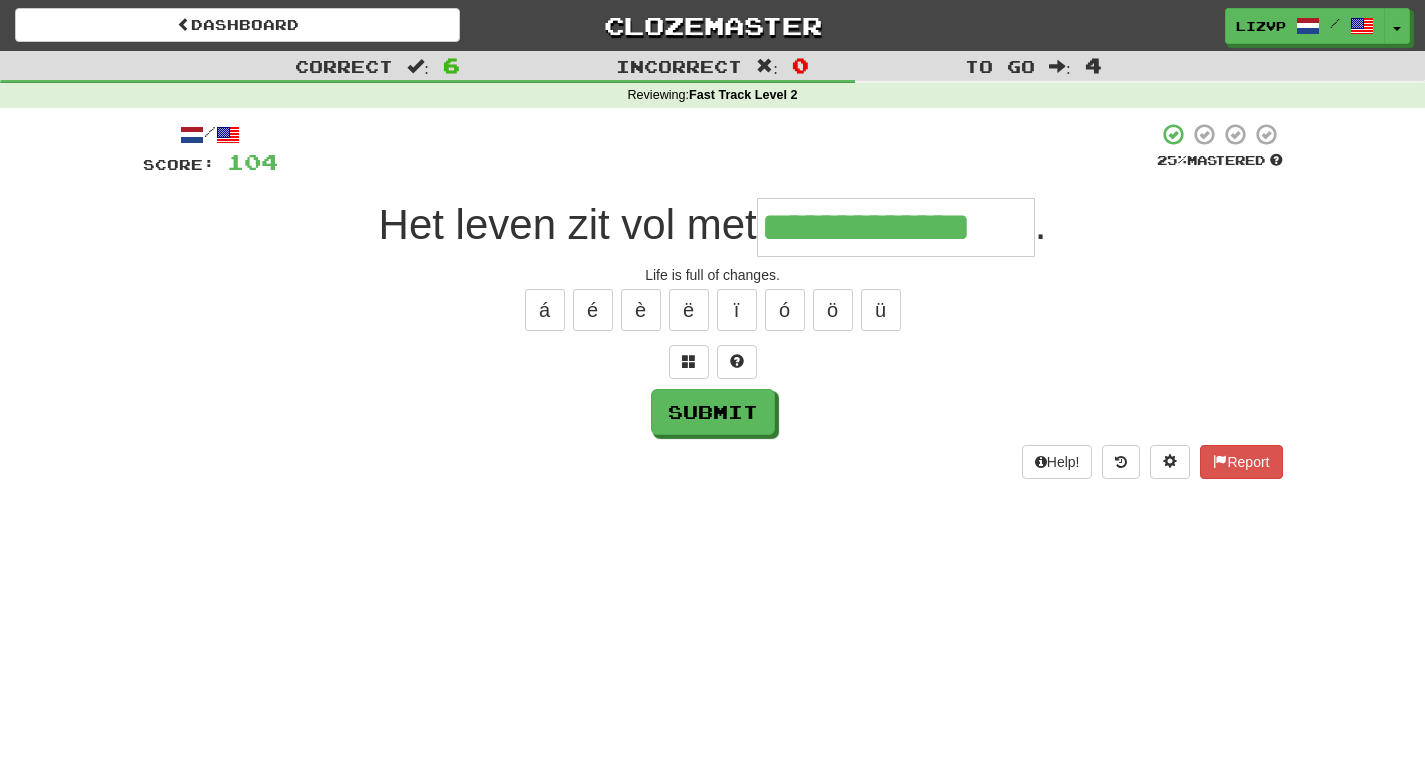 type on "**********" 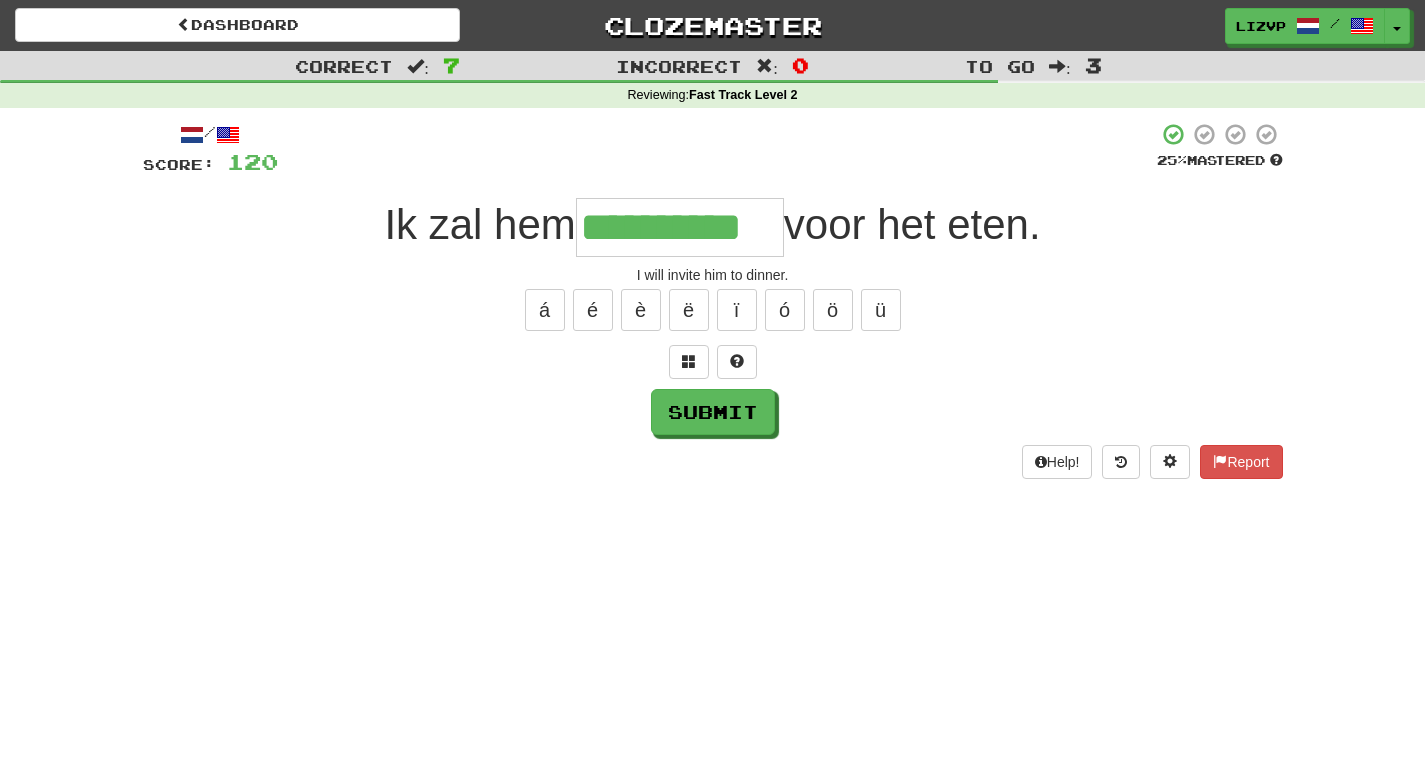 type on "**********" 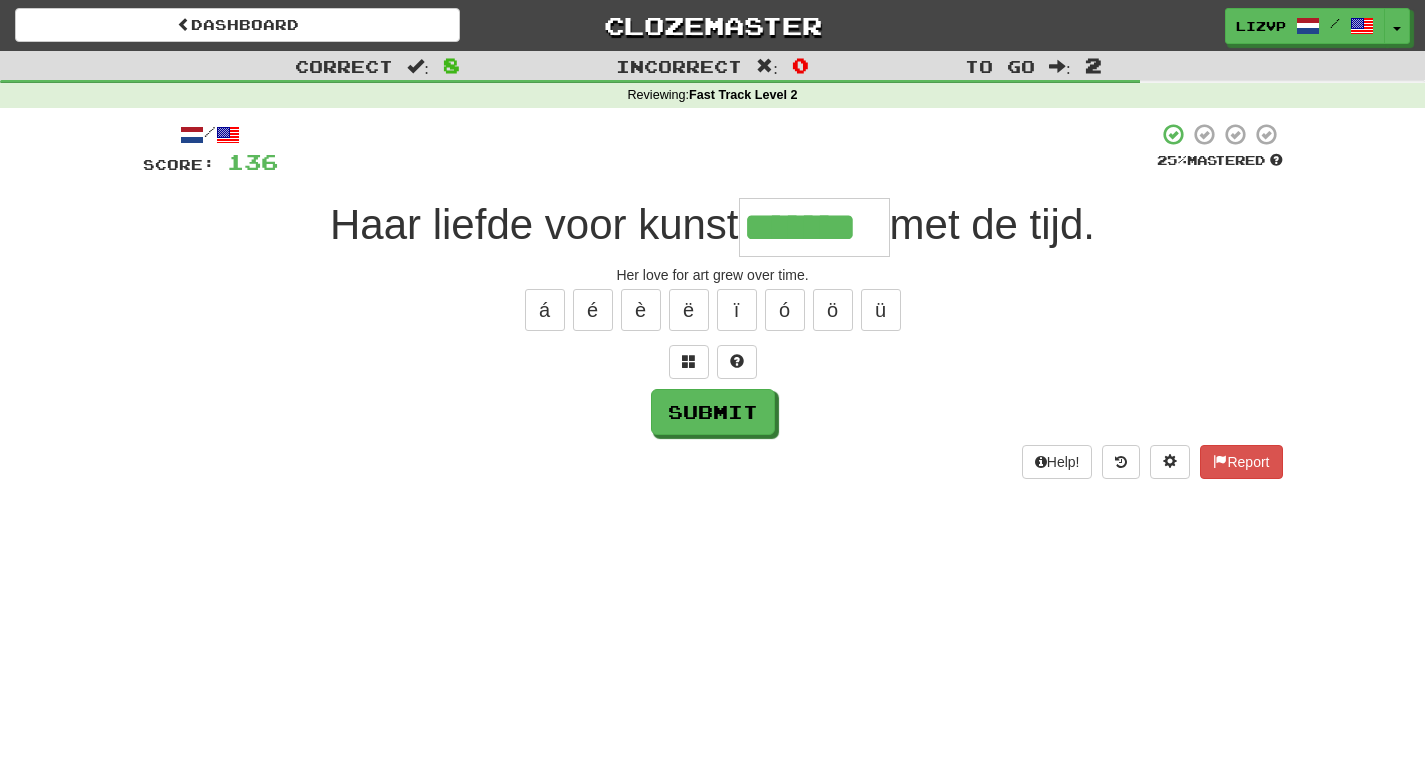 type on "*******" 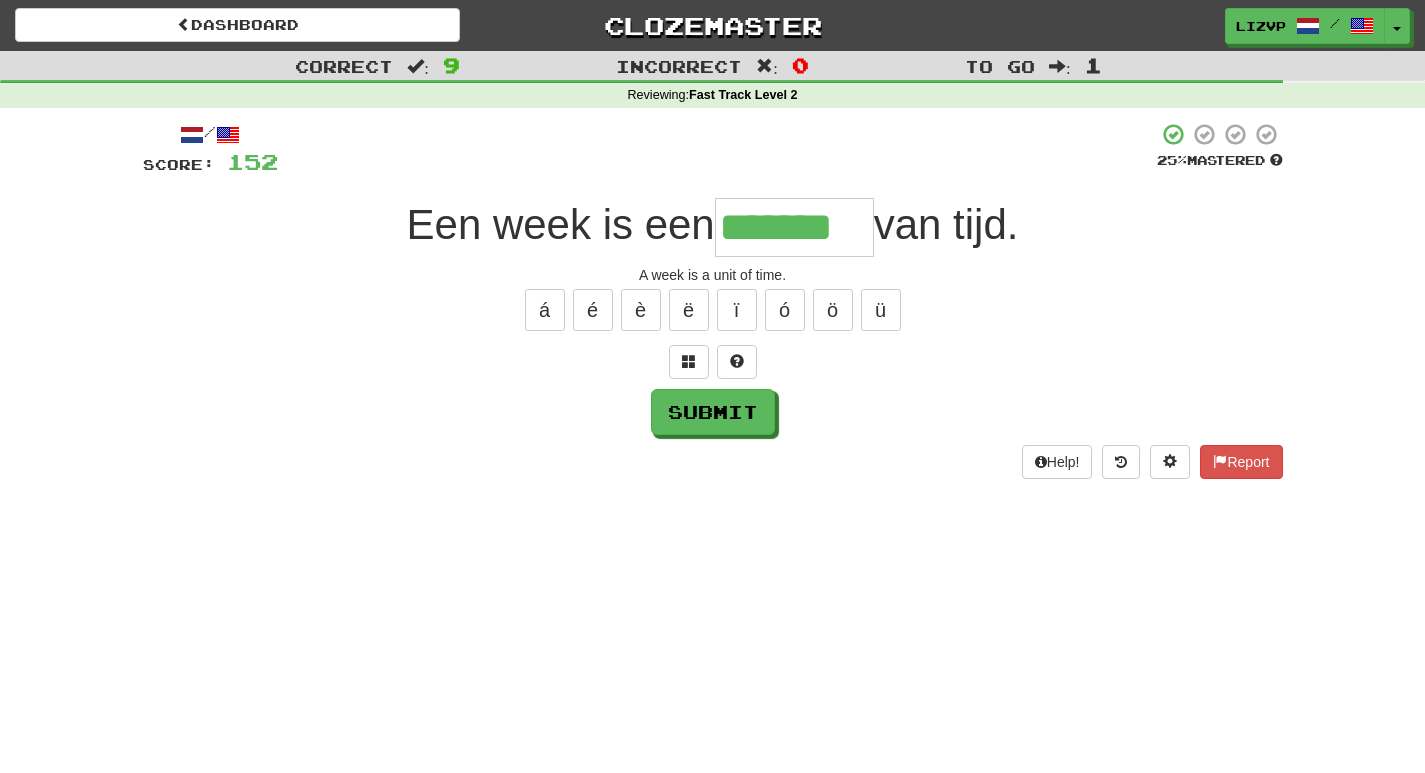 type on "*******" 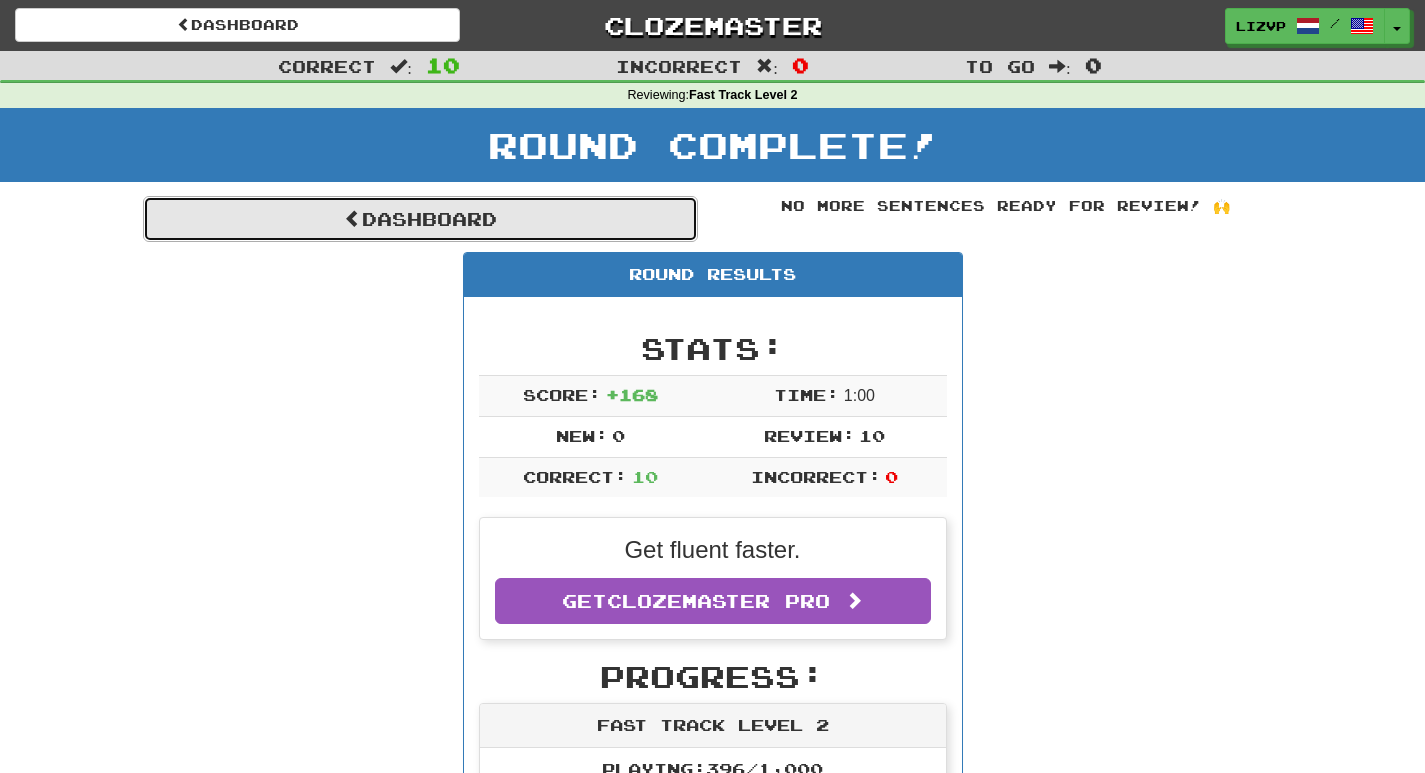 click at bounding box center (353, 218) 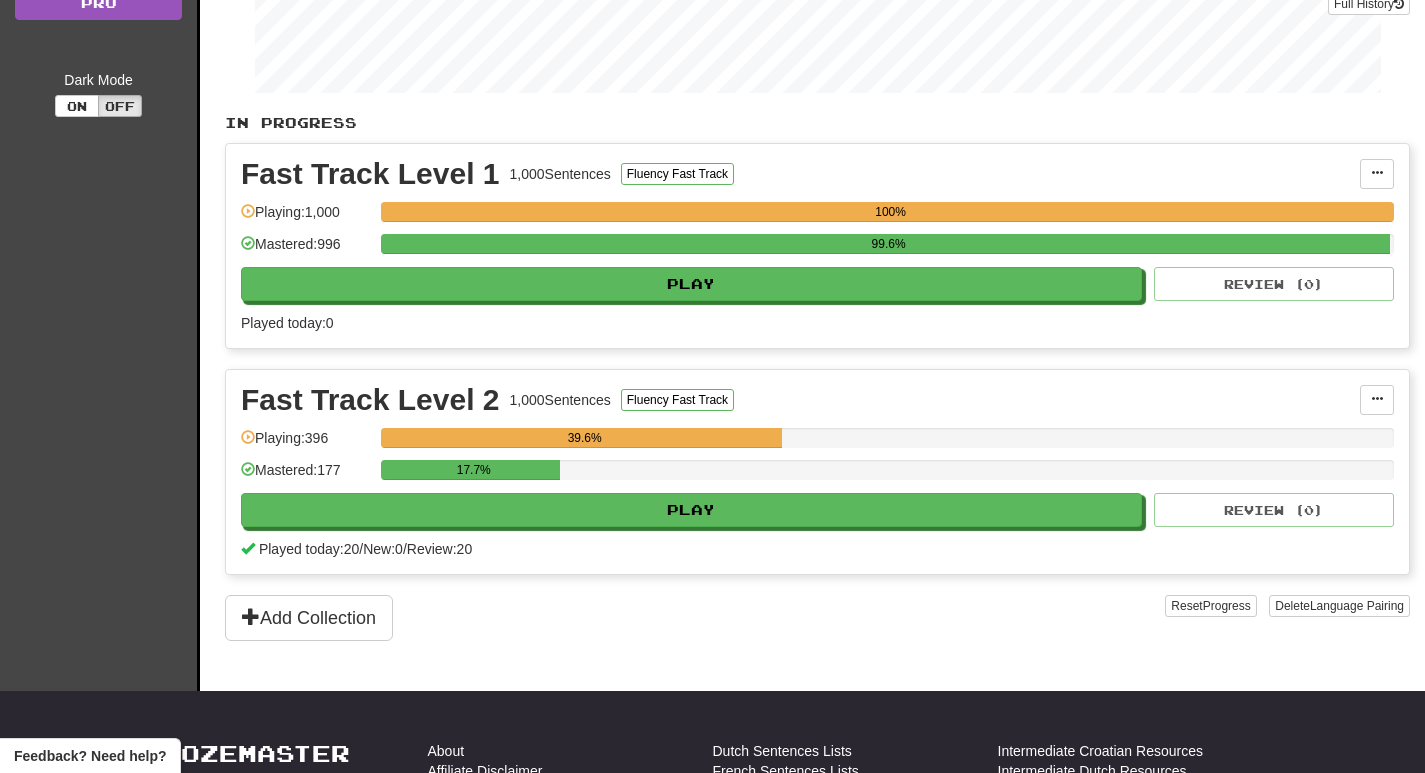 scroll, scrollTop: 537, scrollLeft: 0, axis: vertical 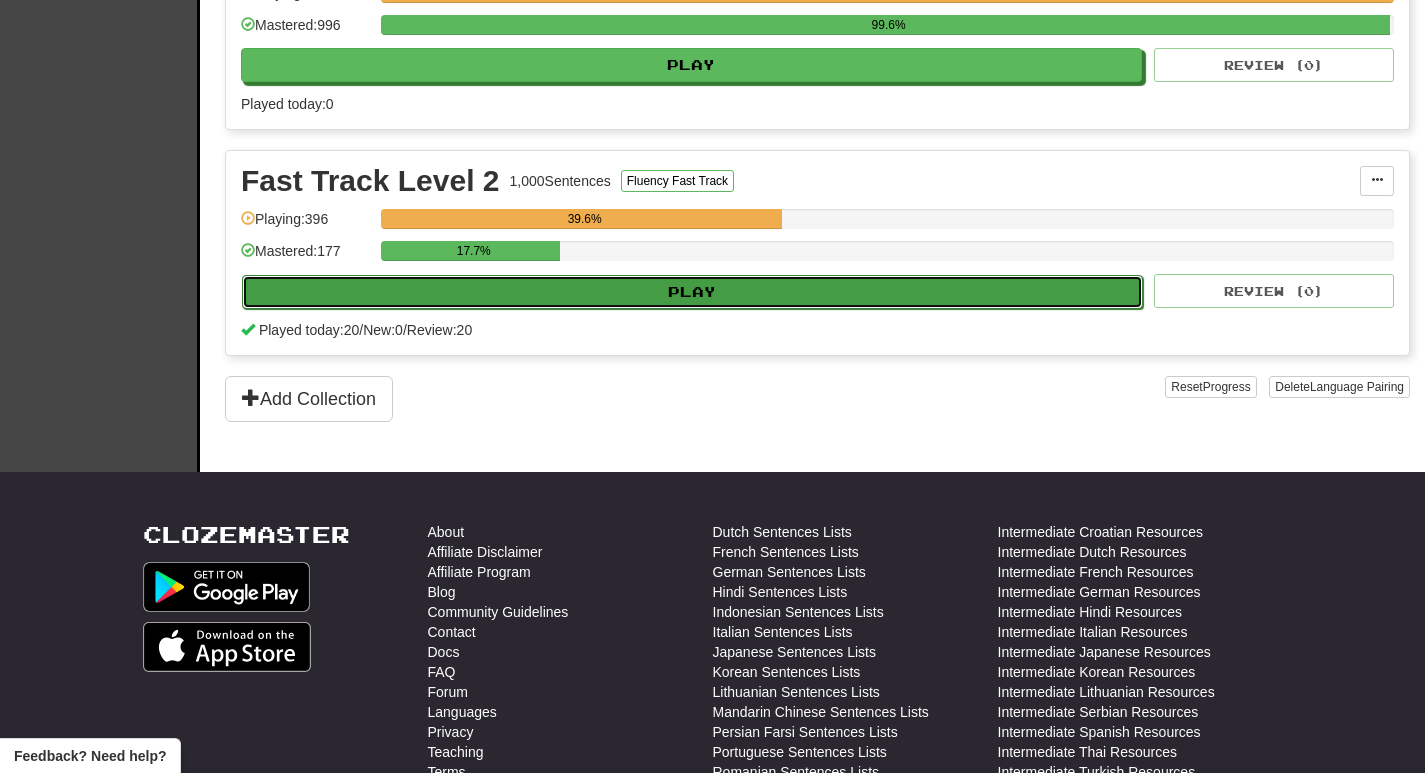 click on "Play" at bounding box center (692, 292) 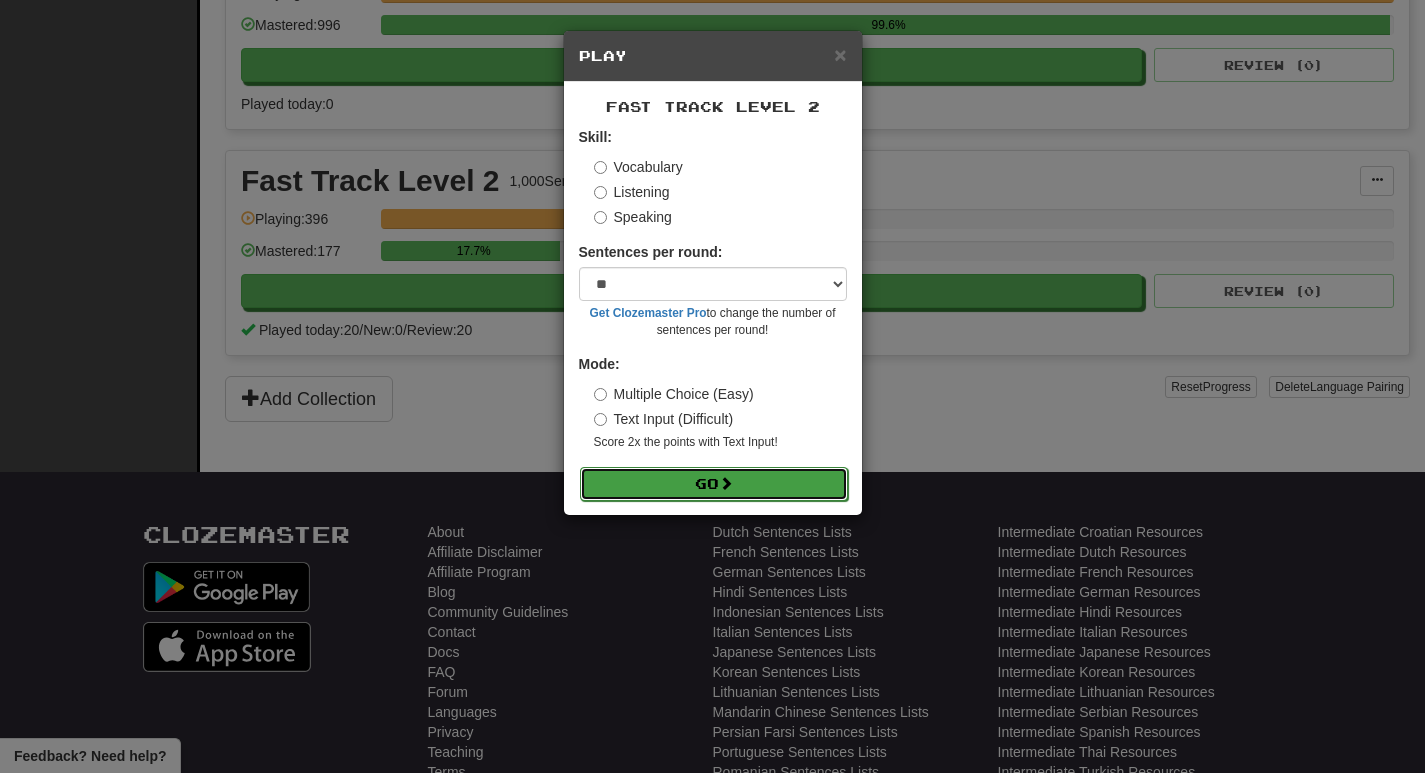 click on "Go" at bounding box center [714, 484] 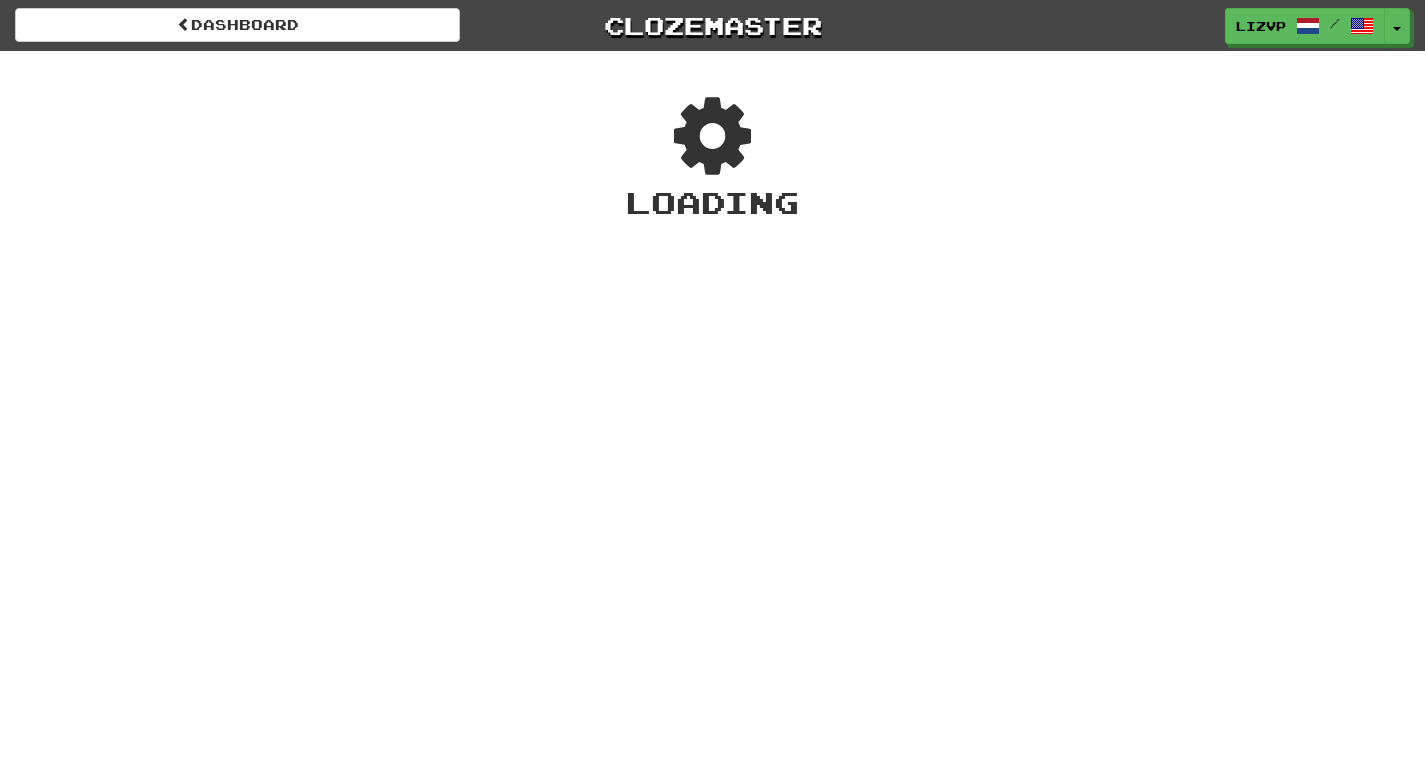 scroll, scrollTop: 0, scrollLeft: 0, axis: both 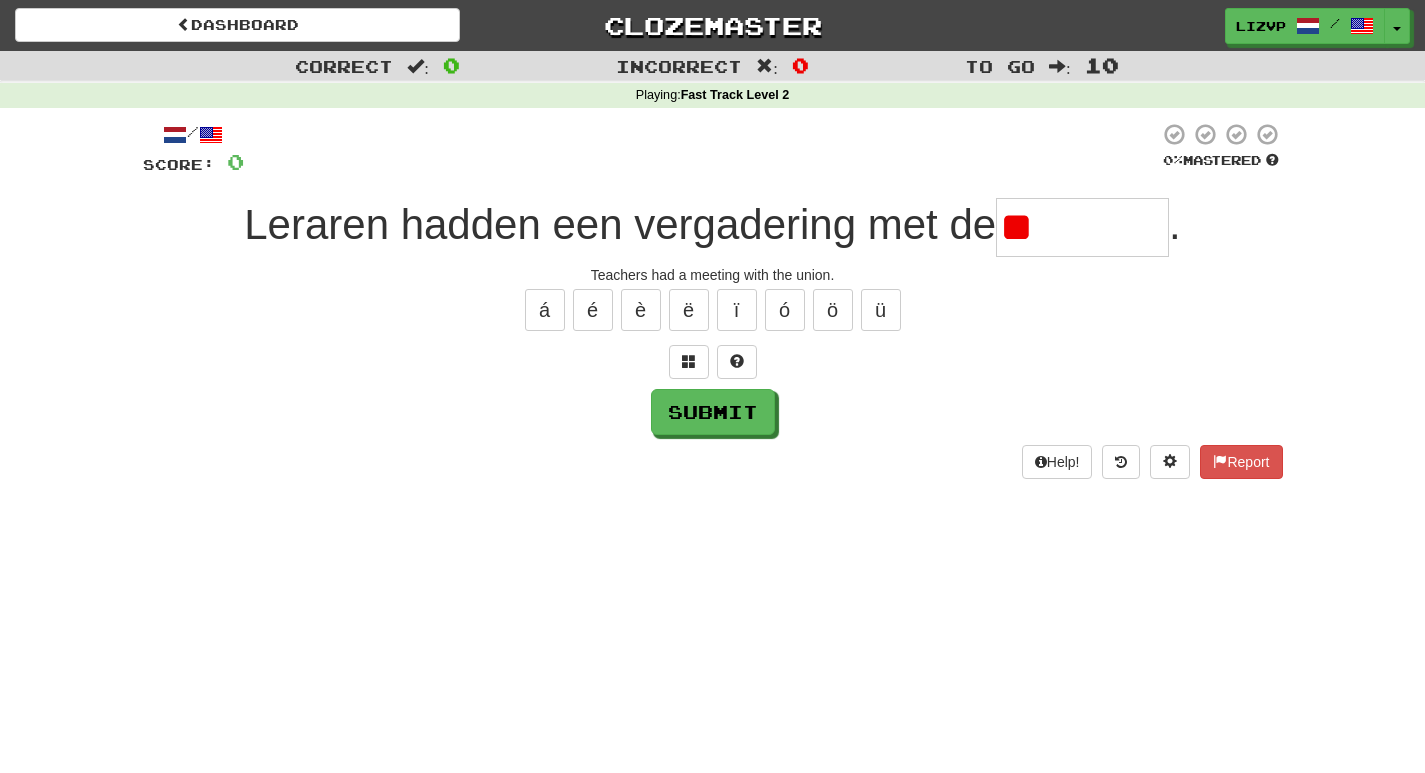 type on "*" 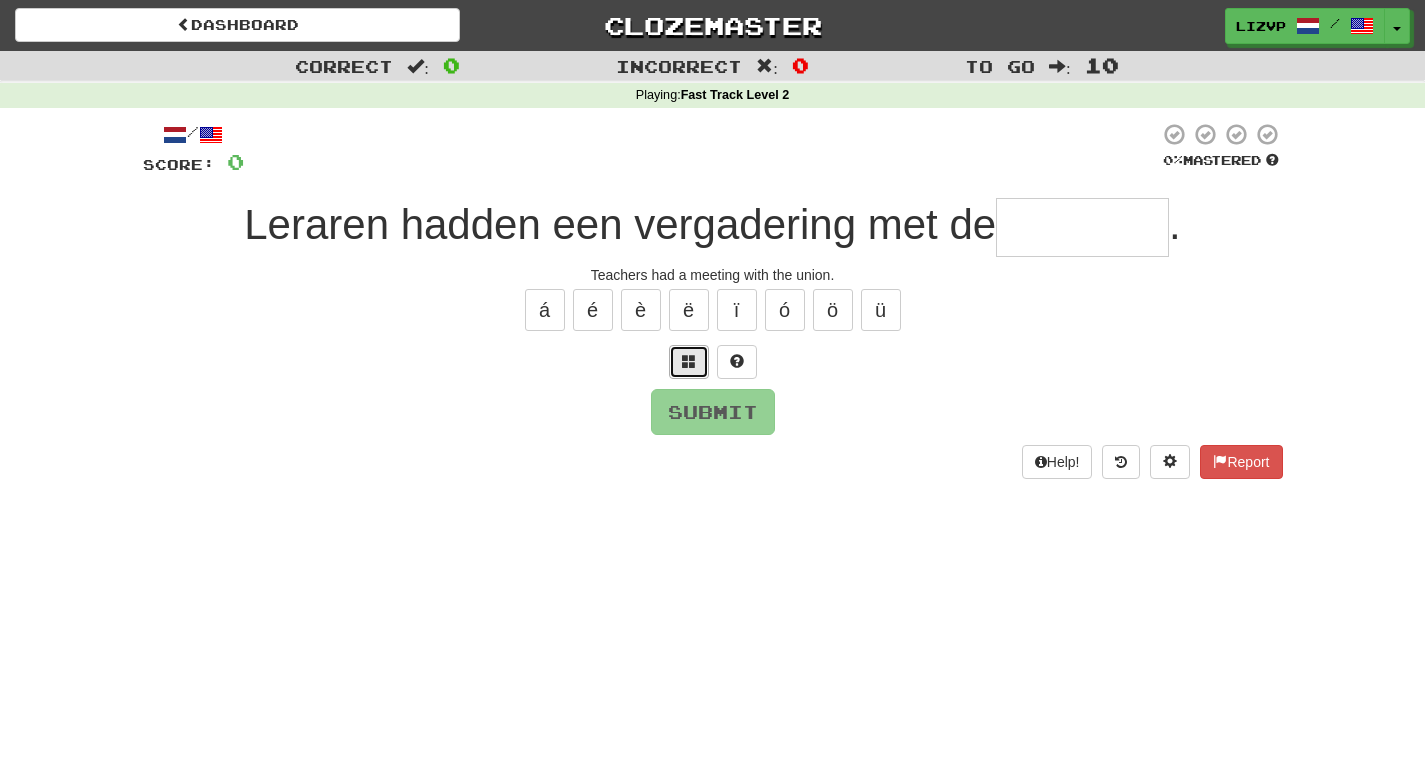 click at bounding box center (689, 361) 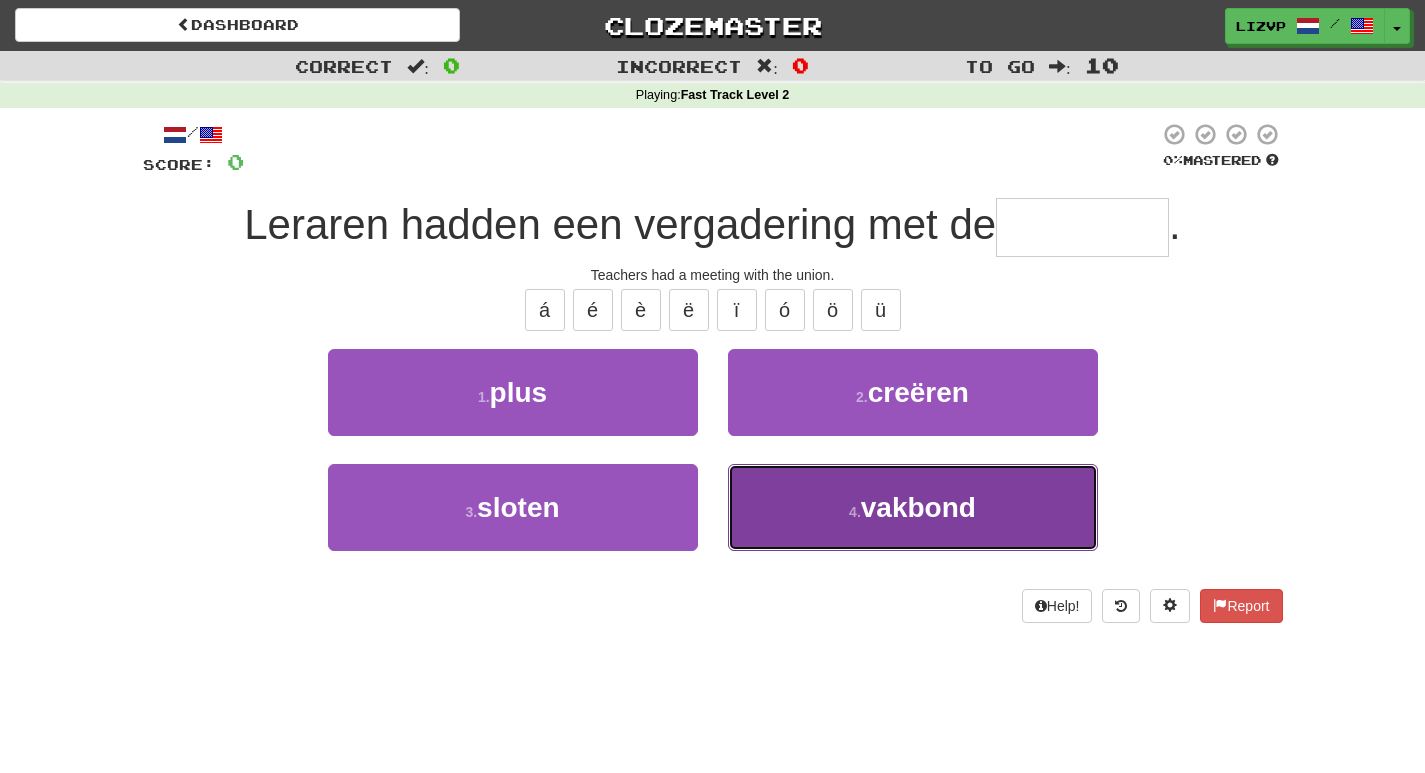 click on "4 .  vakbond" at bounding box center (913, 507) 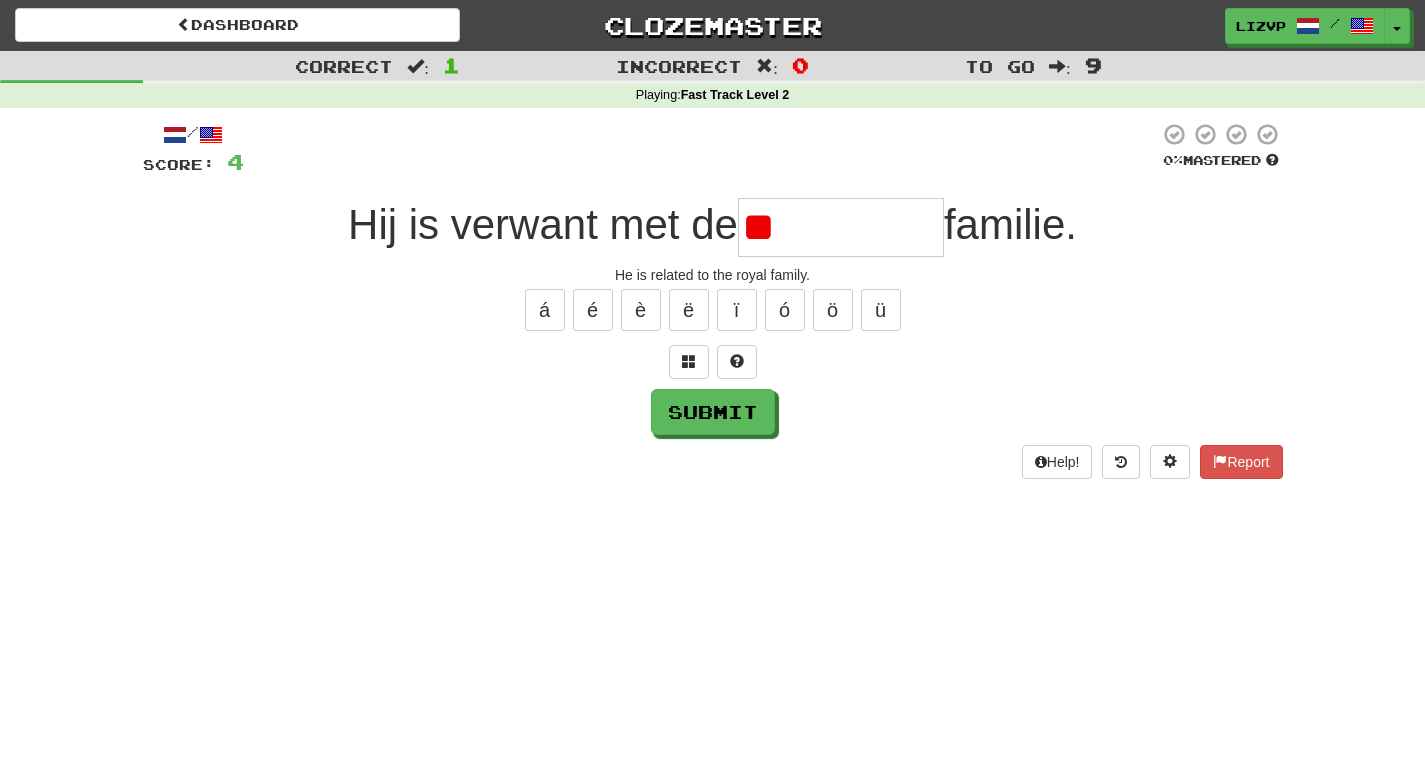 type on "*" 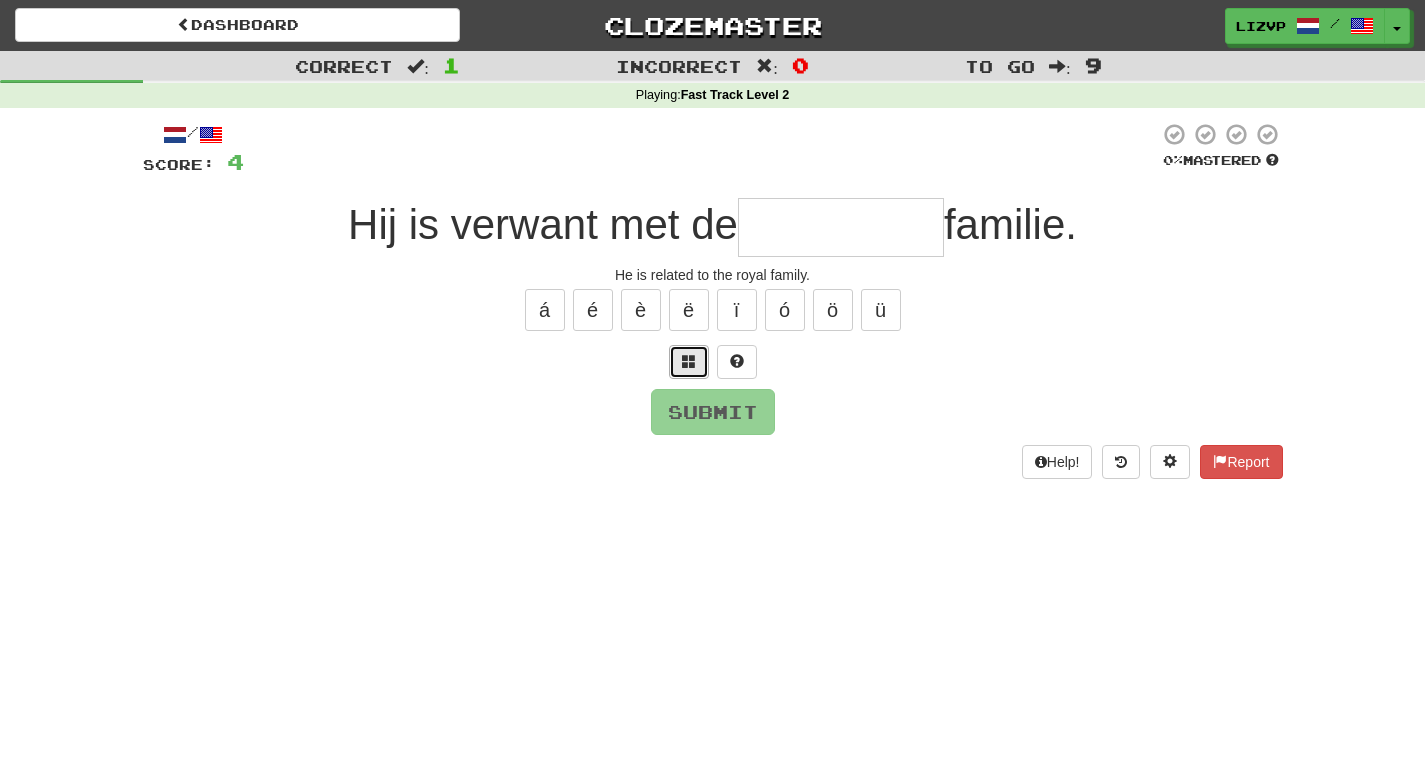 click at bounding box center (689, 361) 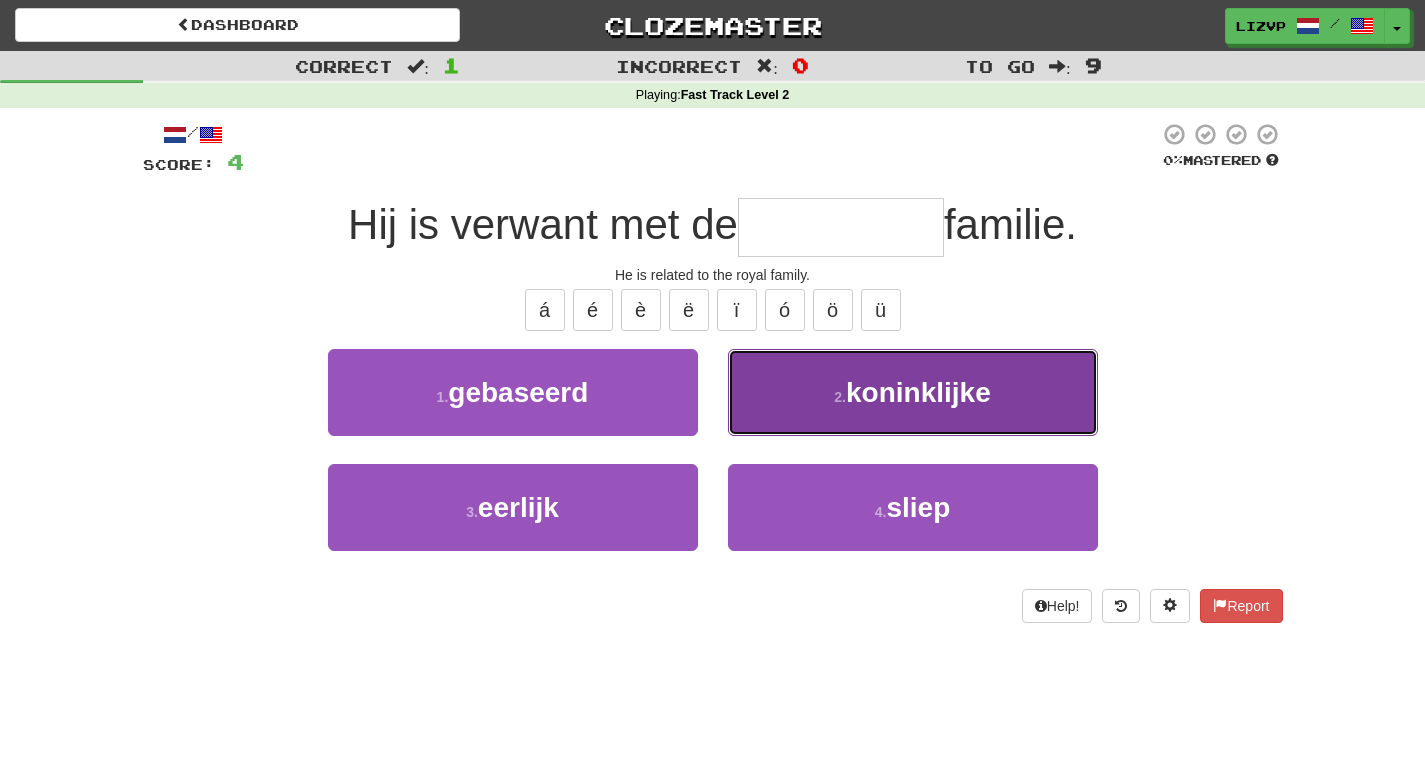 click on "koninklijke" at bounding box center [918, 392] 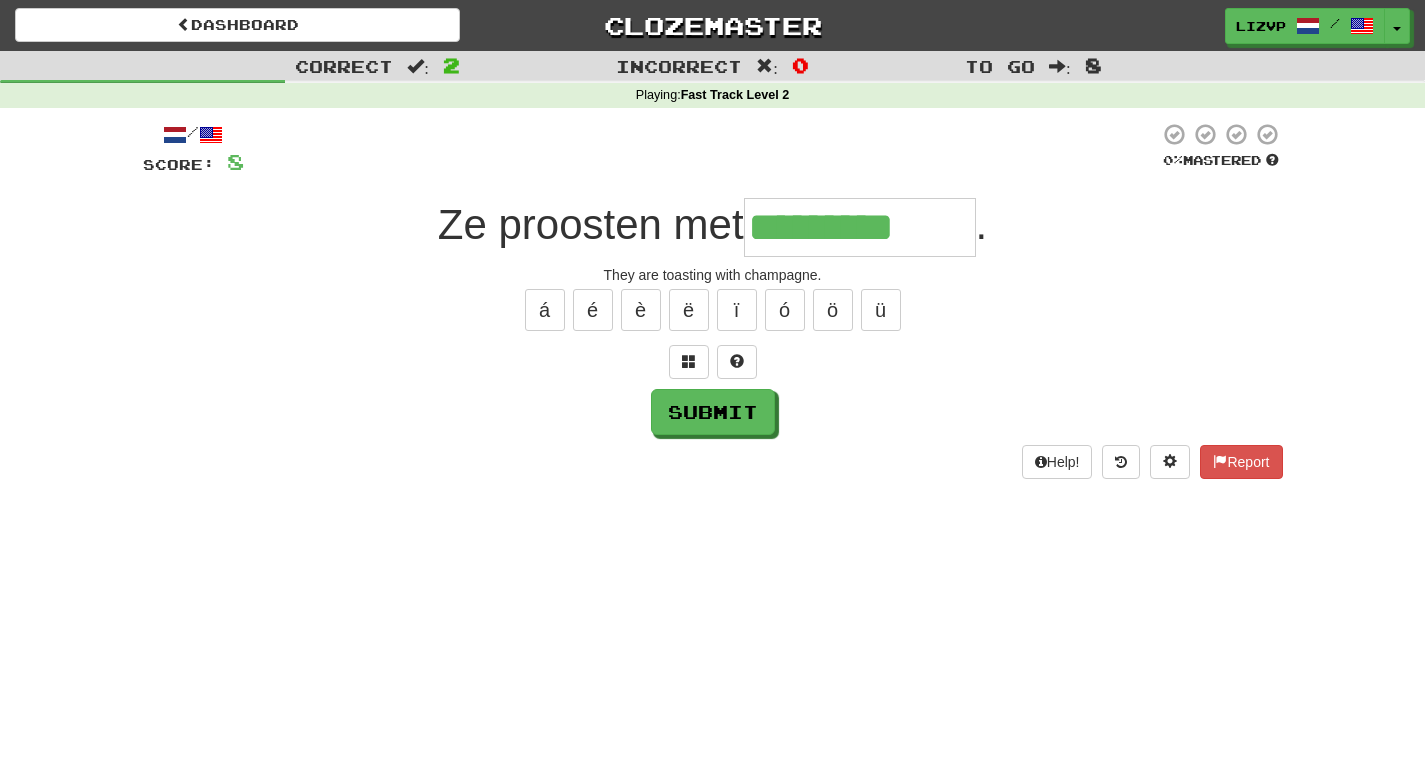 type on "*********" 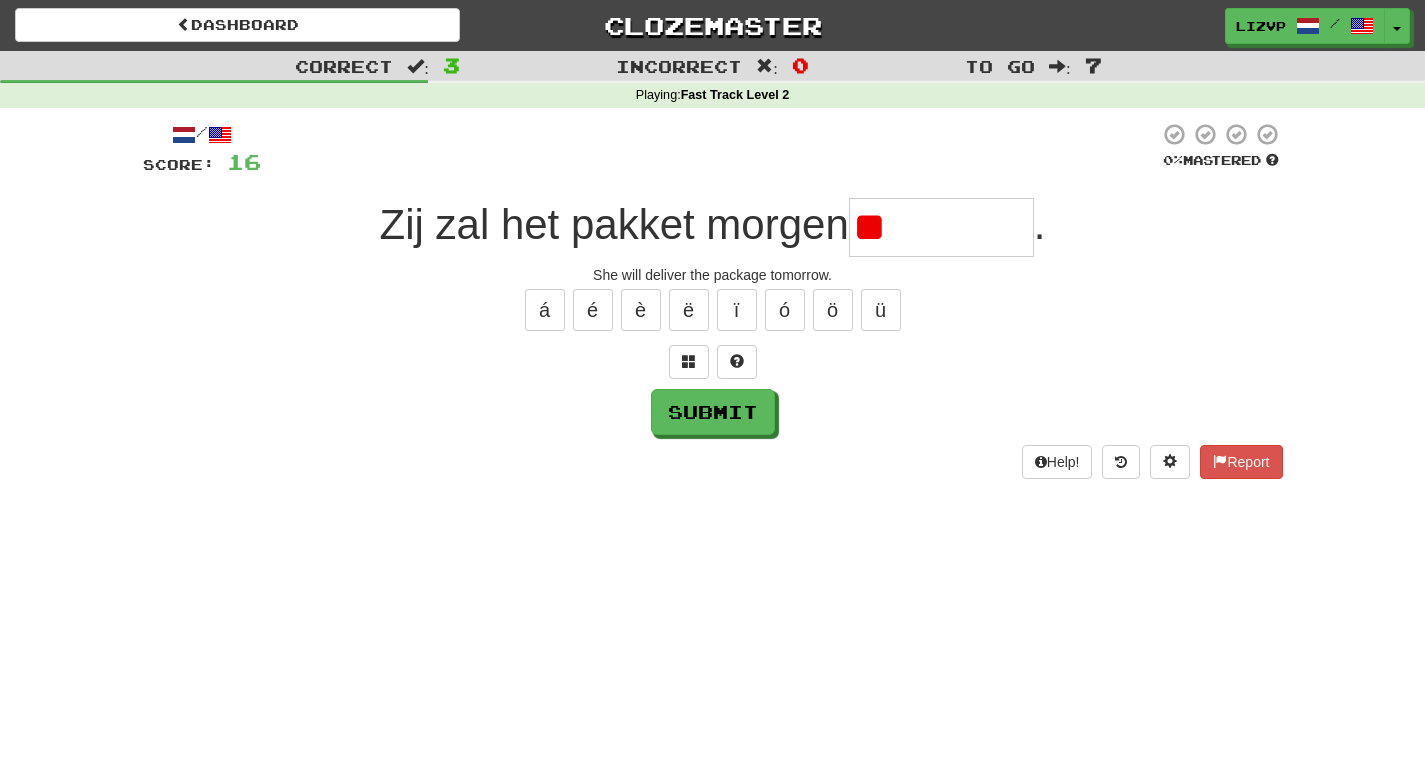 type on "*" 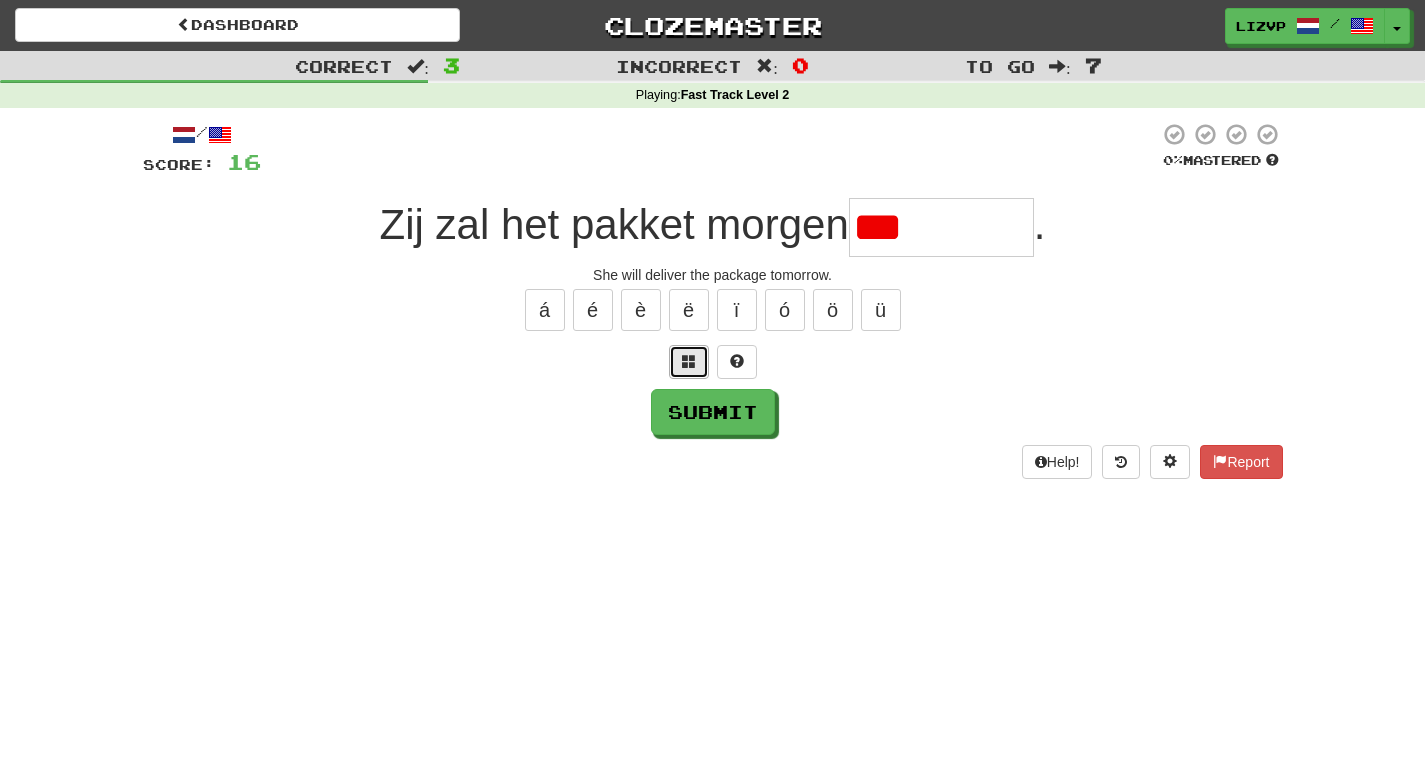 click at bounding box center (689, 362) 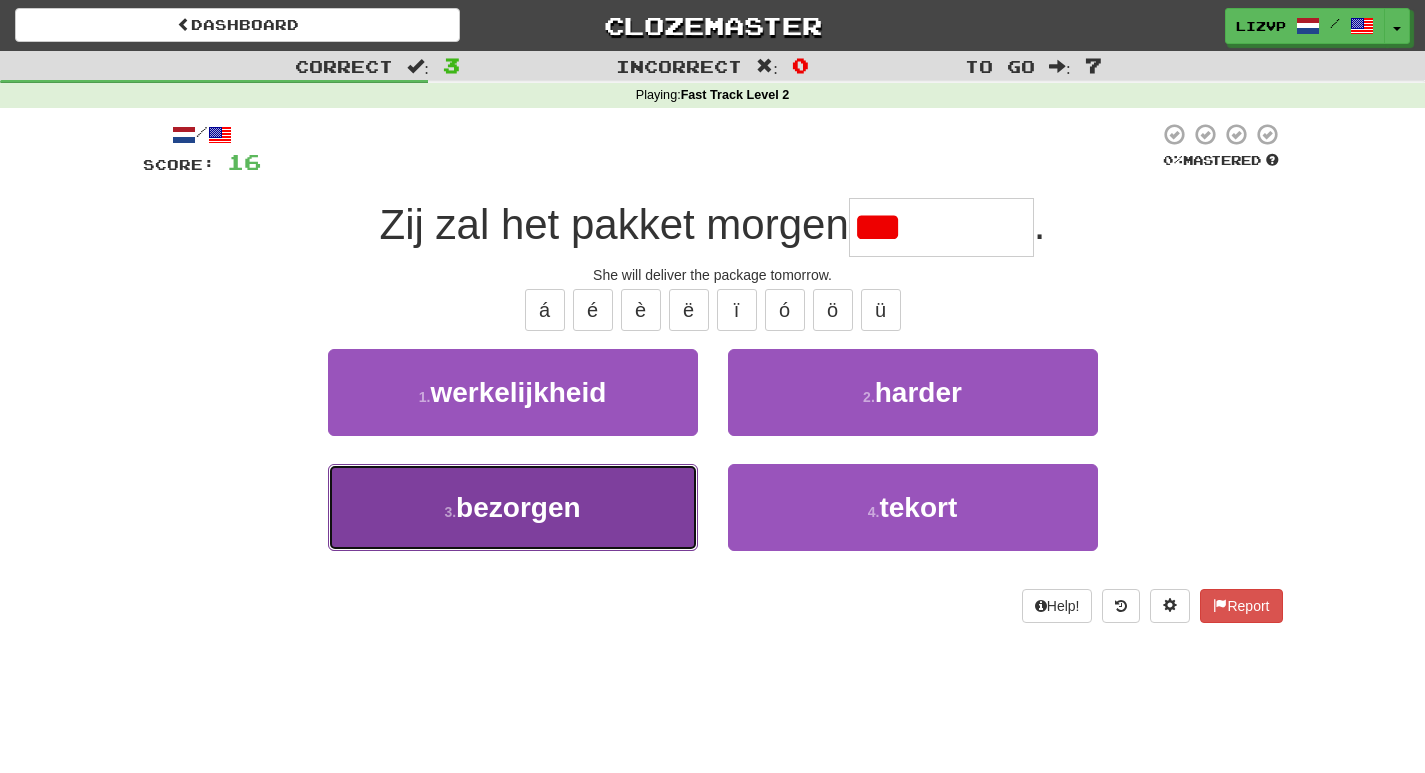 click on "3 .  bezorgen" at bounding box center [513, 507] 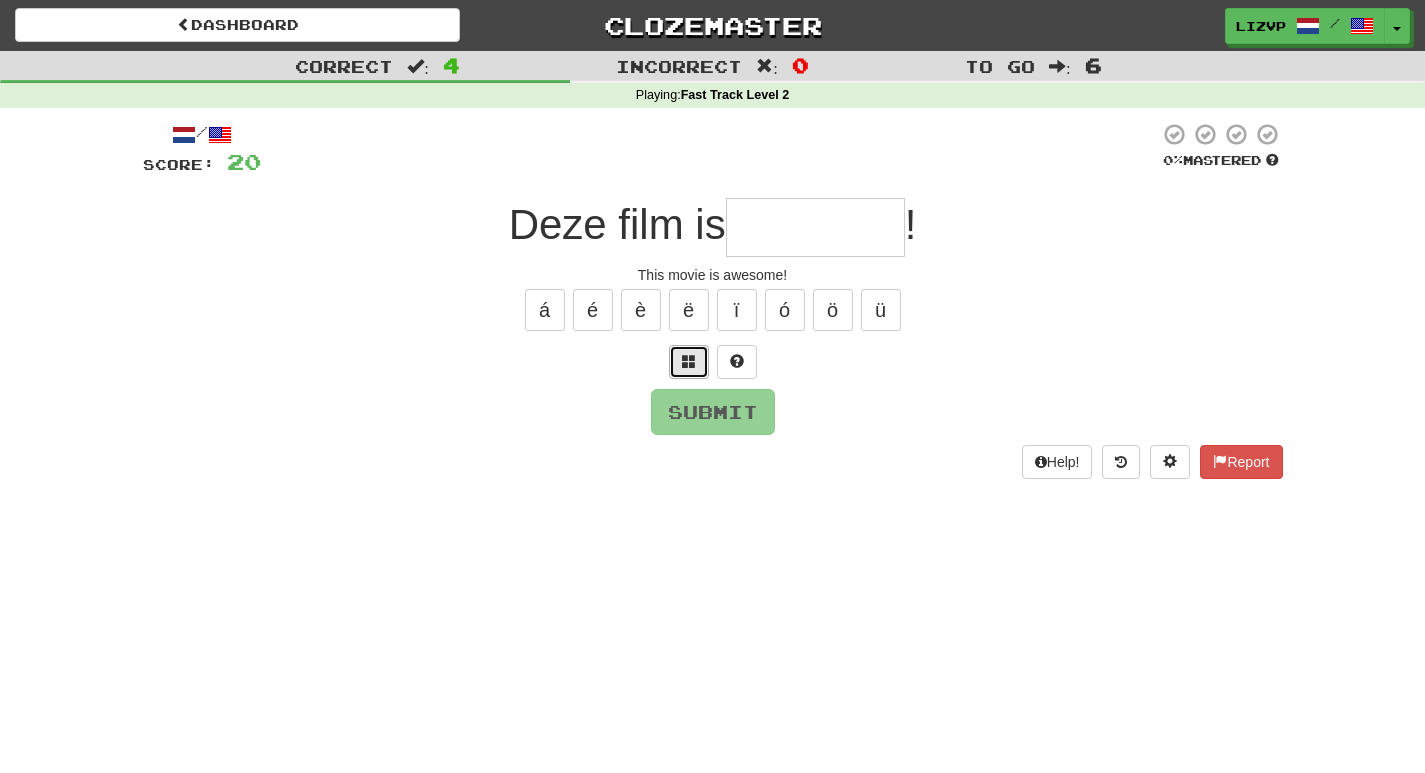 click at bounding box center (689, 362) 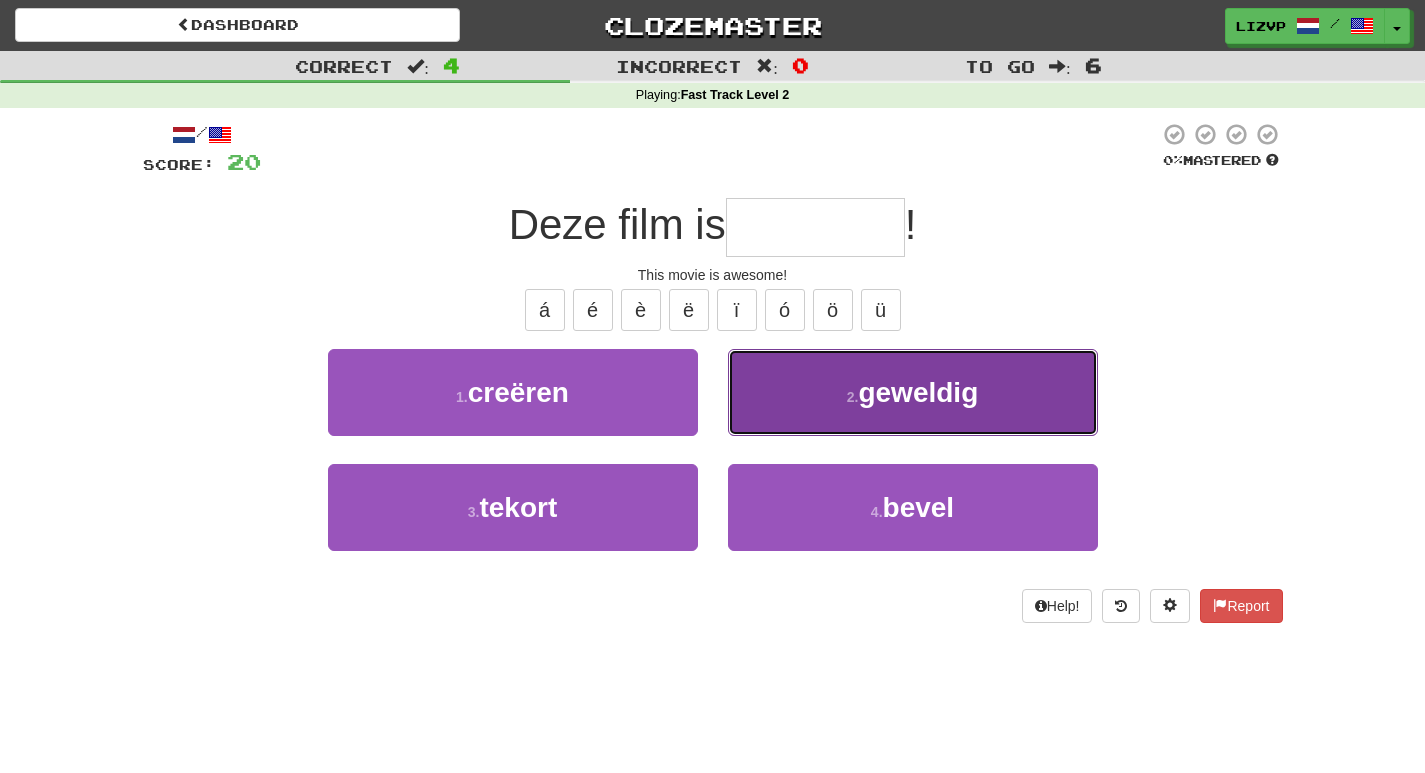 click on "2 .  geweldig" at bounding box center [913, 392] 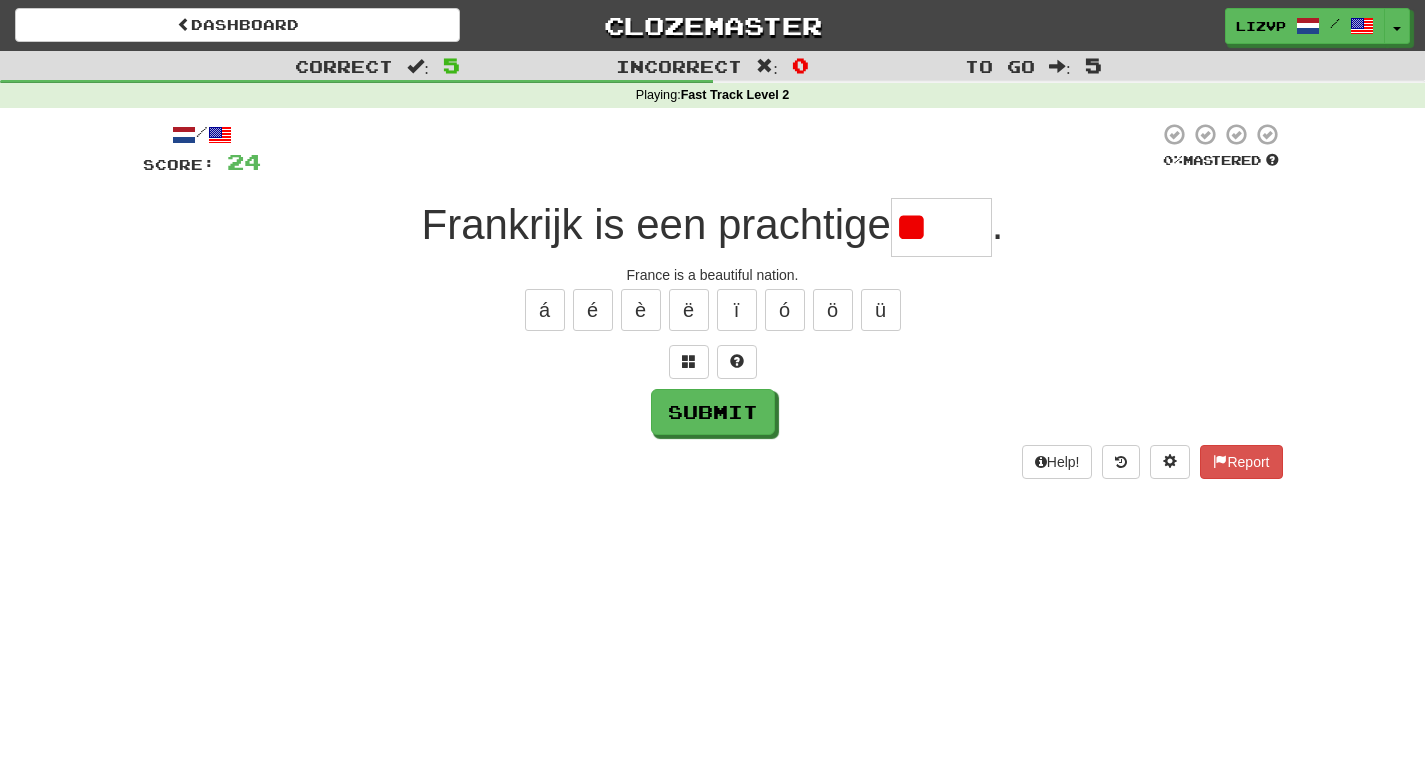 type on "*" 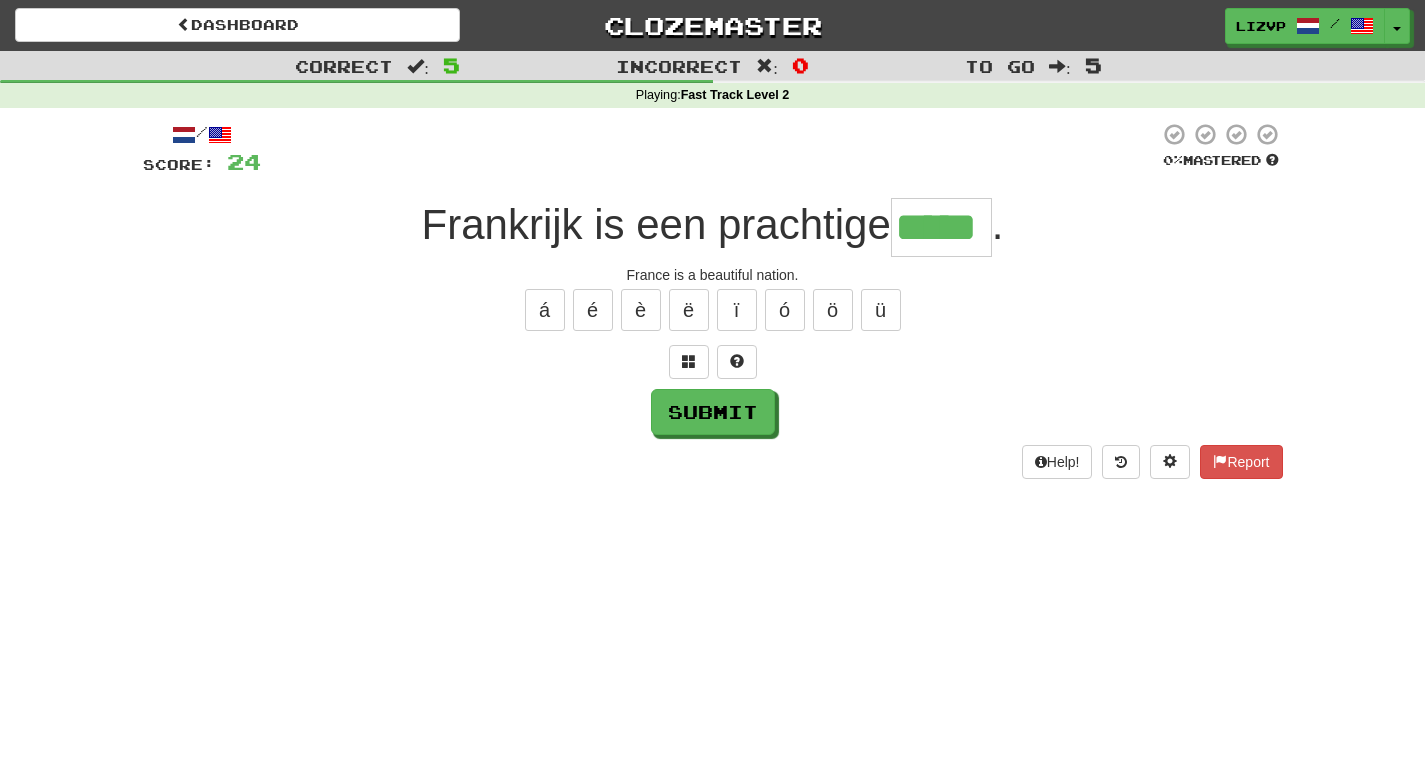 type on "*****" 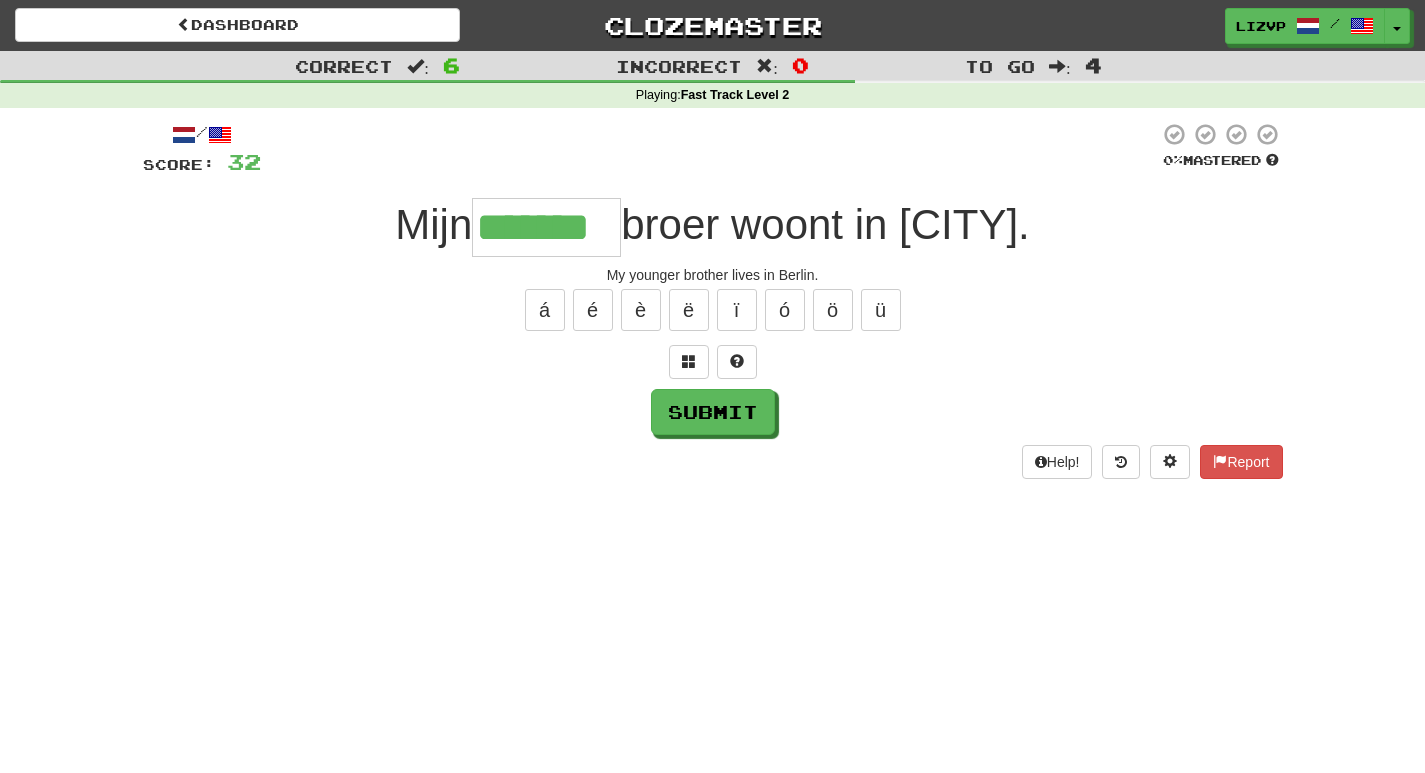 type on "*******" 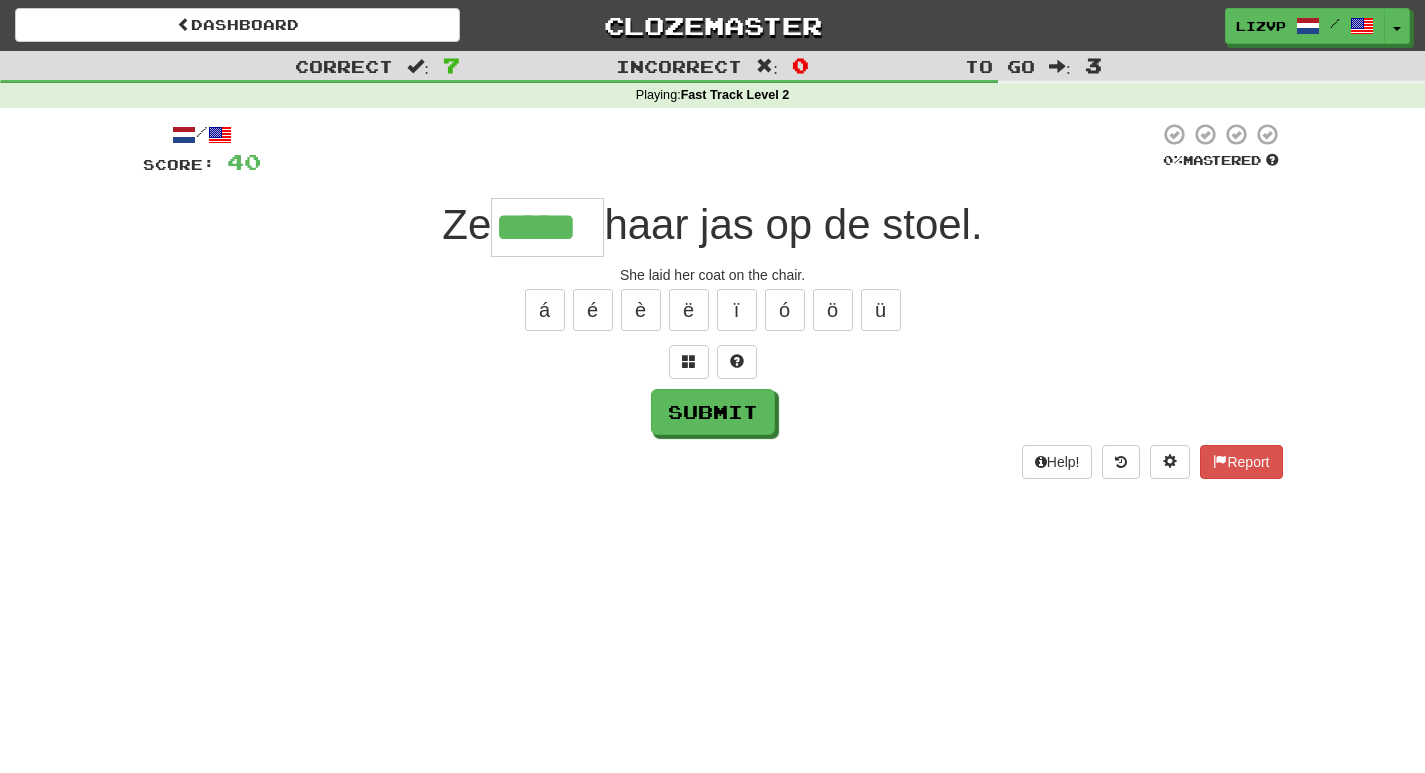 type on "*****" 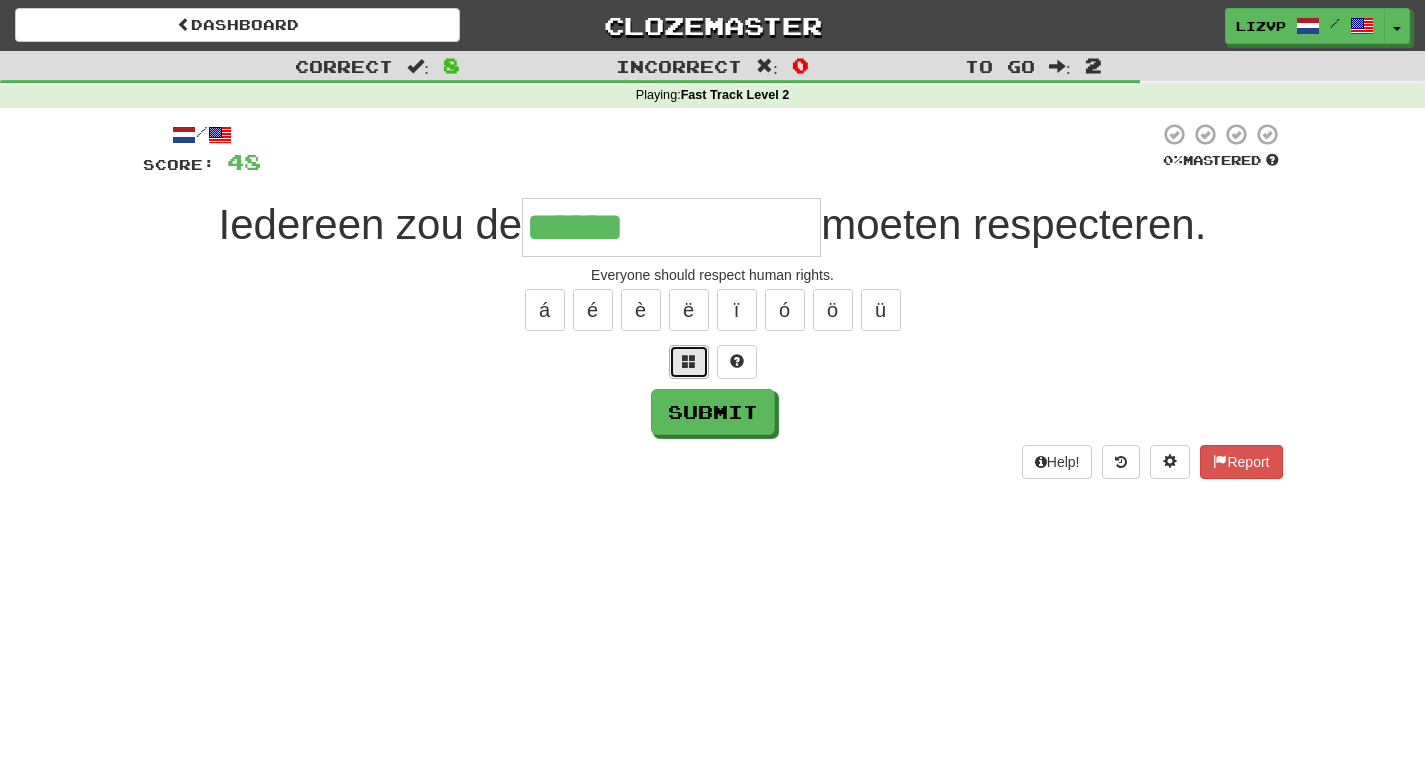 click at bounding box center (689, 362) 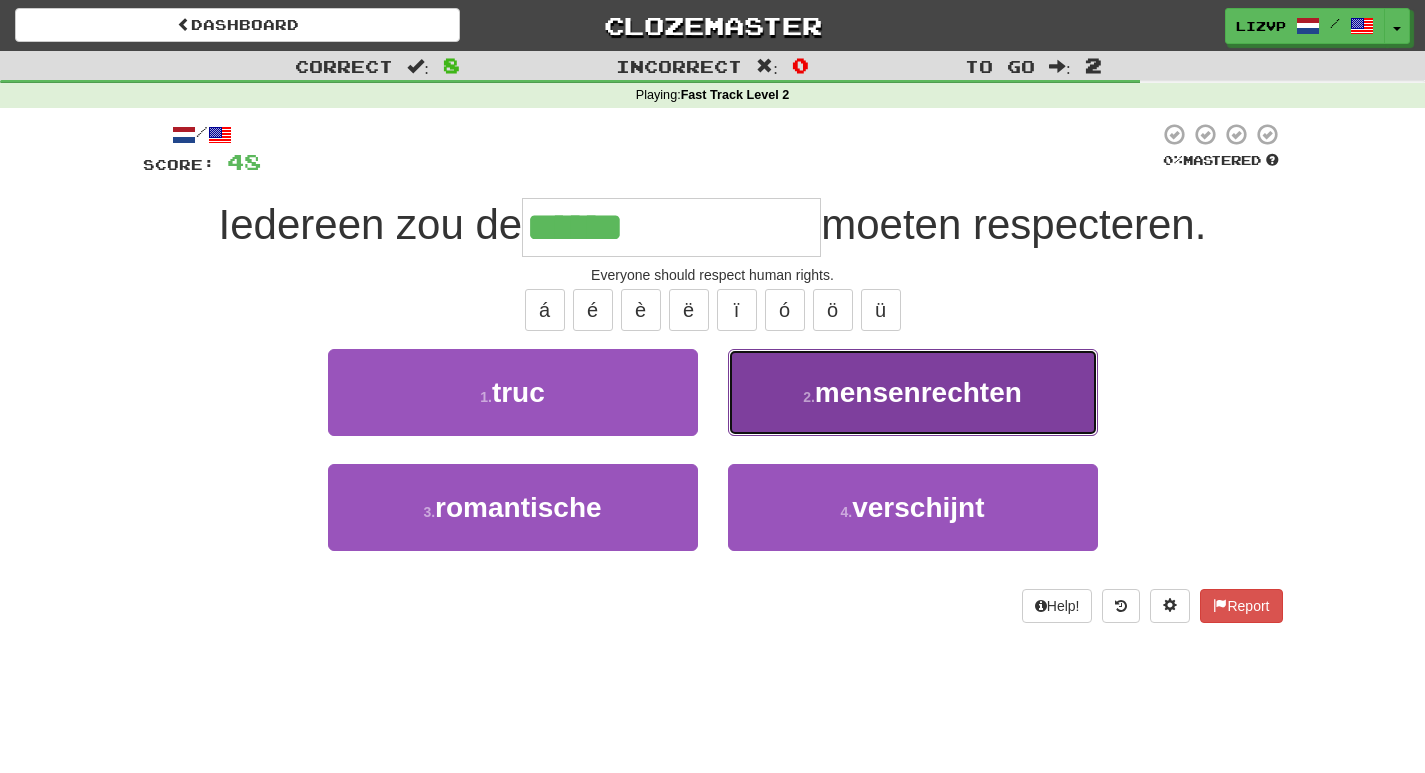 click on "mensenrechten" at bounding box center [918, 392] 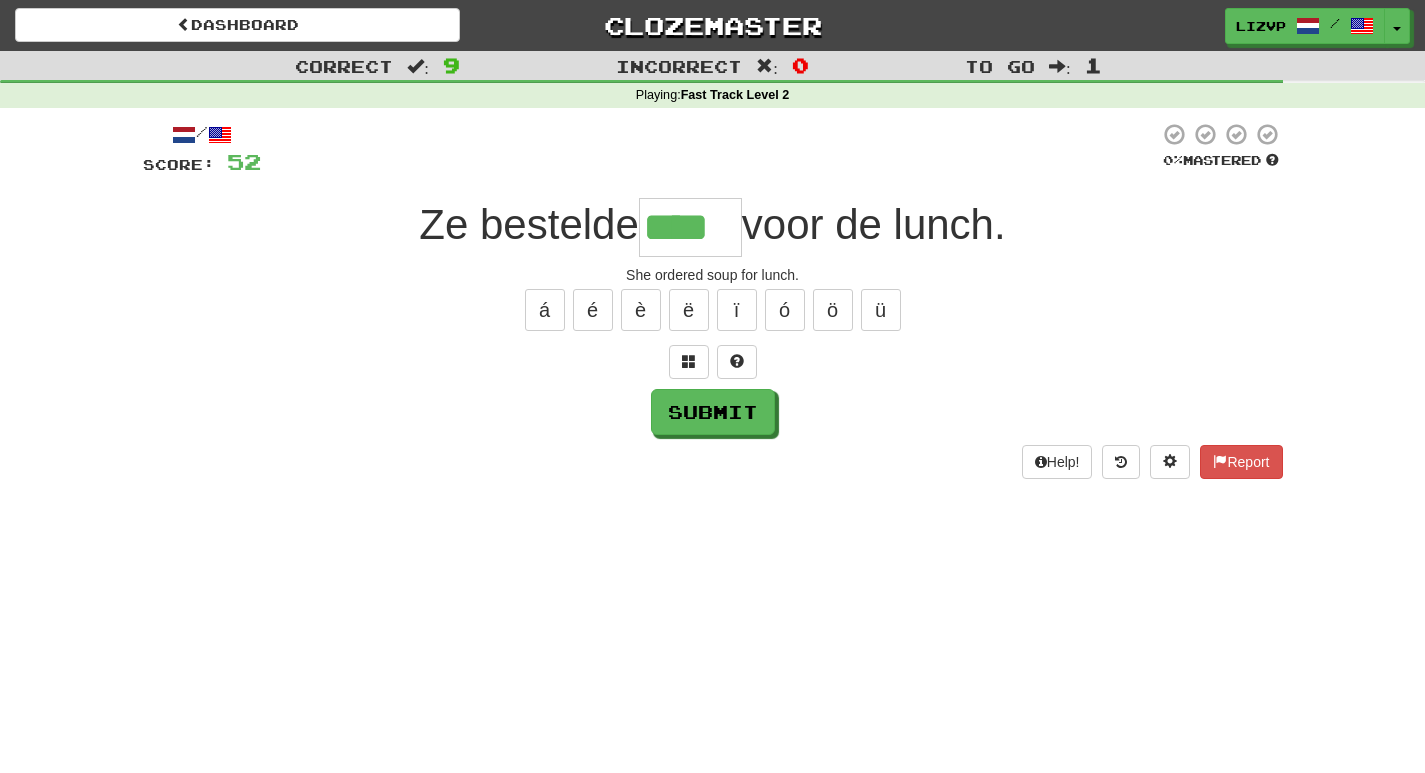 type on "****" 